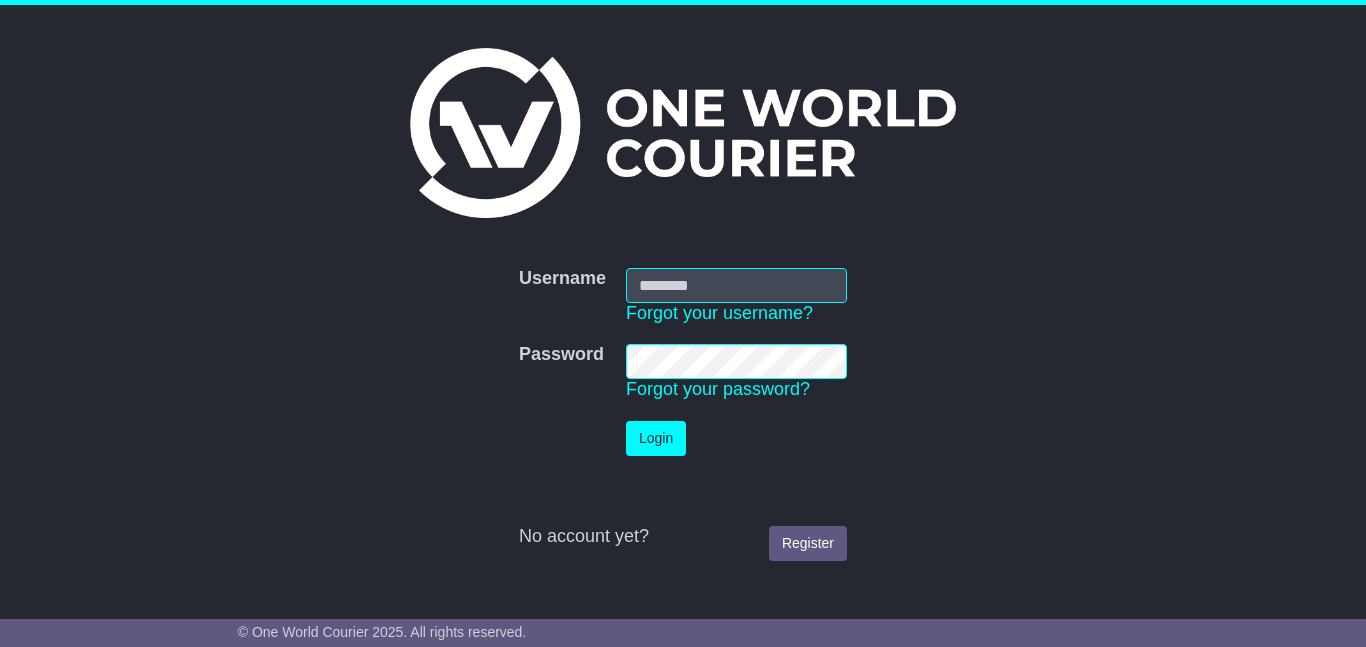 scroll, scrollTop: 0, scrollLeft: 0, axis: both 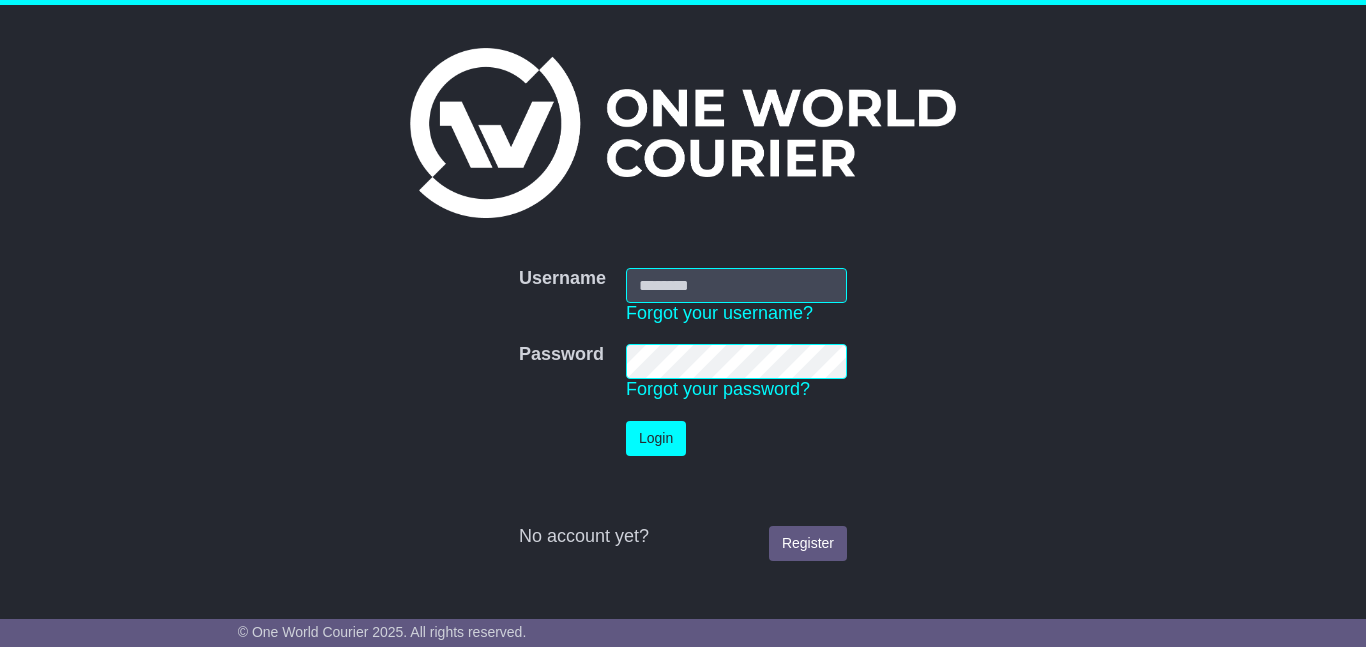 type on "**********" 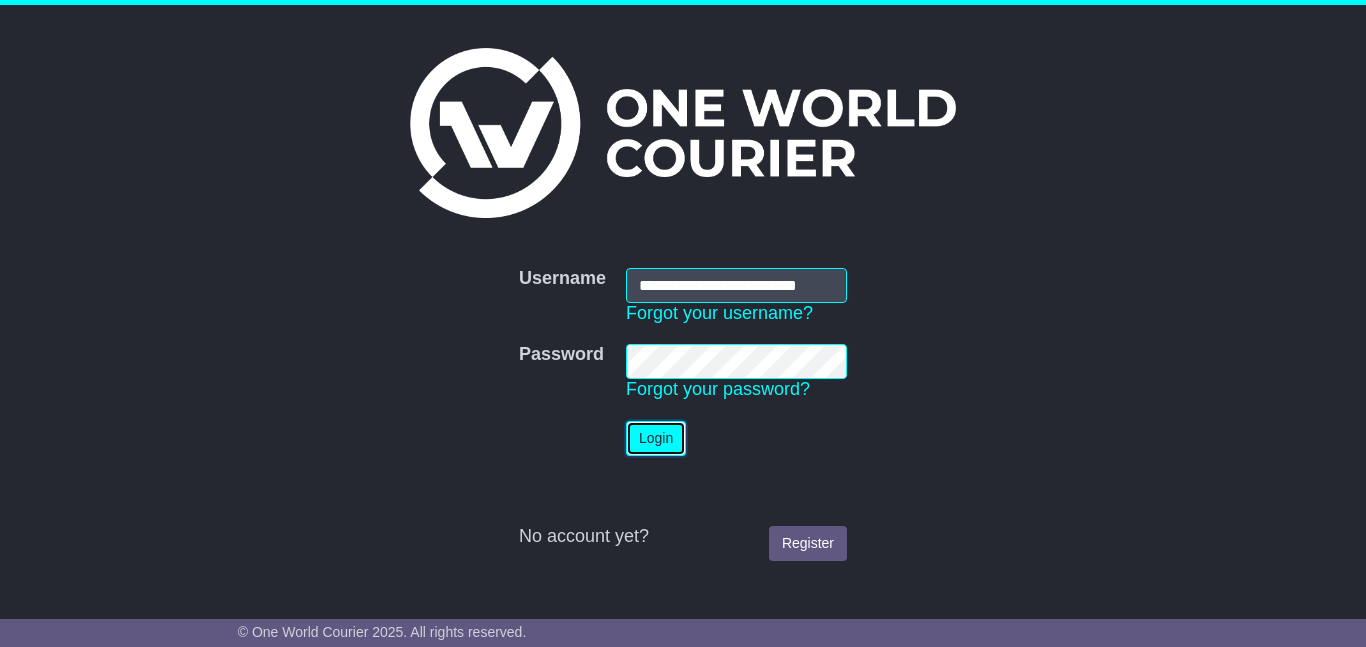 click on "Login" at bounding box center (656, 438) 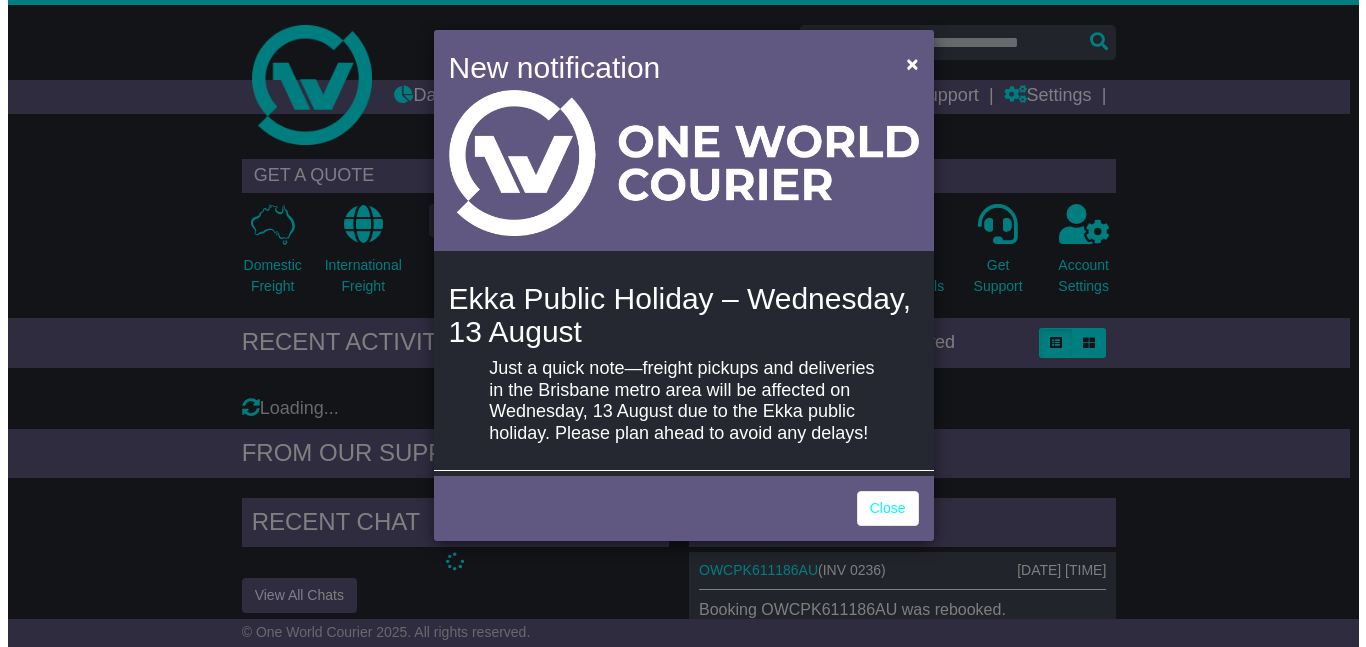 scroll, scrollTop: 0, scrollLeft: 0, axis: both 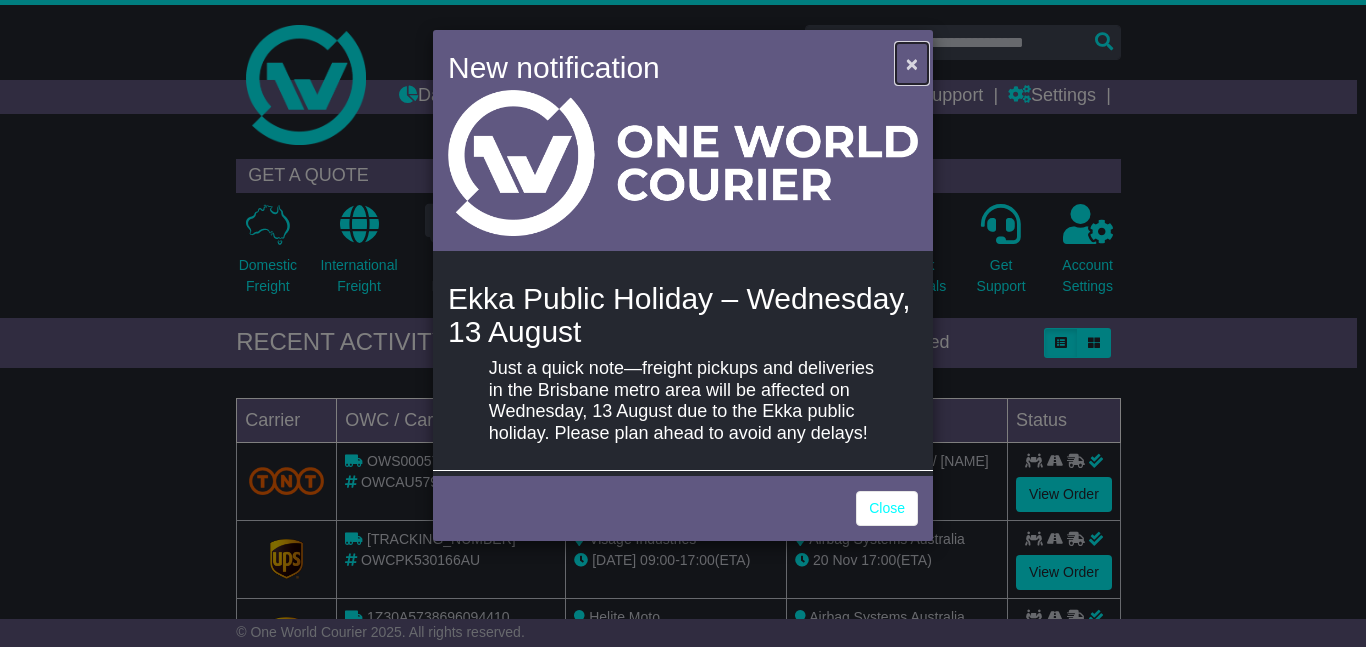 click on "×" at bounding box center [912, 63] 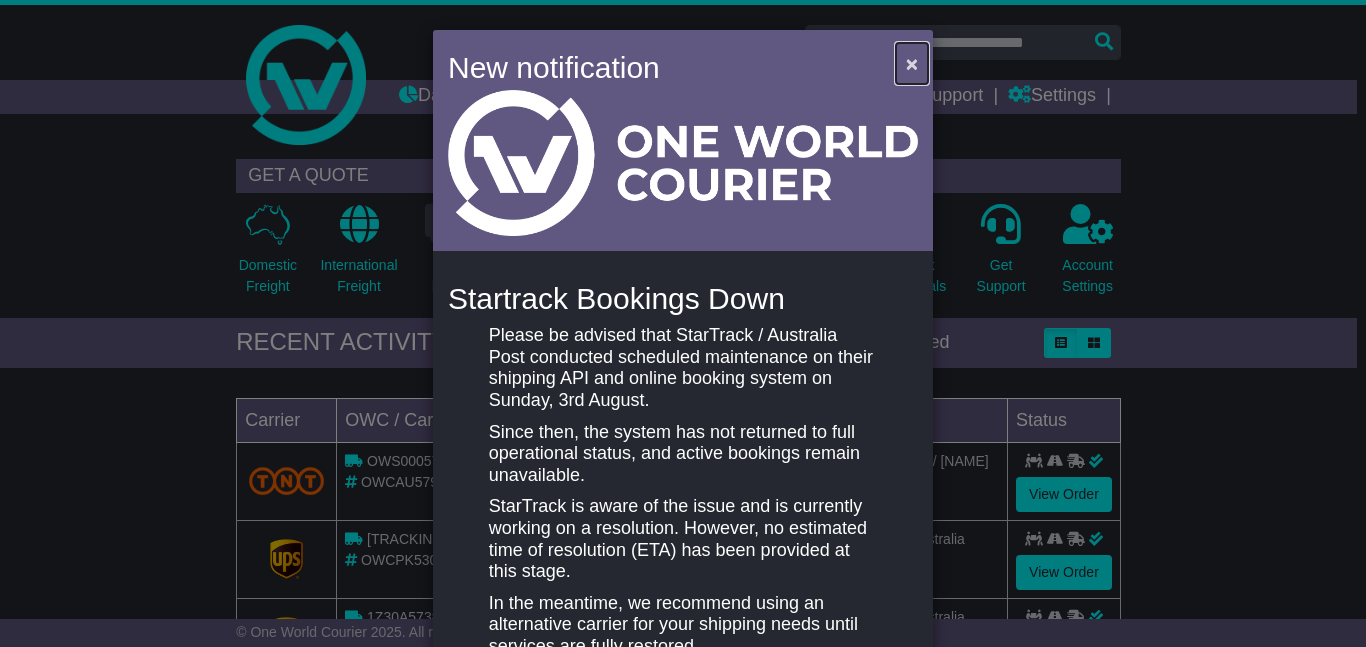 click on "×" at bounding box center (912, 63) 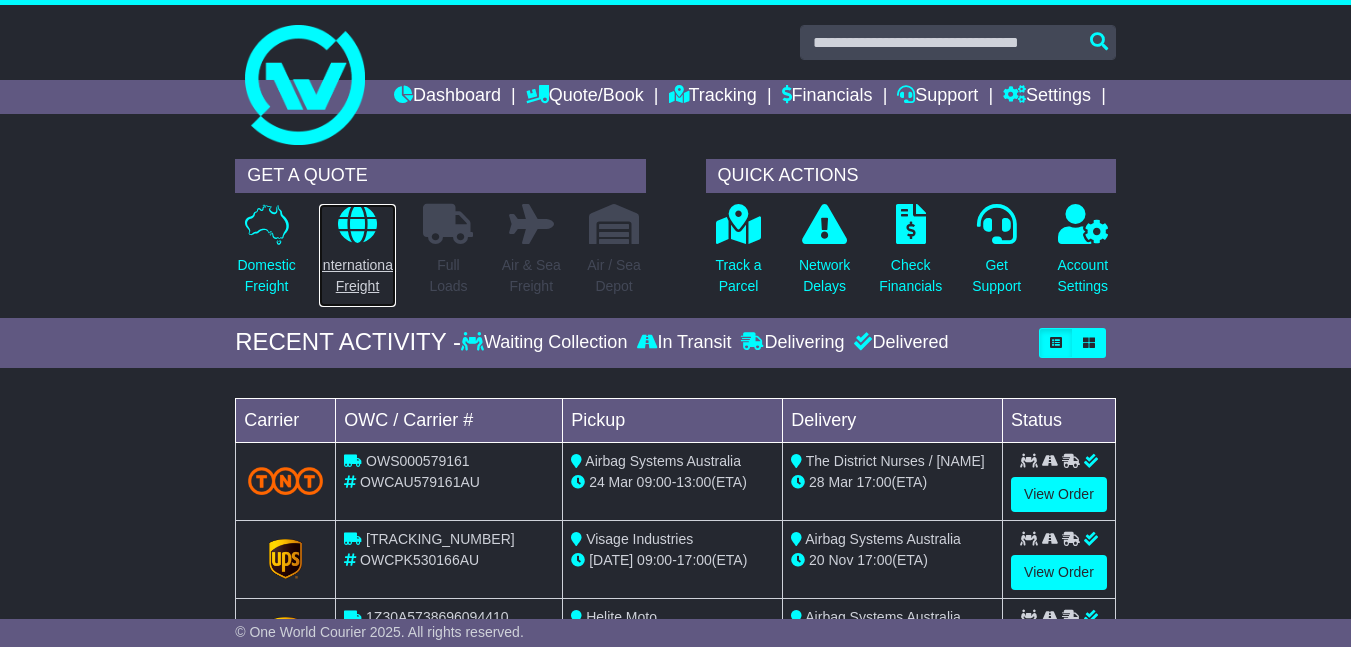 click on "International Freight" at bounding box center [357, 276] 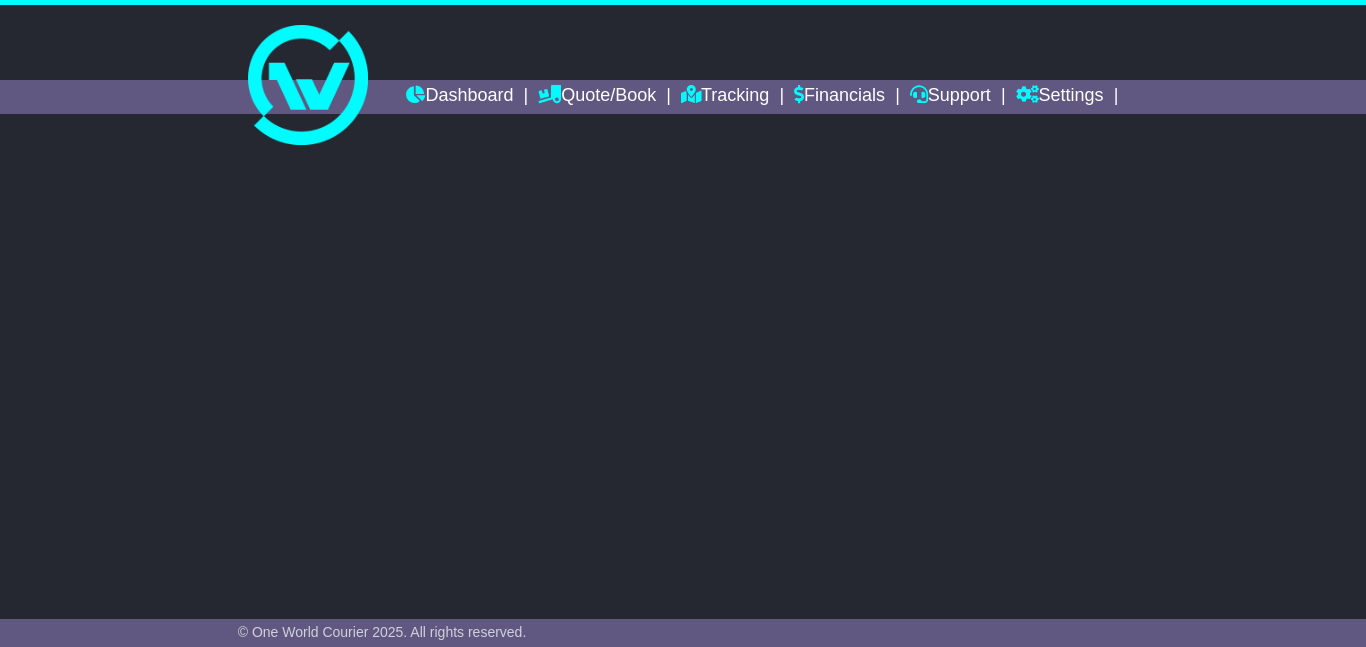 scroll, scrollTop: 0, scrollLeft: 0, axis: both 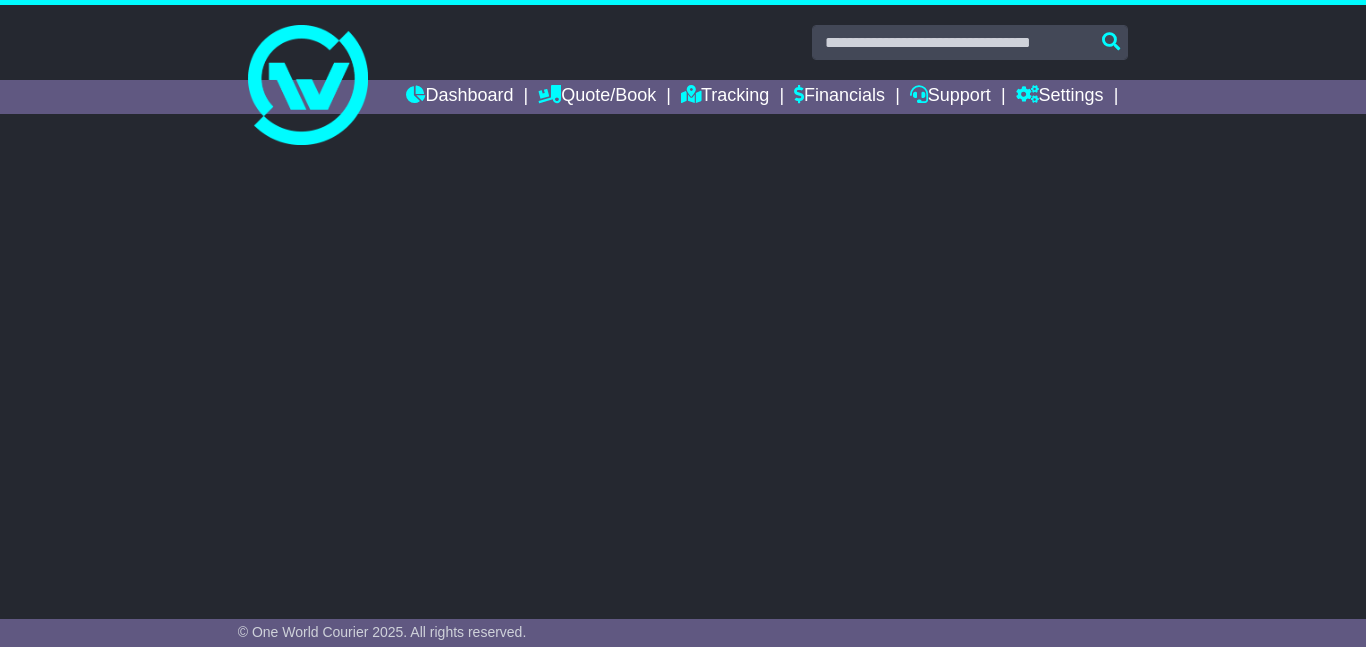 select on "**" 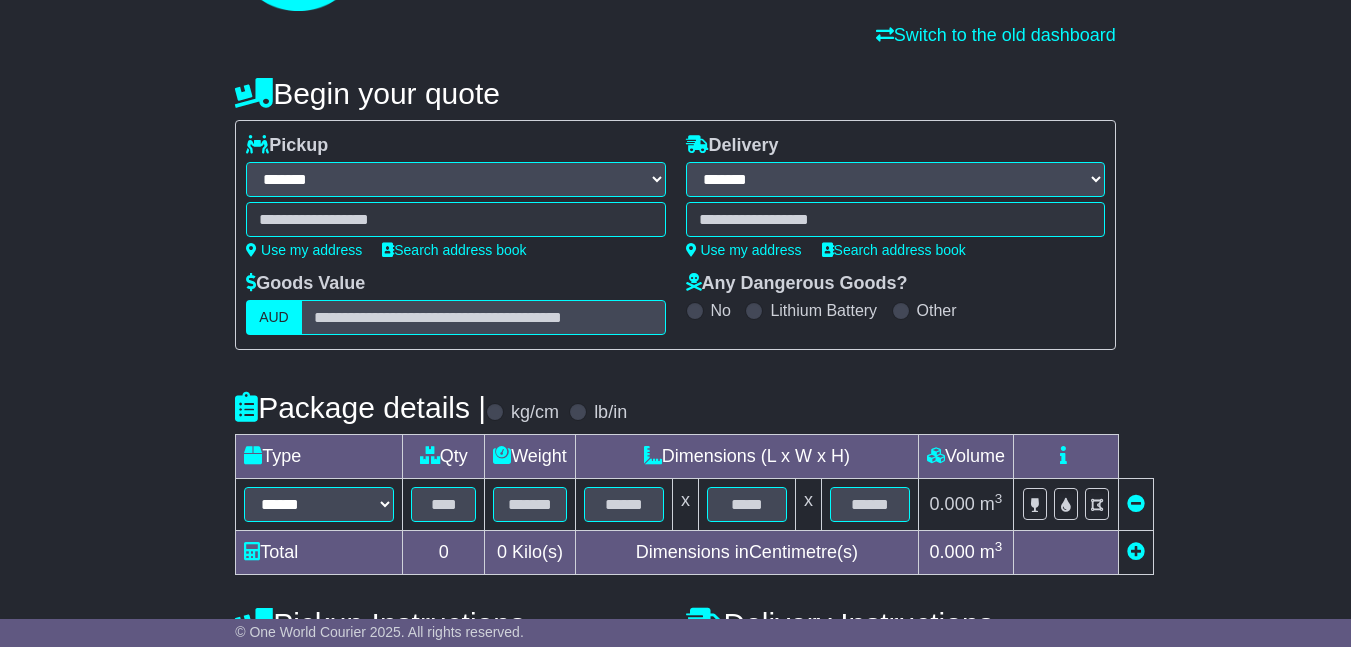 scroll, scrollTop: 0, scrollLeft: 0, axis: both 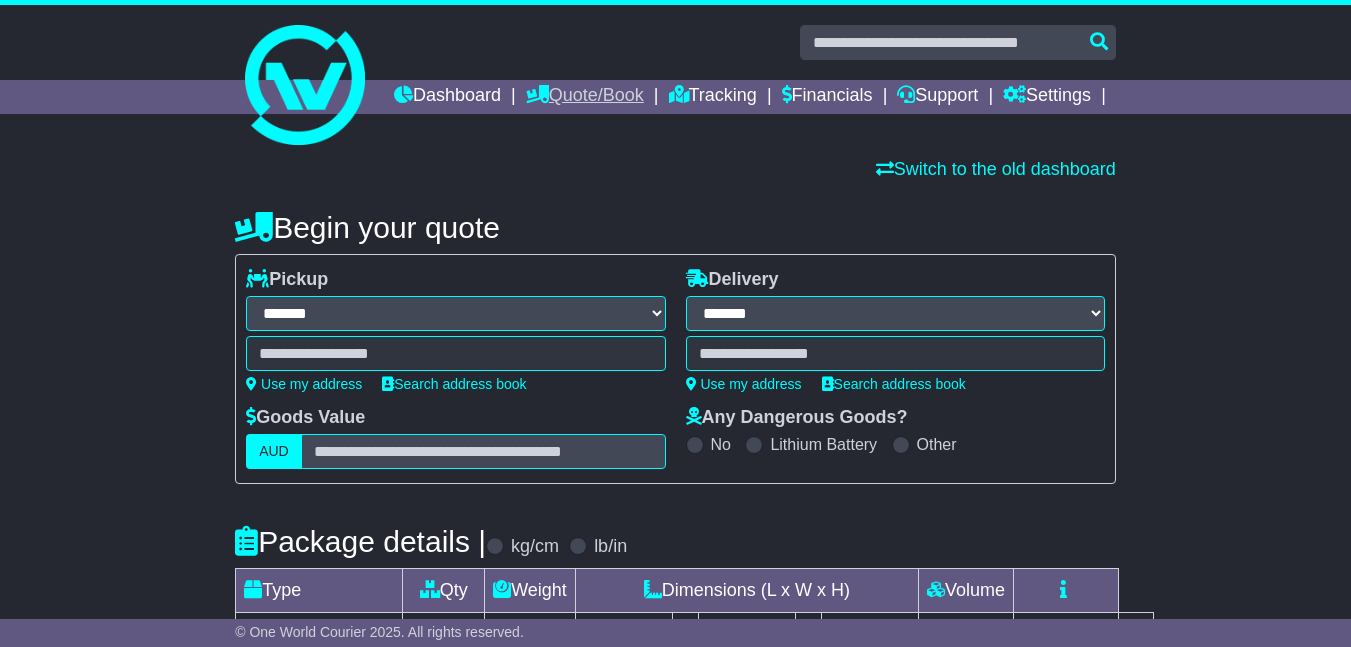 click on "Quote/Book" at bounding box center (585, 97) 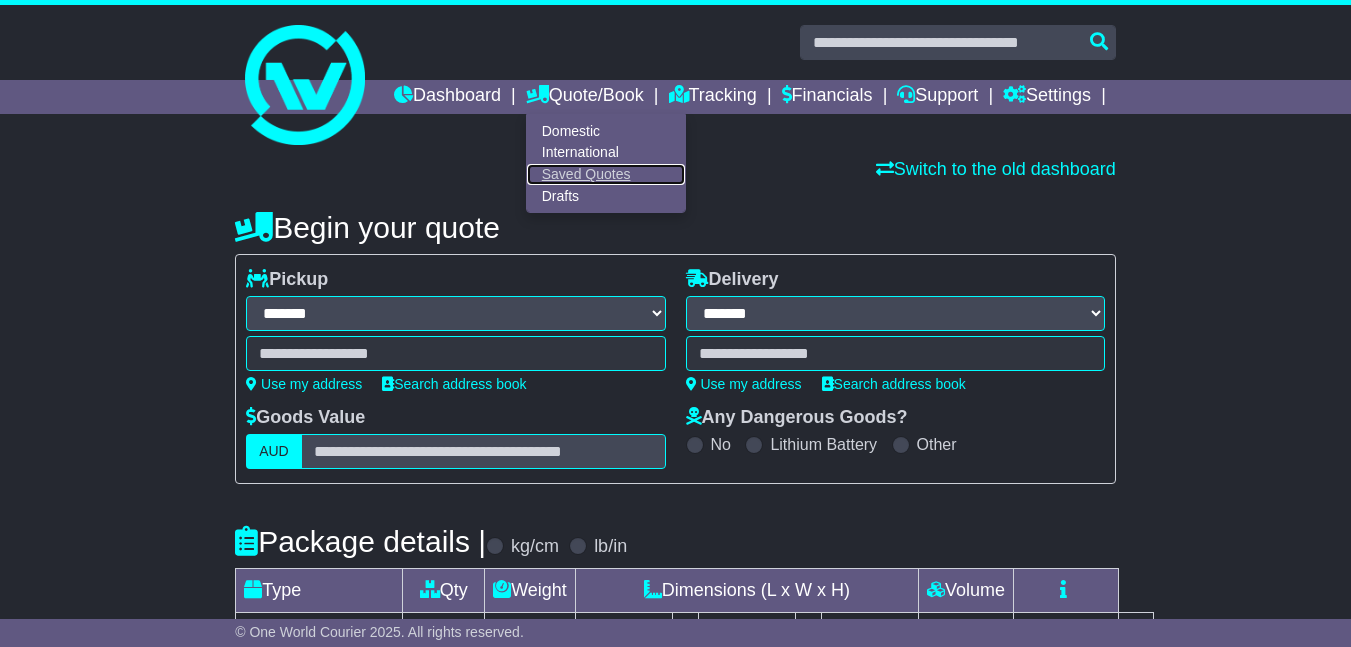 click on "Saved Quotes" at bounding box center (606, 175) 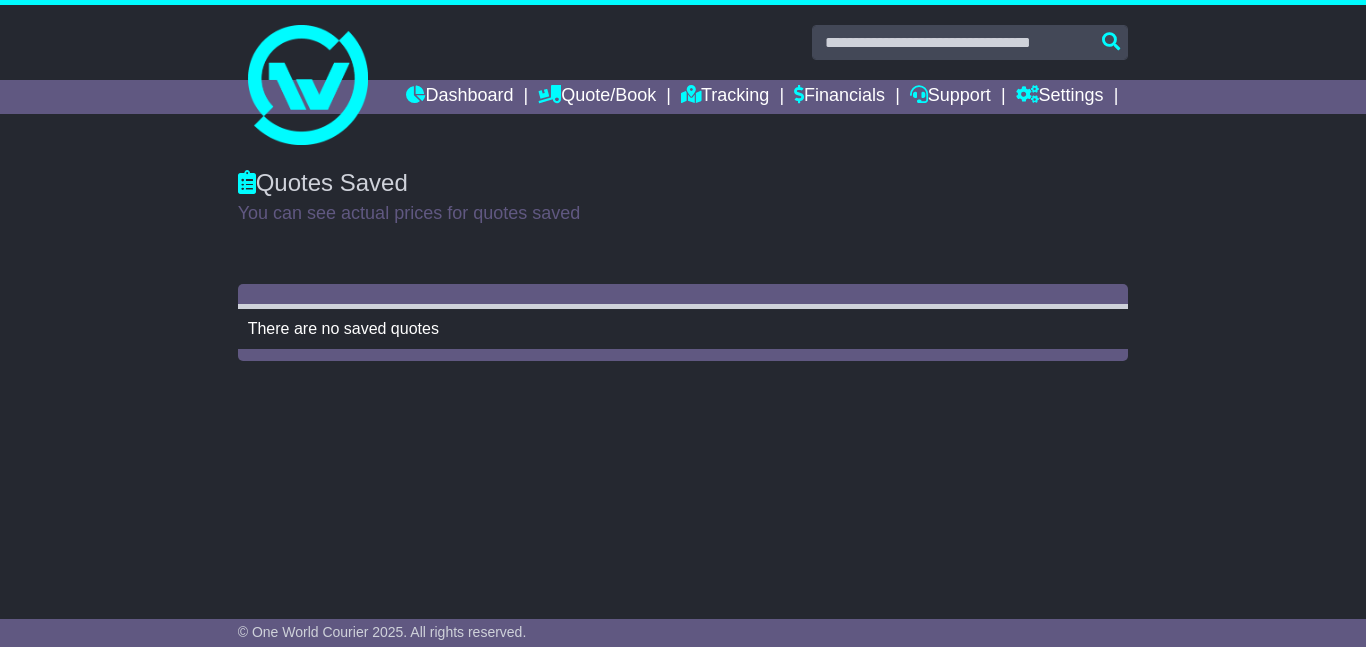 scroll, scrollTop: 0, scrollLeft: 0, axis: both 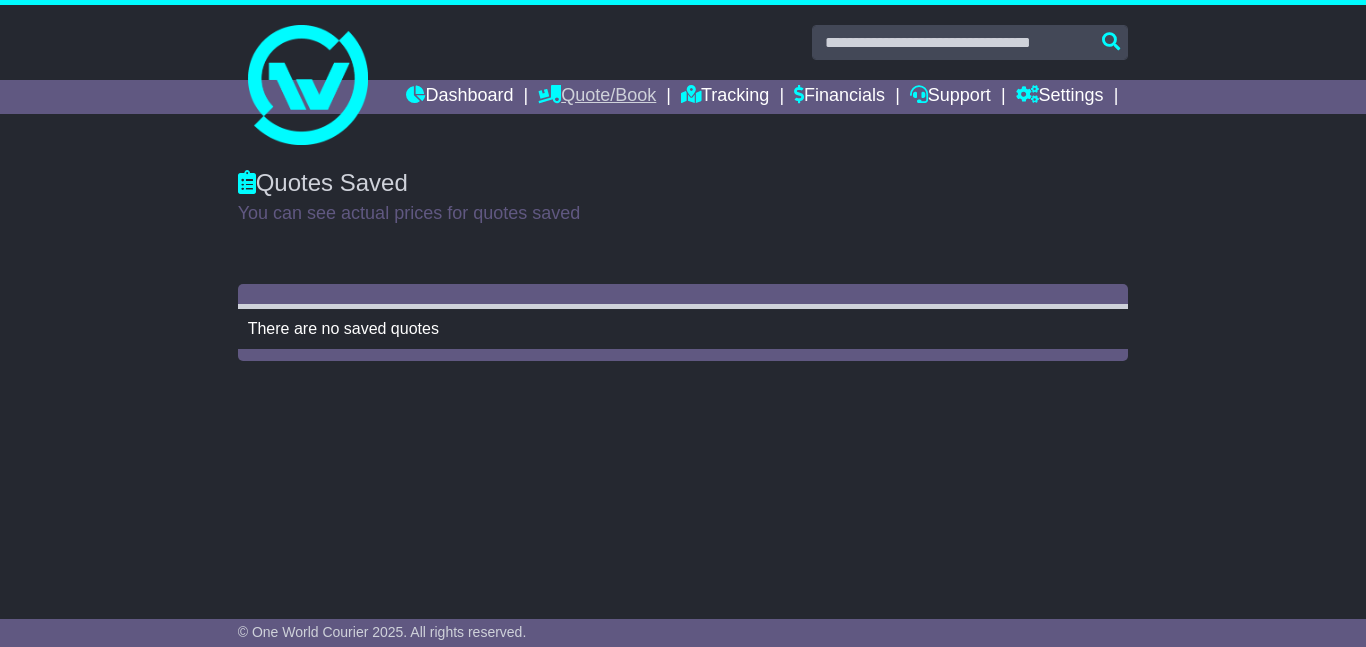 click on "Quote/Book" at bounding box center (597, 97) 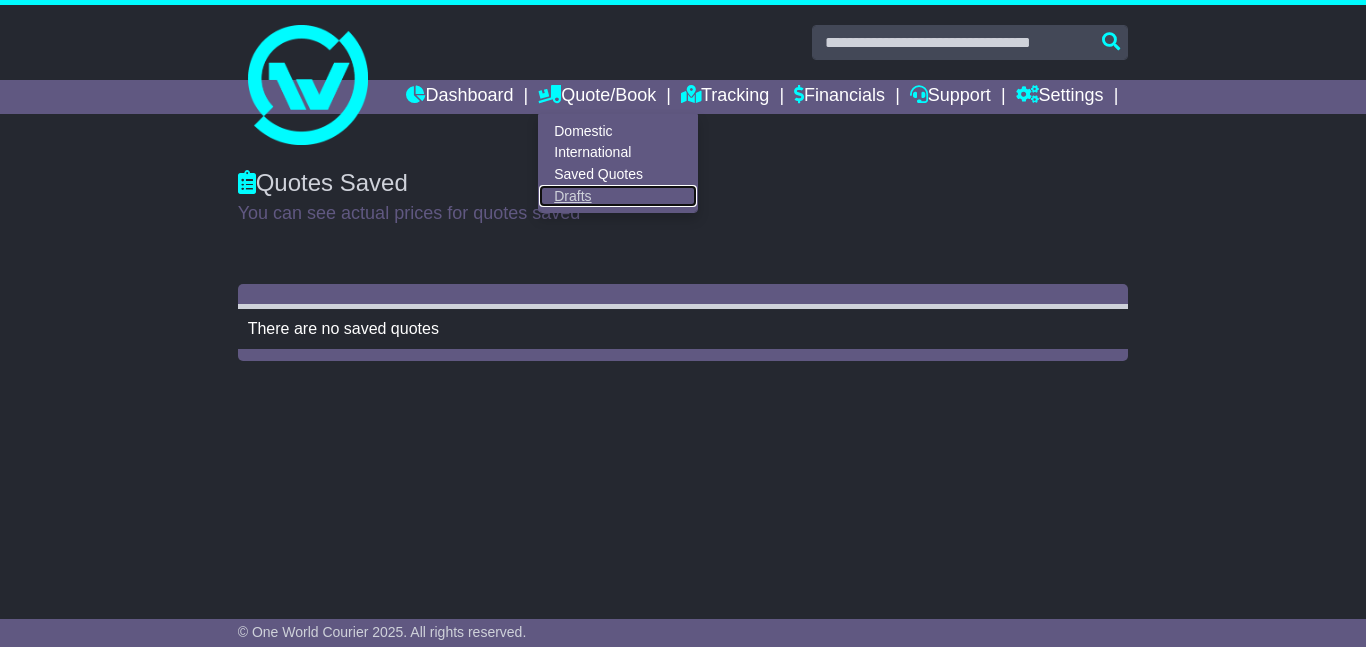 click on "Drafts" at bounding box center (618, 196) 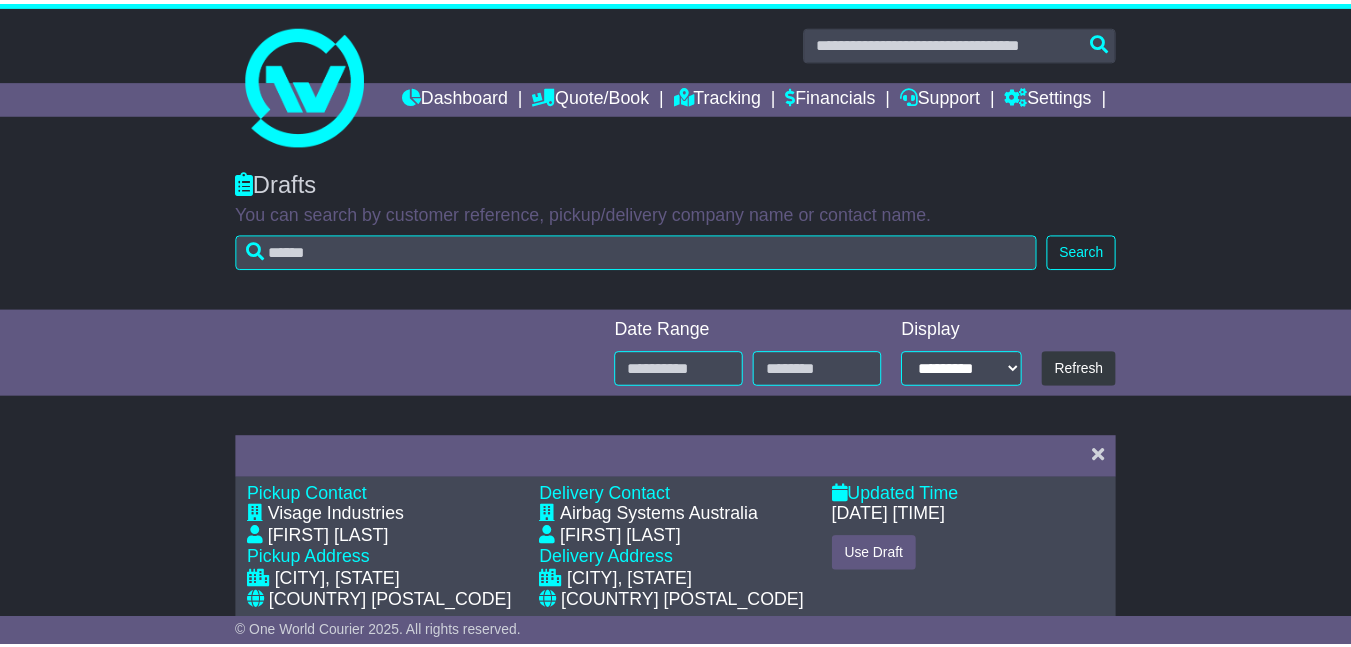 scroll, scrollTop: 0, scrollLeft: 0, axis: both 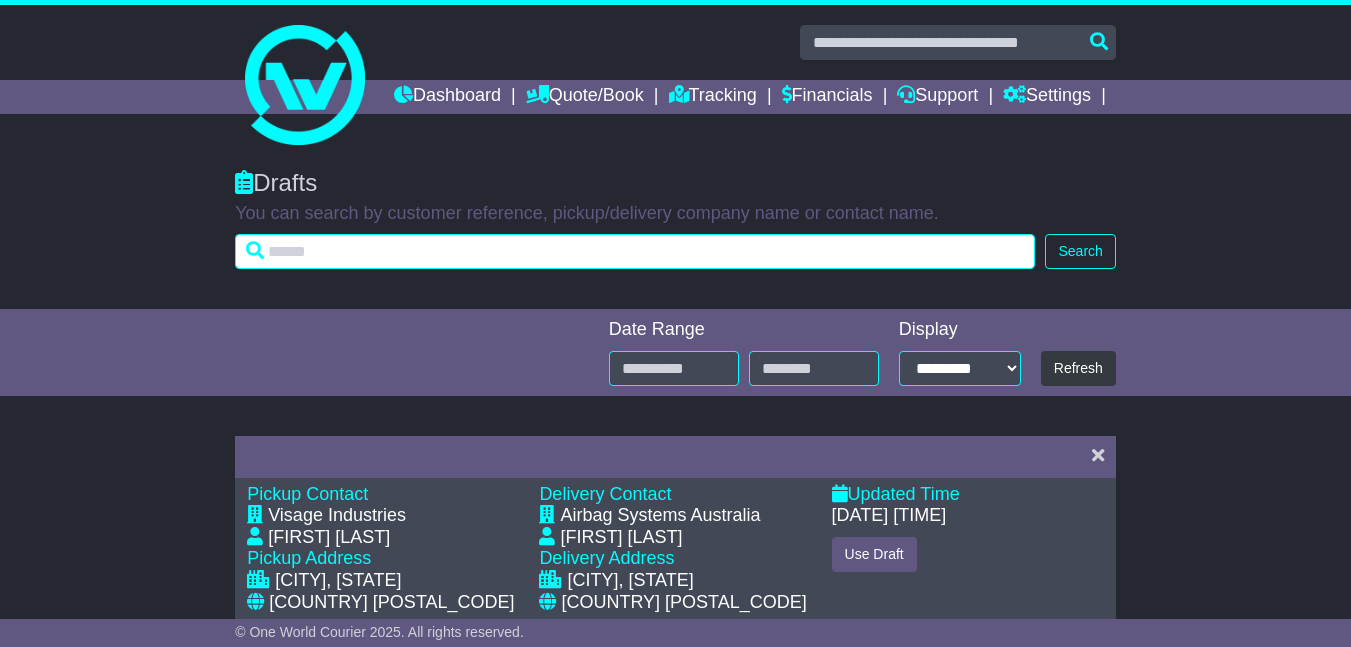 click at bounding box center [635, 251] 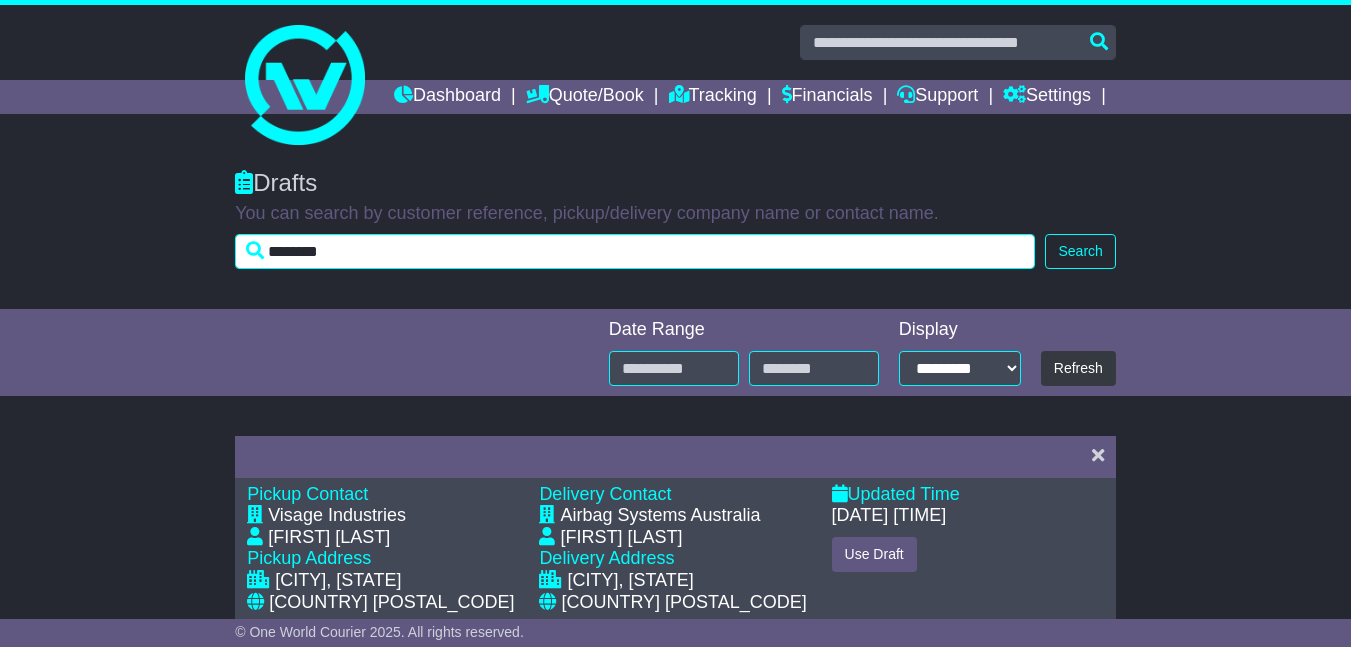 type on "********" 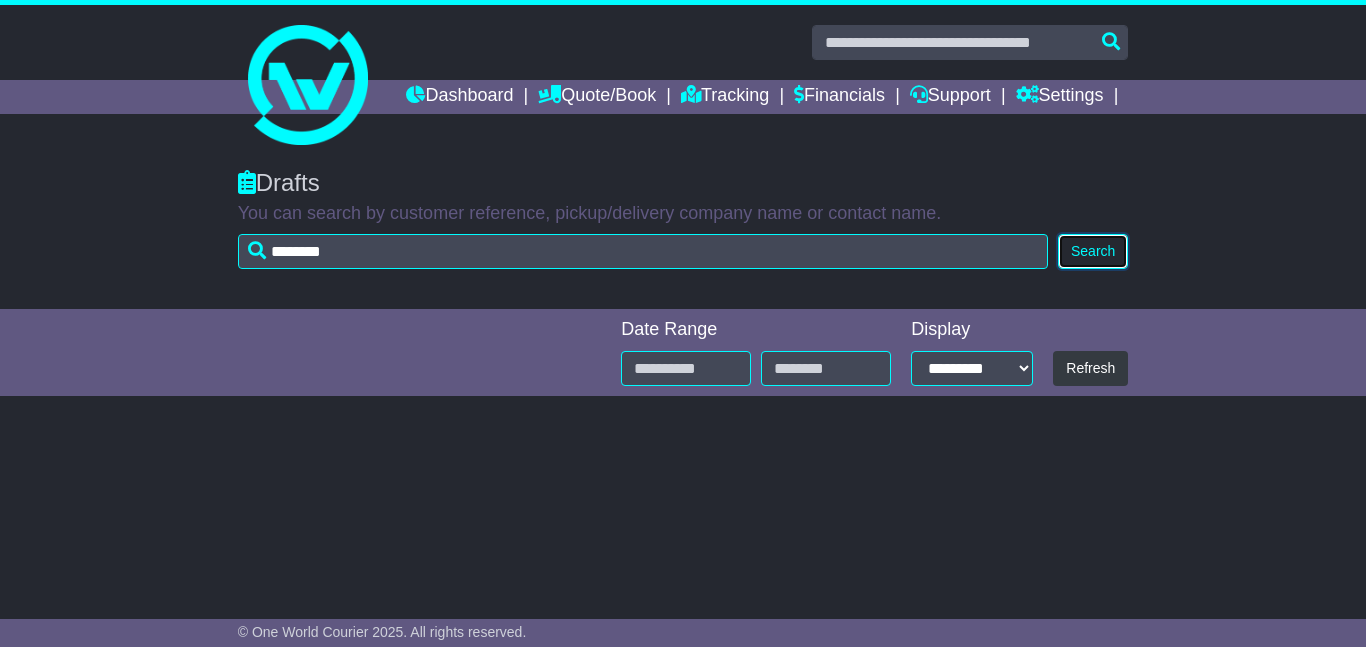 click on "Search" at bounding box center [1093, 251] 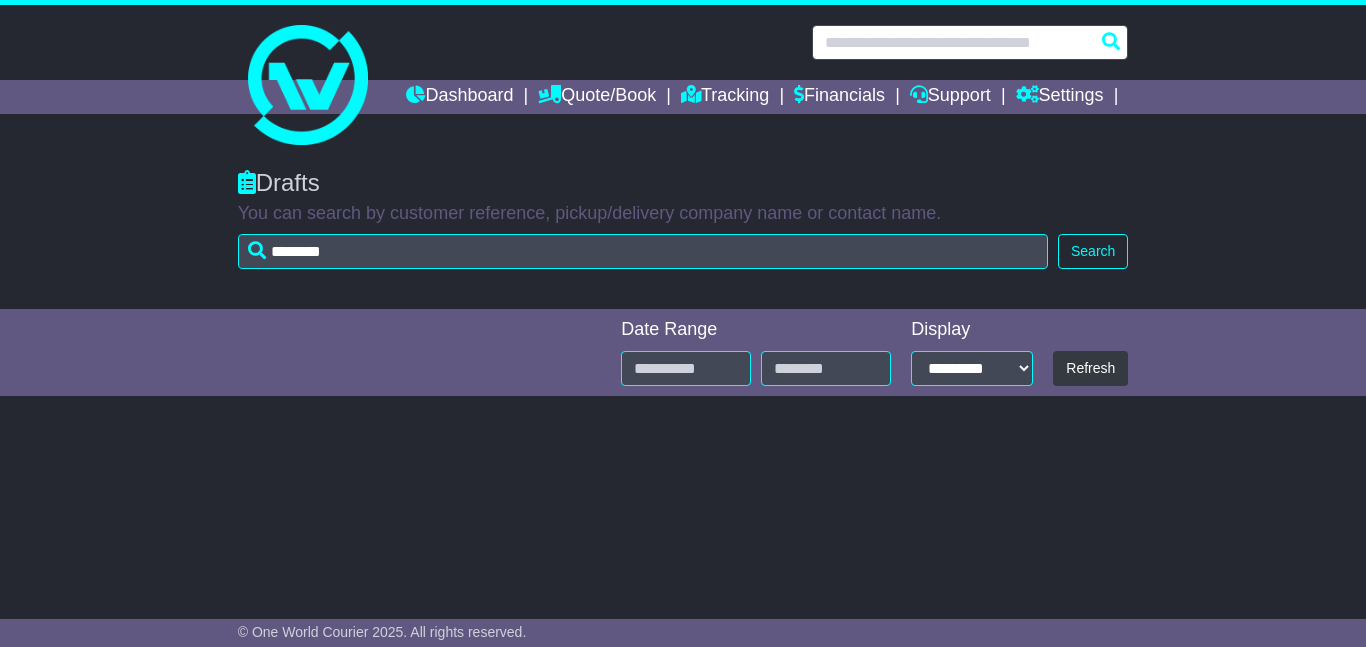 click at bounding box center [970, 42] 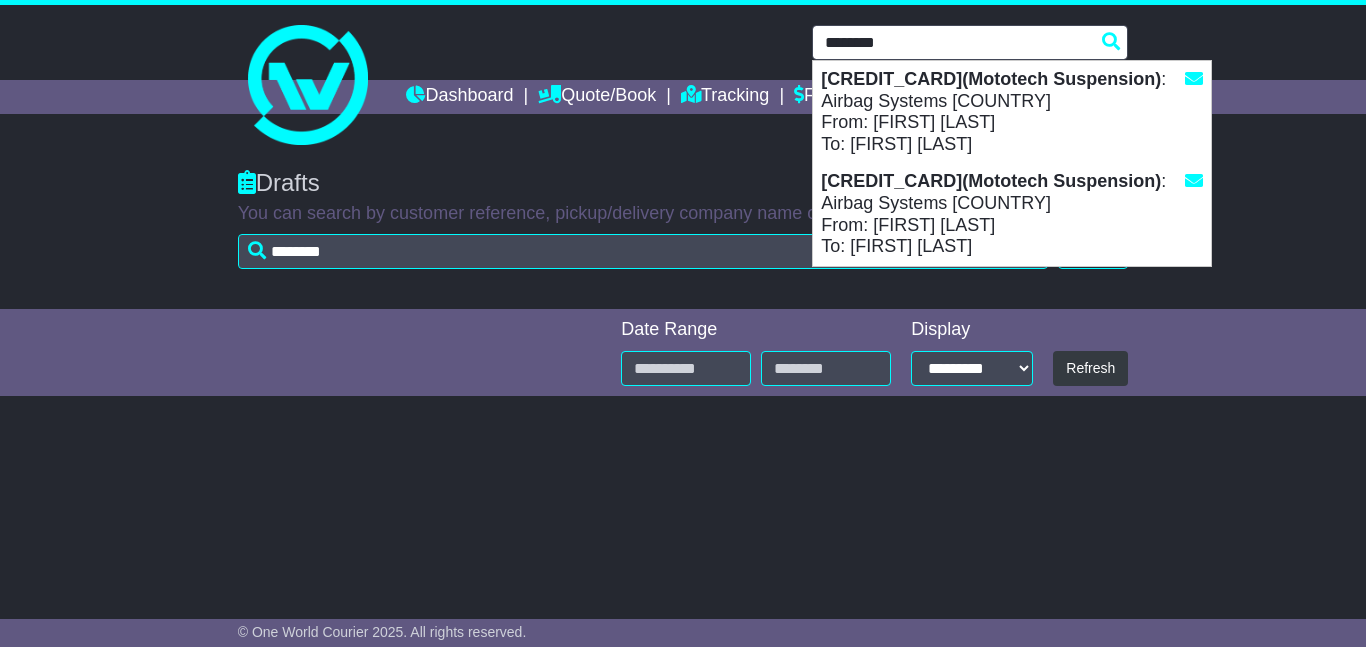 type on "********" 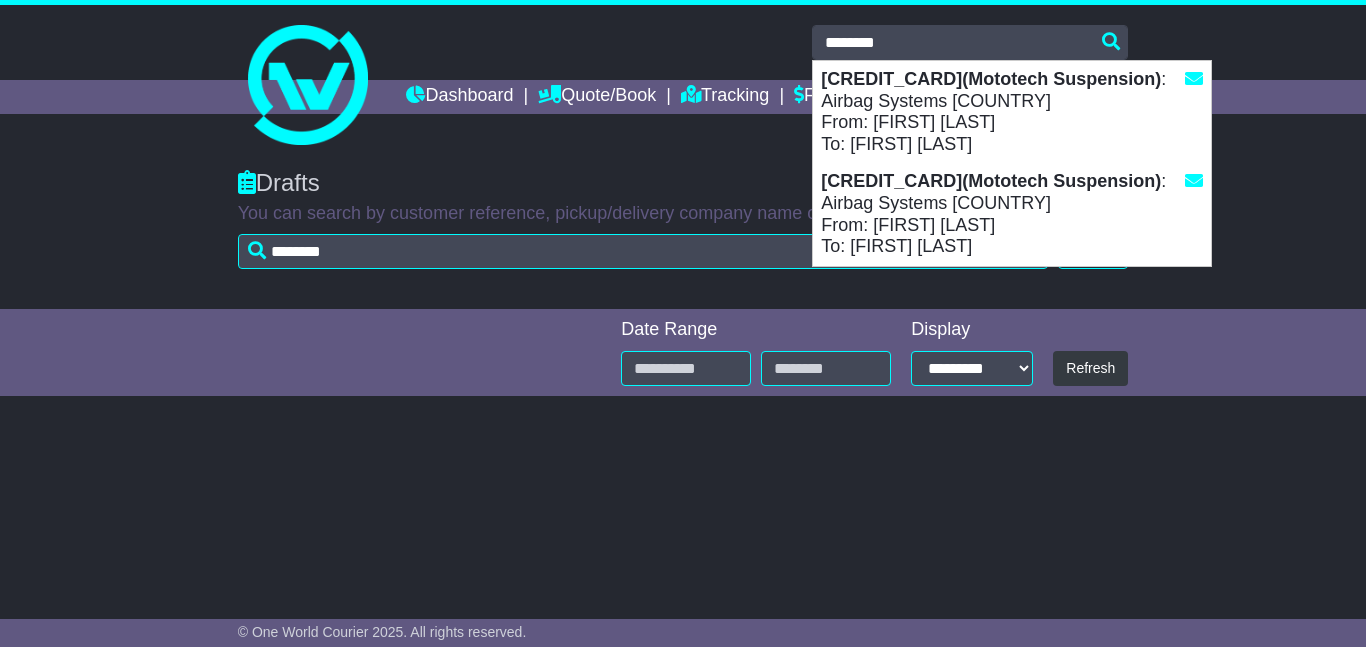 click on "Drafts
You can search by customer reference, pickup/delivery company name or contact name.
********
Search" at bounding box center (683, 229) 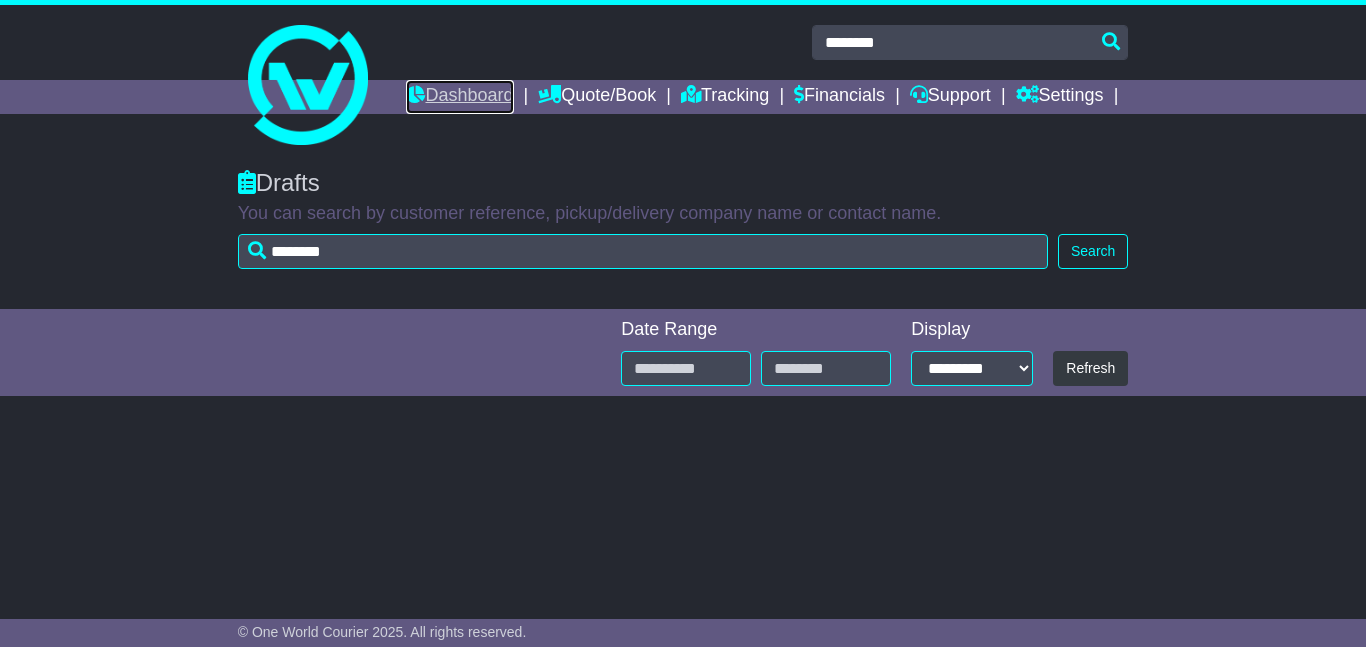 click on "Dashboard" at bounding box center [459, 97] 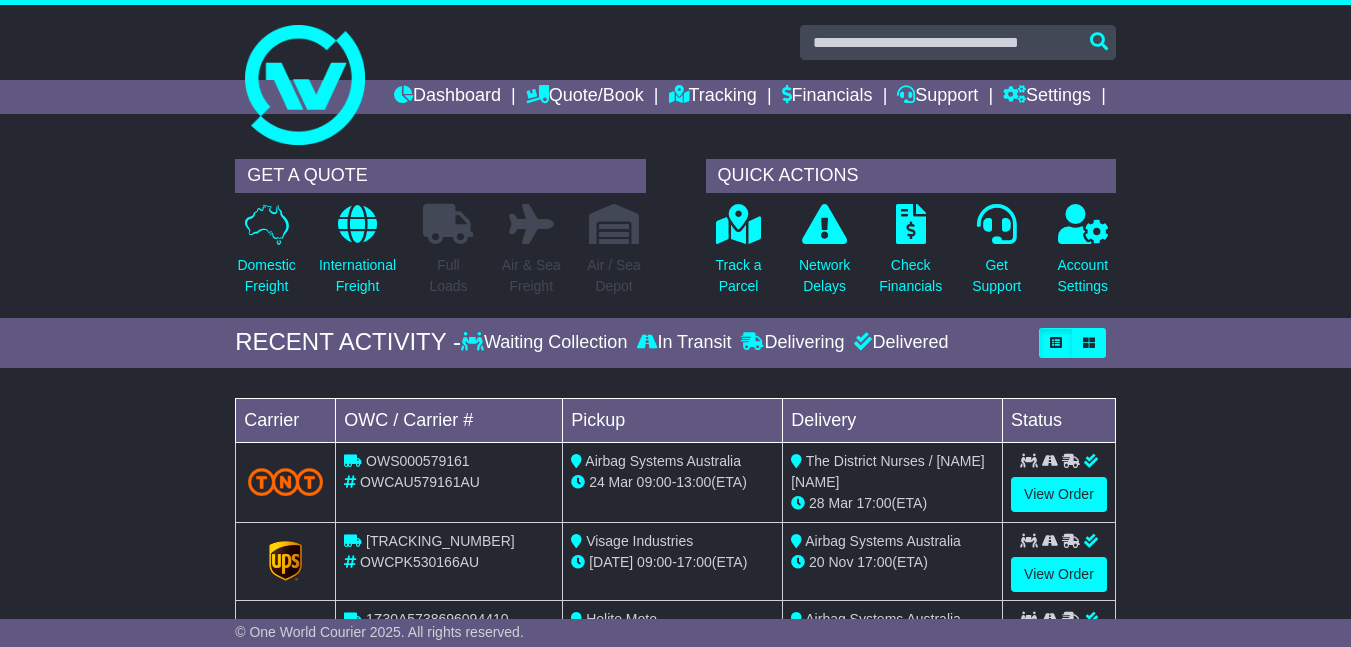 scroll, scrollTop: 0, scrollLeft: 0, axis: both 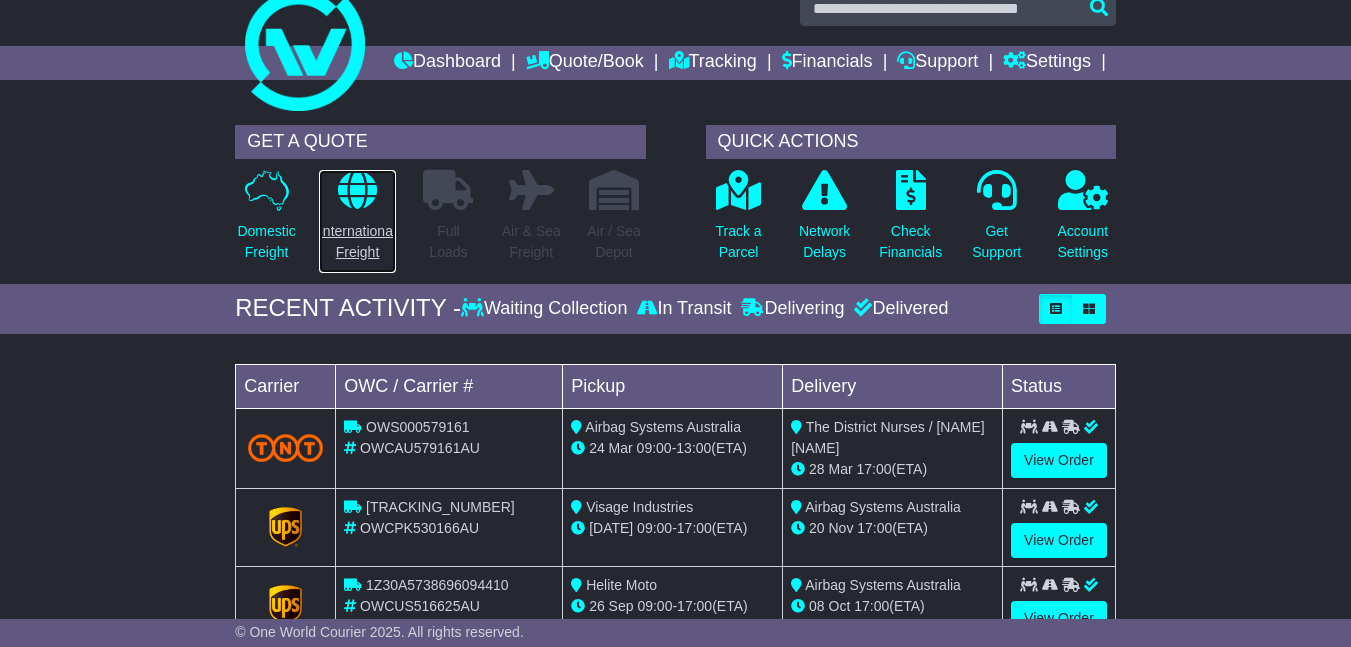 click on "International Freight" at bounding box center [357, 242] 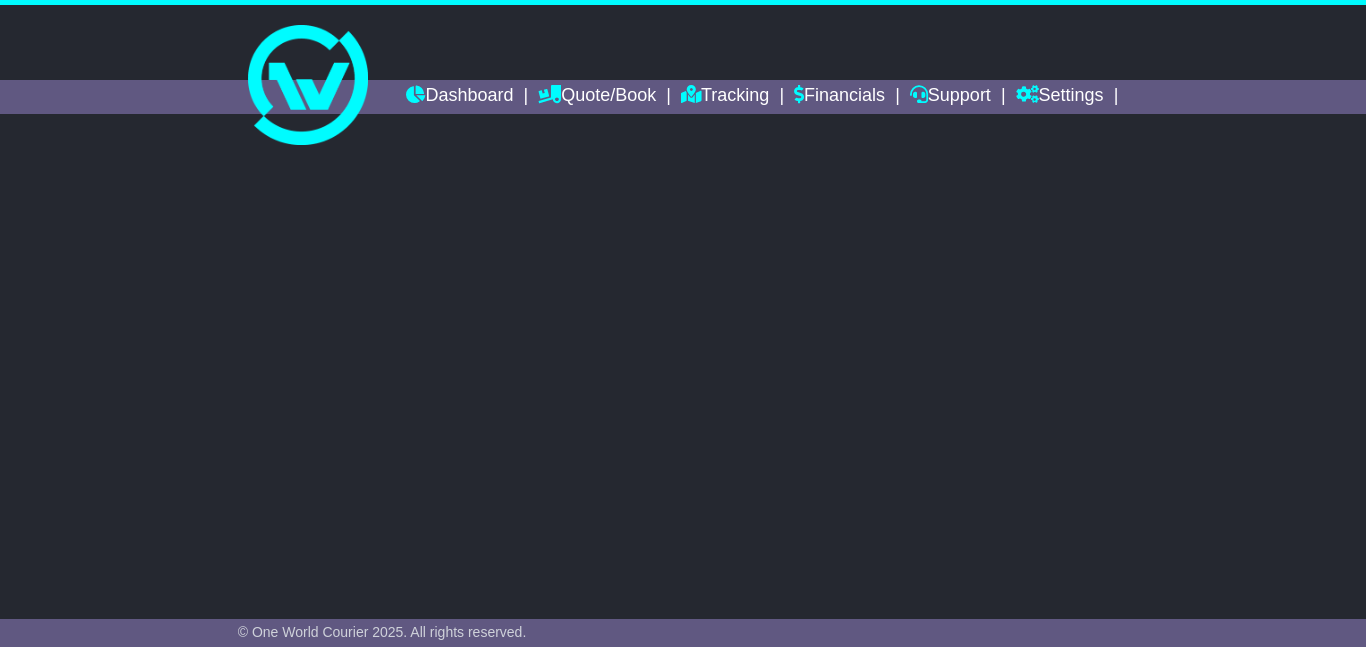 scroll, scrollTop: 0, scrollLeft: 0, axis: both 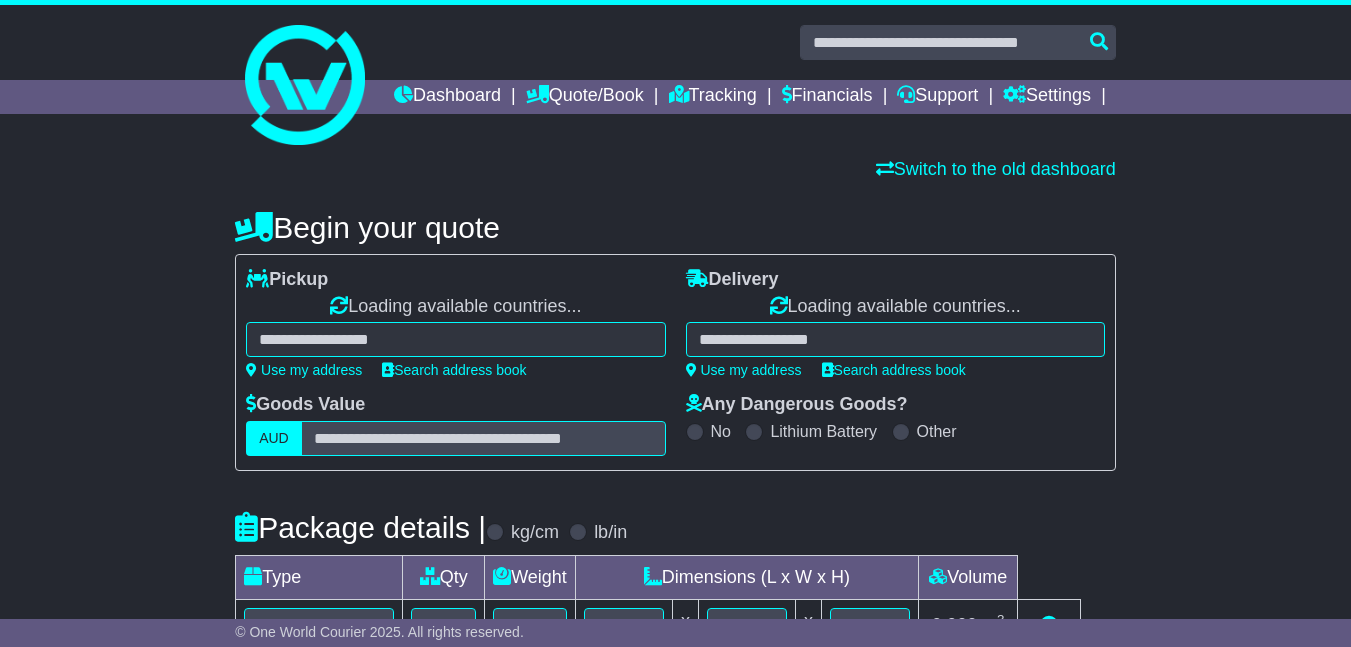 select on "**" 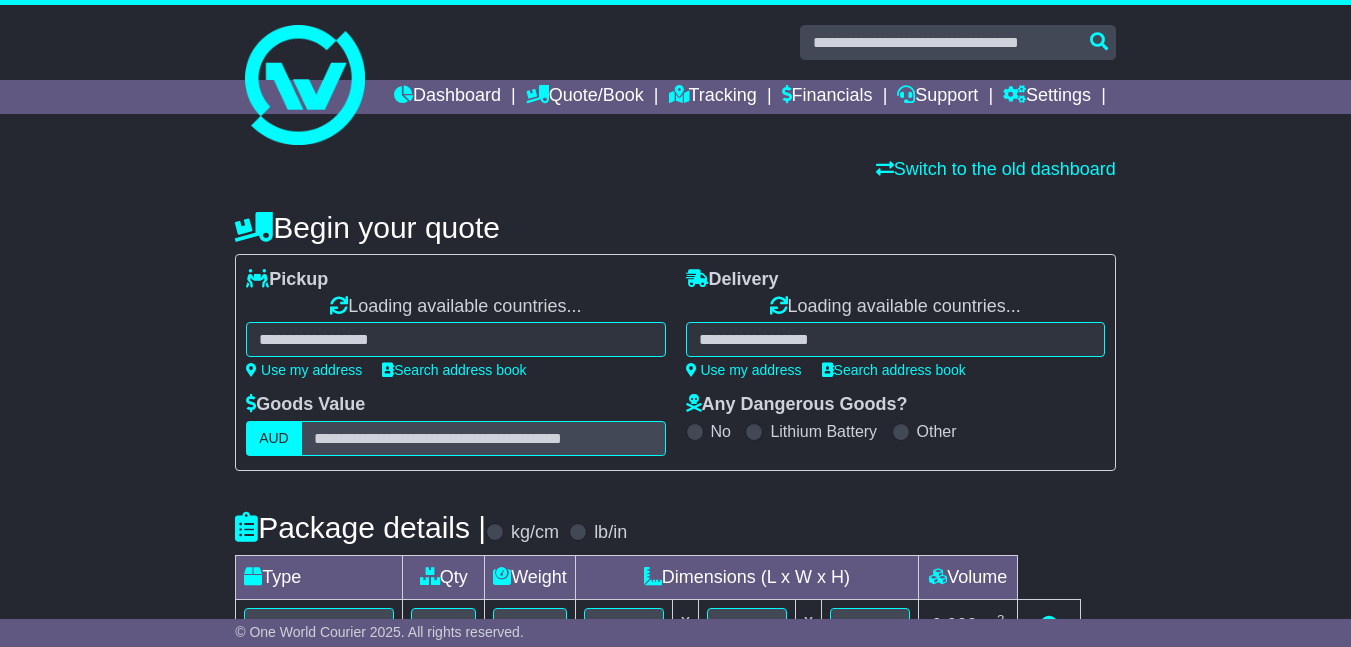 select on "**" 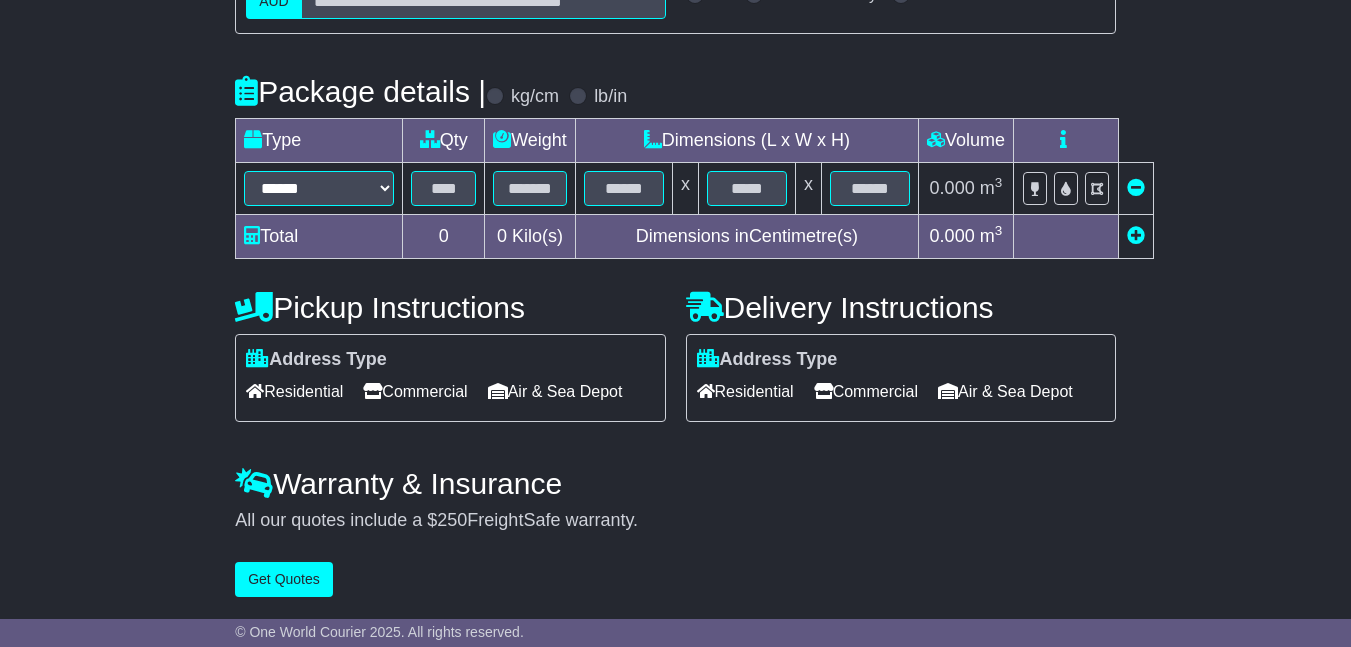 scroll, scrollTop: 184, scrollLeft: 0, axis: vertical 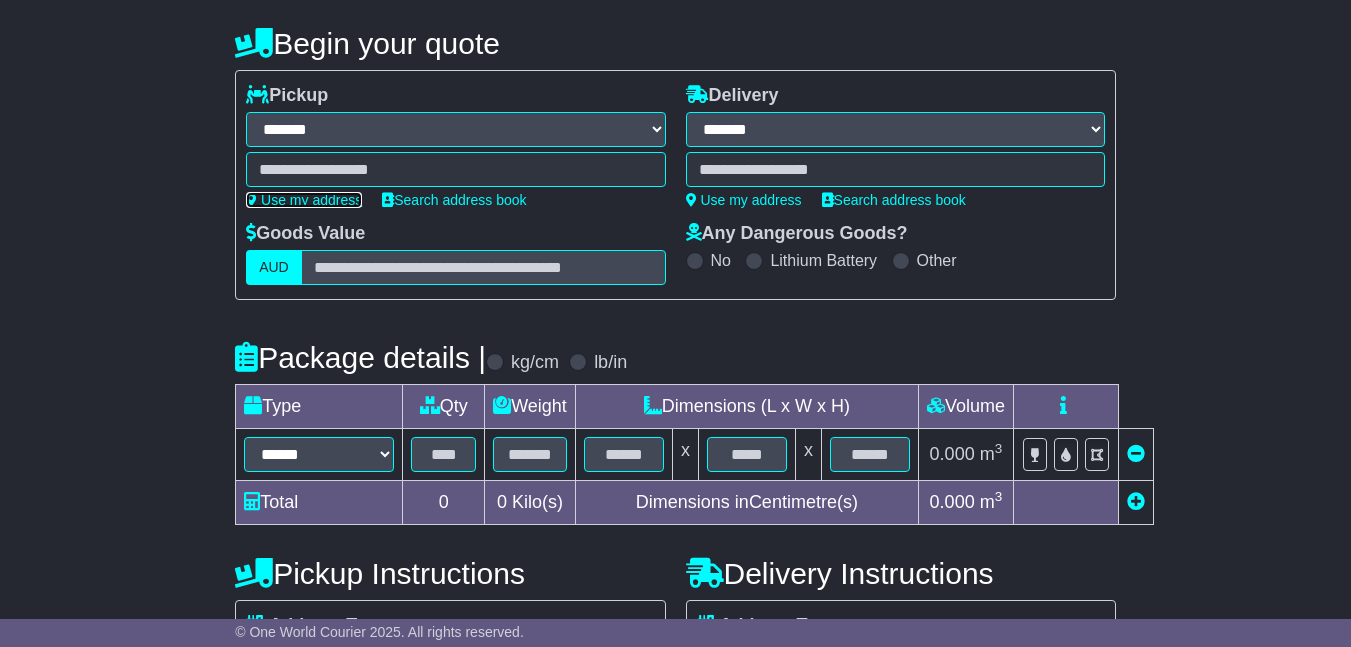 click on "Use my address" at bounding box center (304, 200) 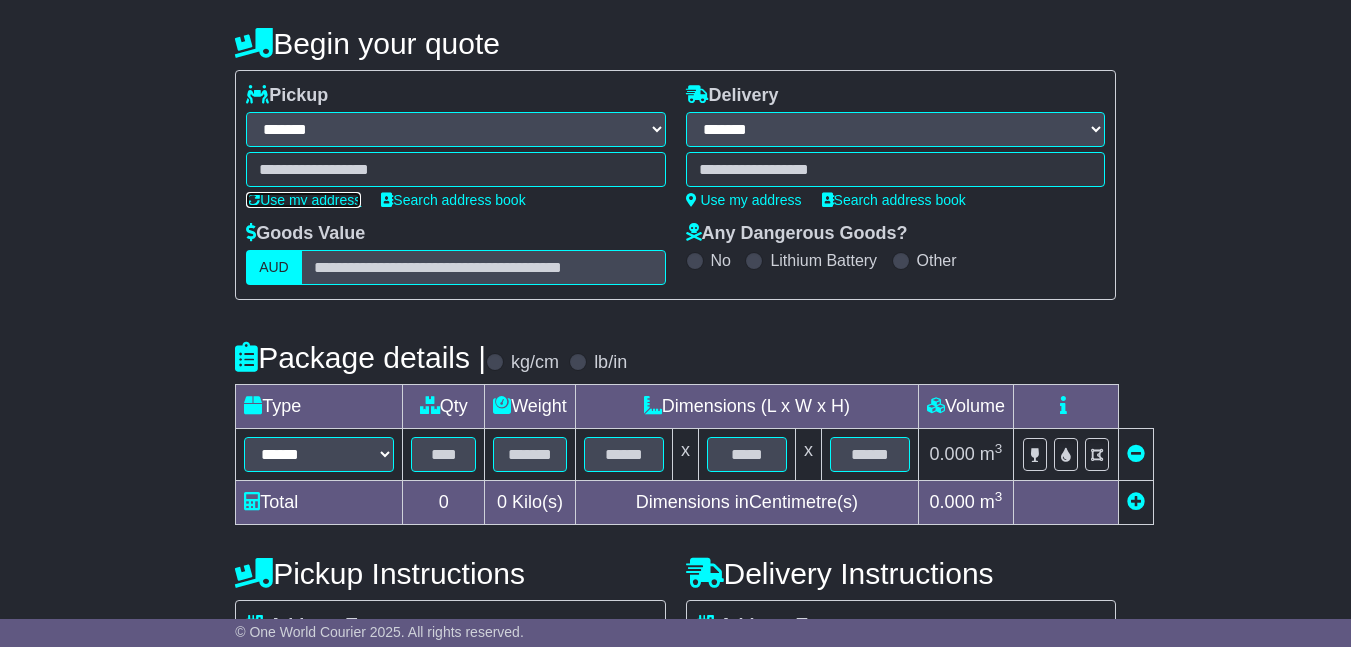 type on "**********" 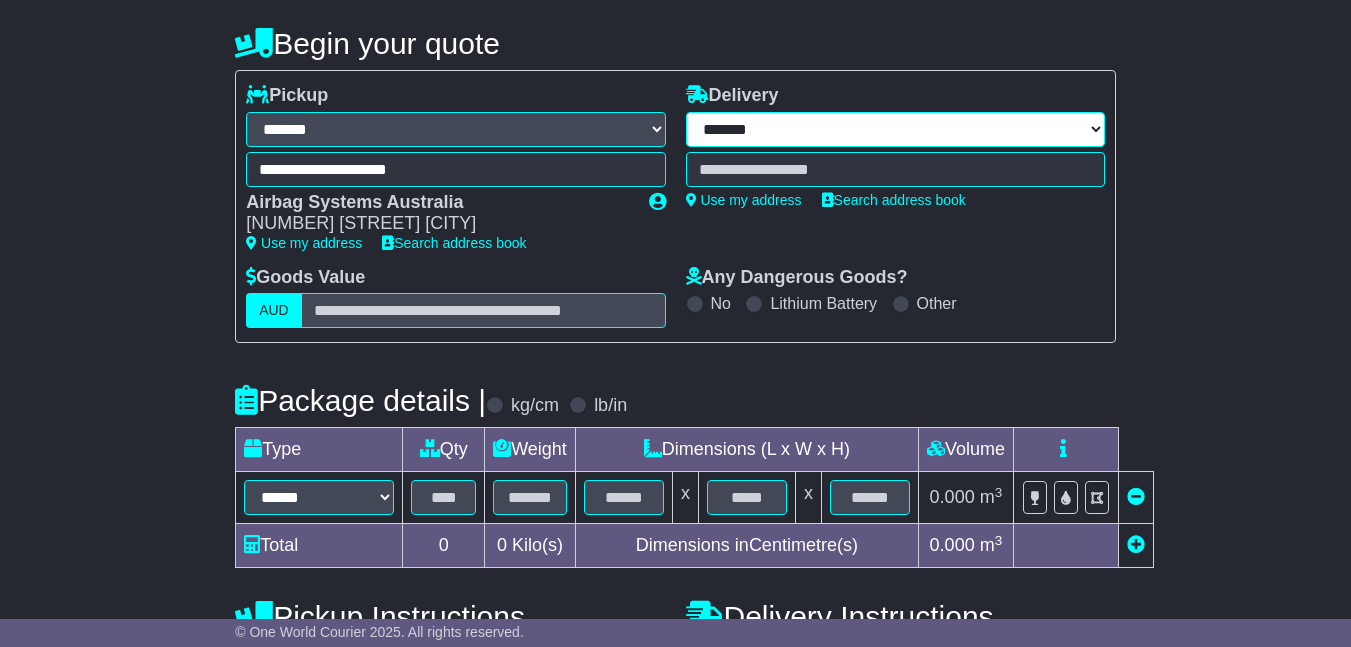 click on "**********" at bounding box center (895, 129) 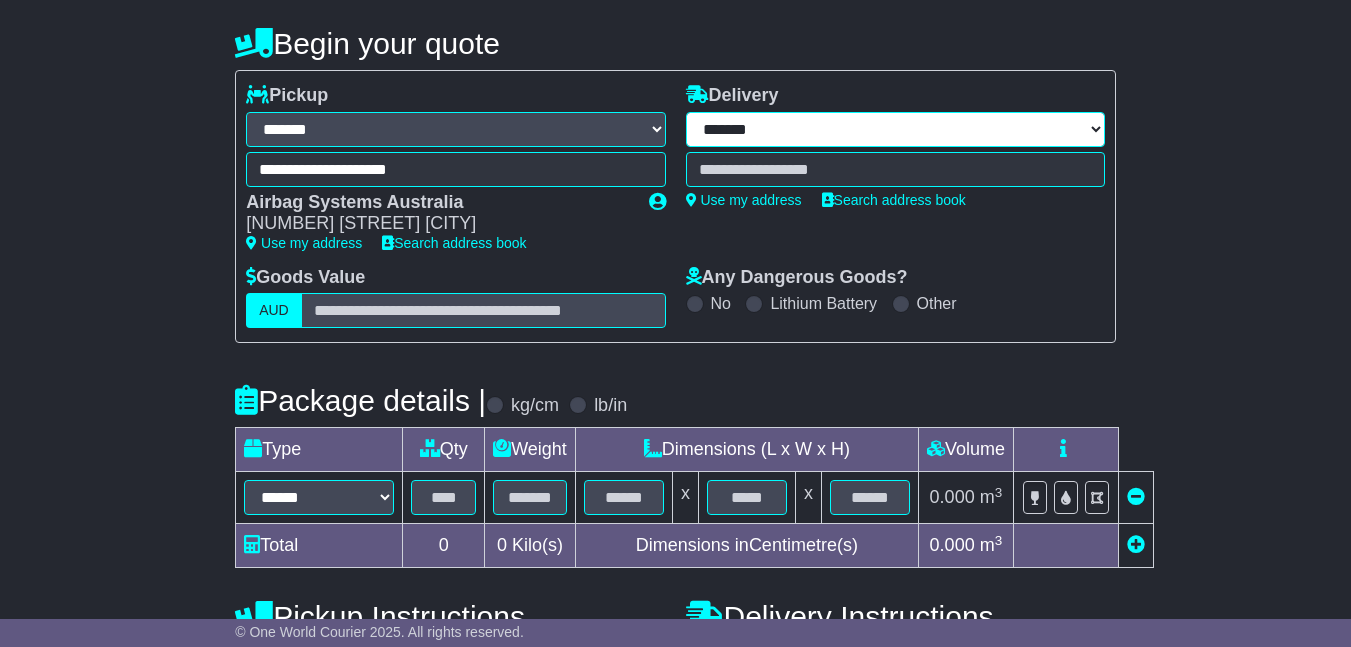 select on "**" 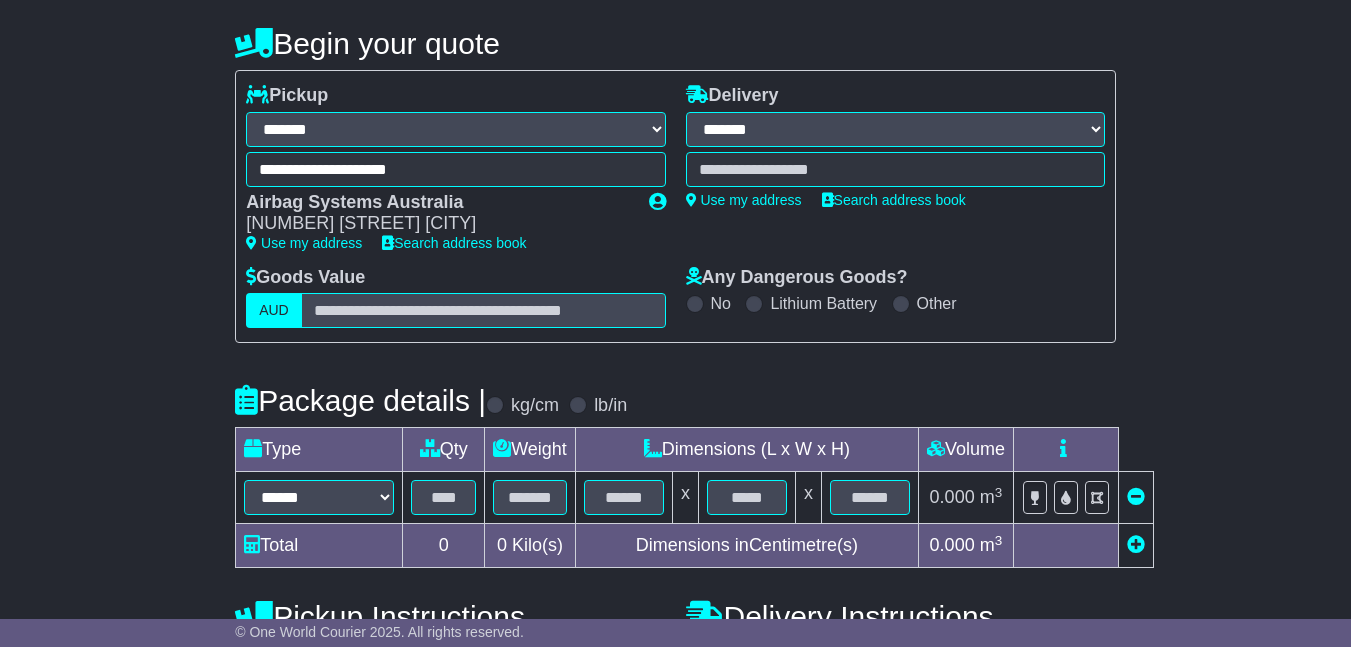 click on "**********" at bounding box center [895, 129] 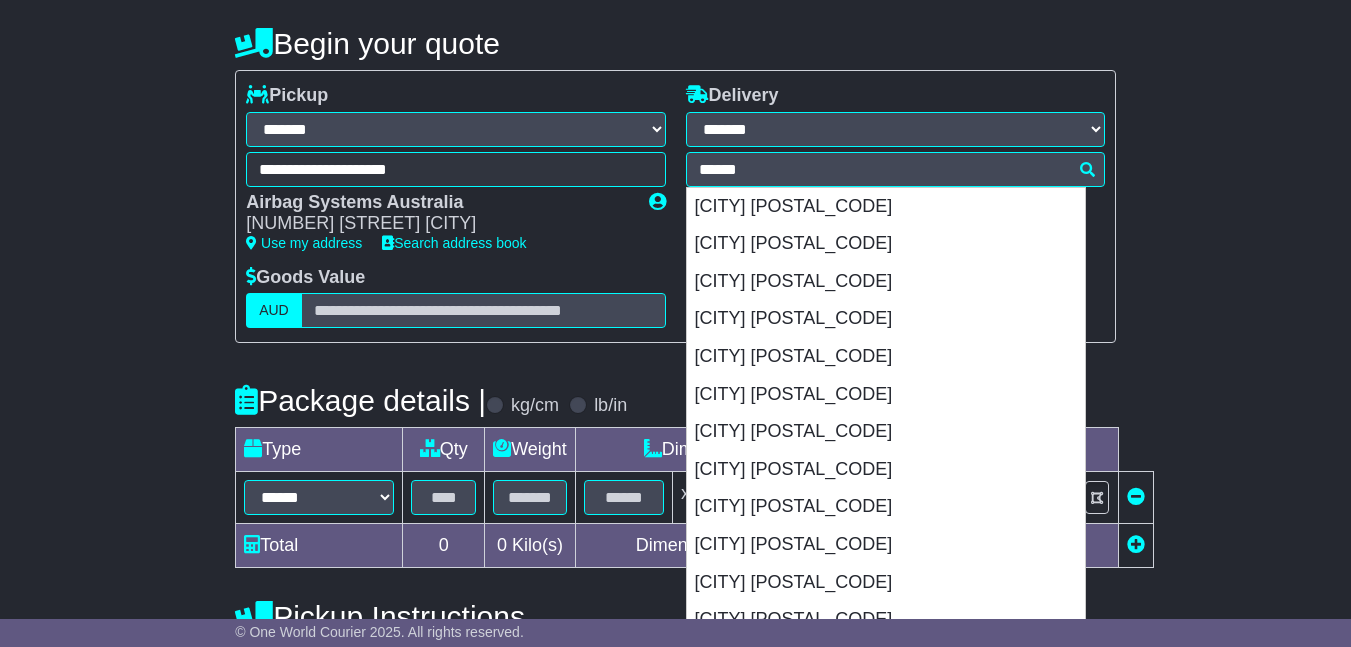 type on "*******" 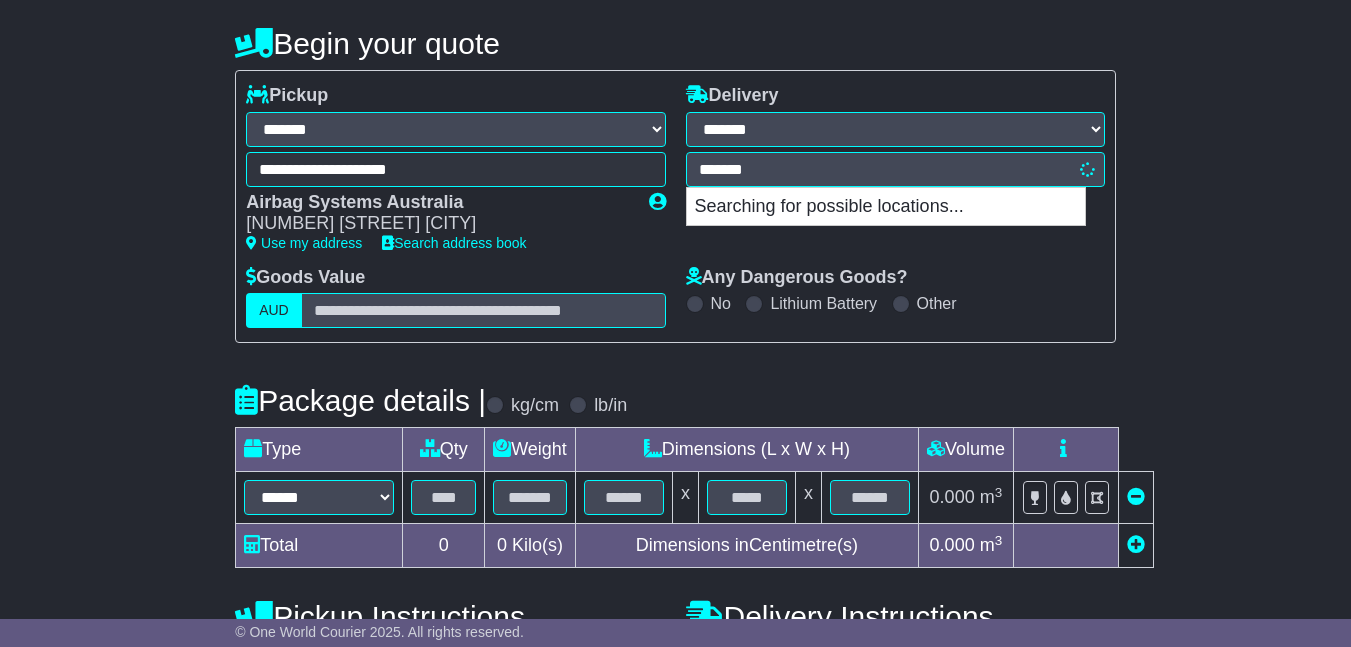 type on "**********" 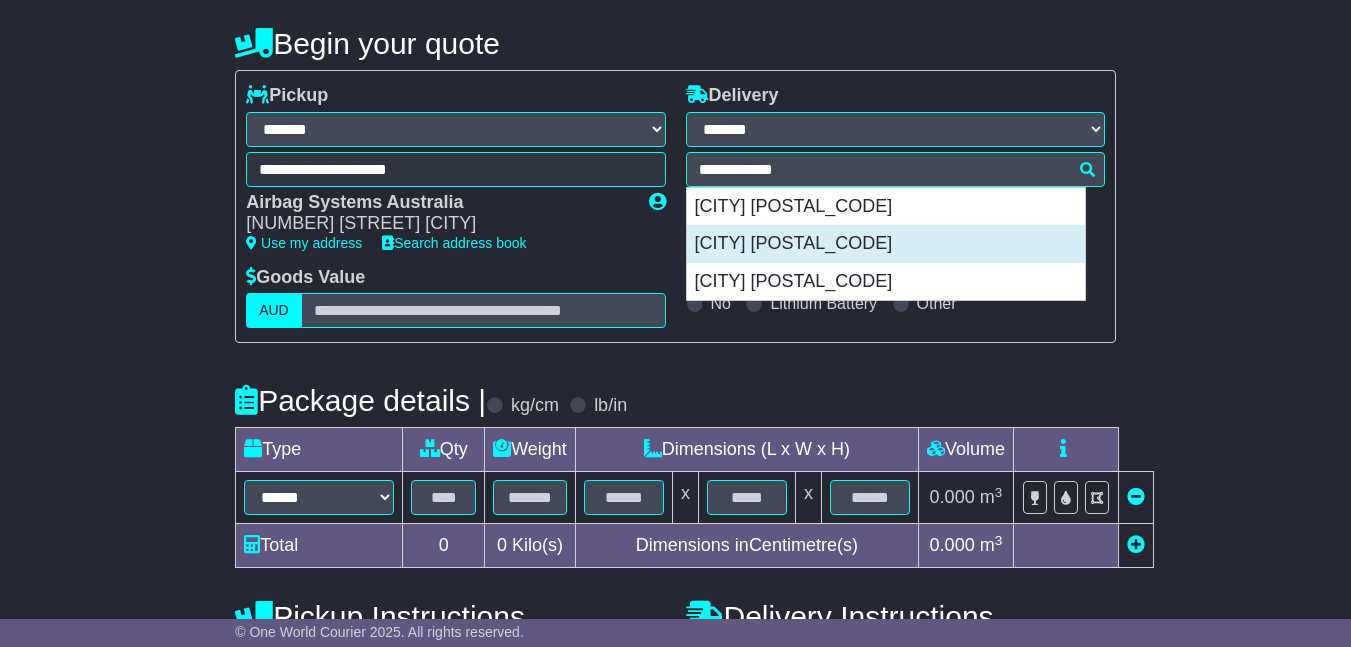 click on "GRABENSTETTEN 72582" at bounding box center [886, 244] 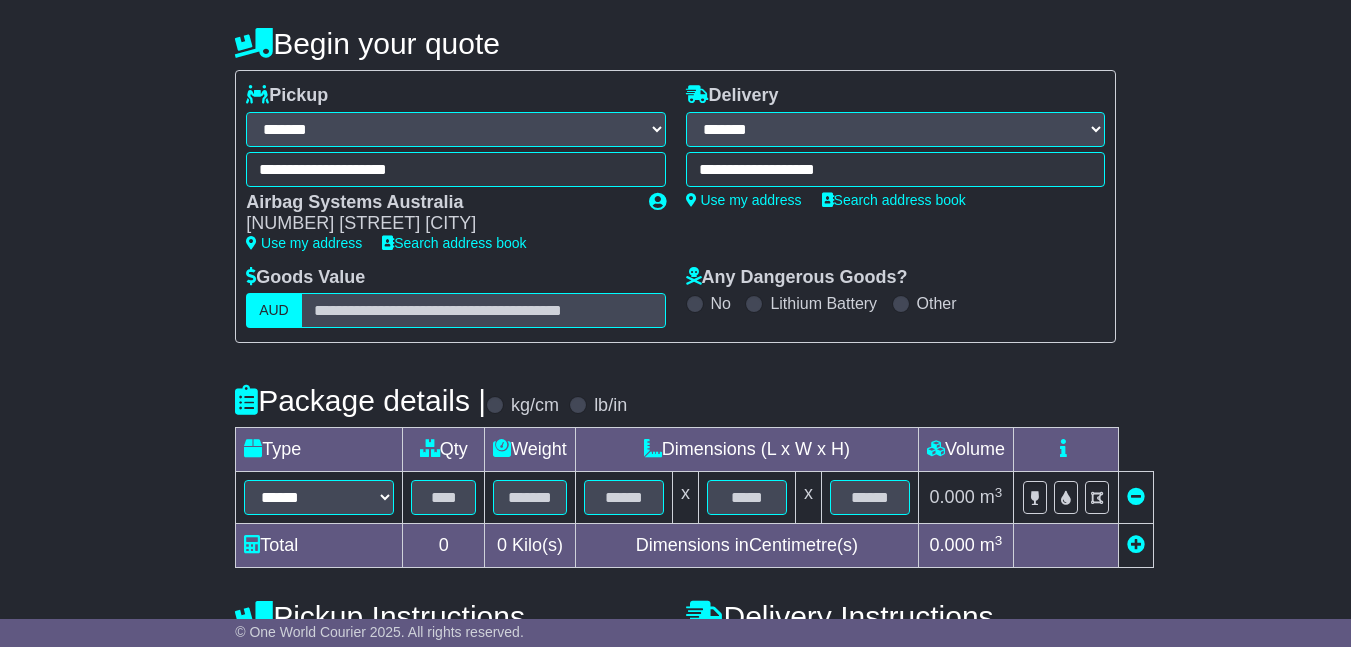 type on "**********" 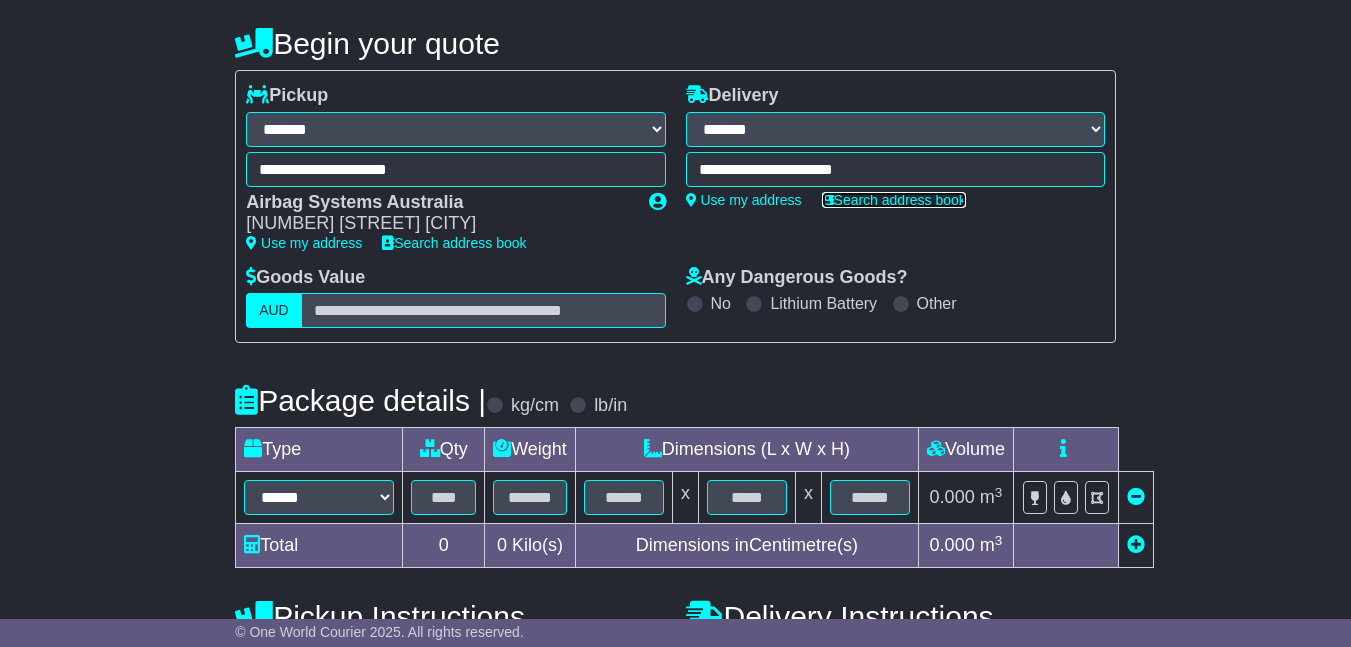 click on "Search address book" at bounding box center [894, 200] 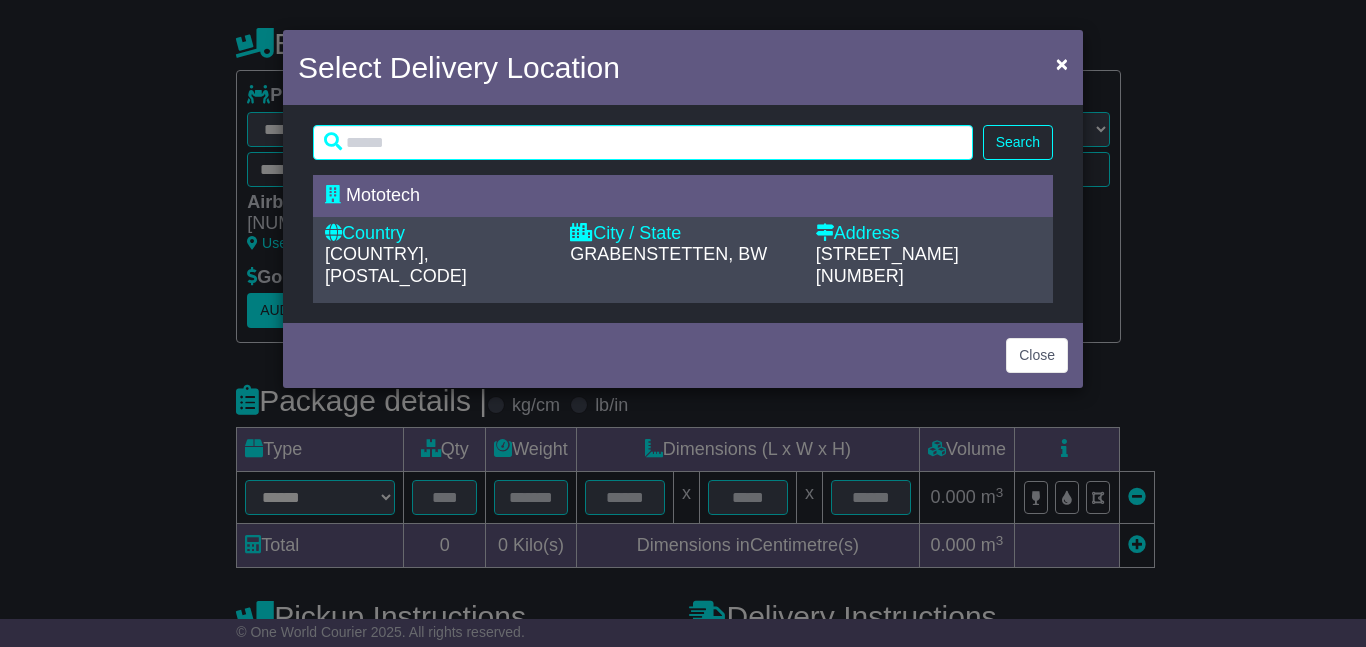 click on "City / State" at bounding box center [682, 234] 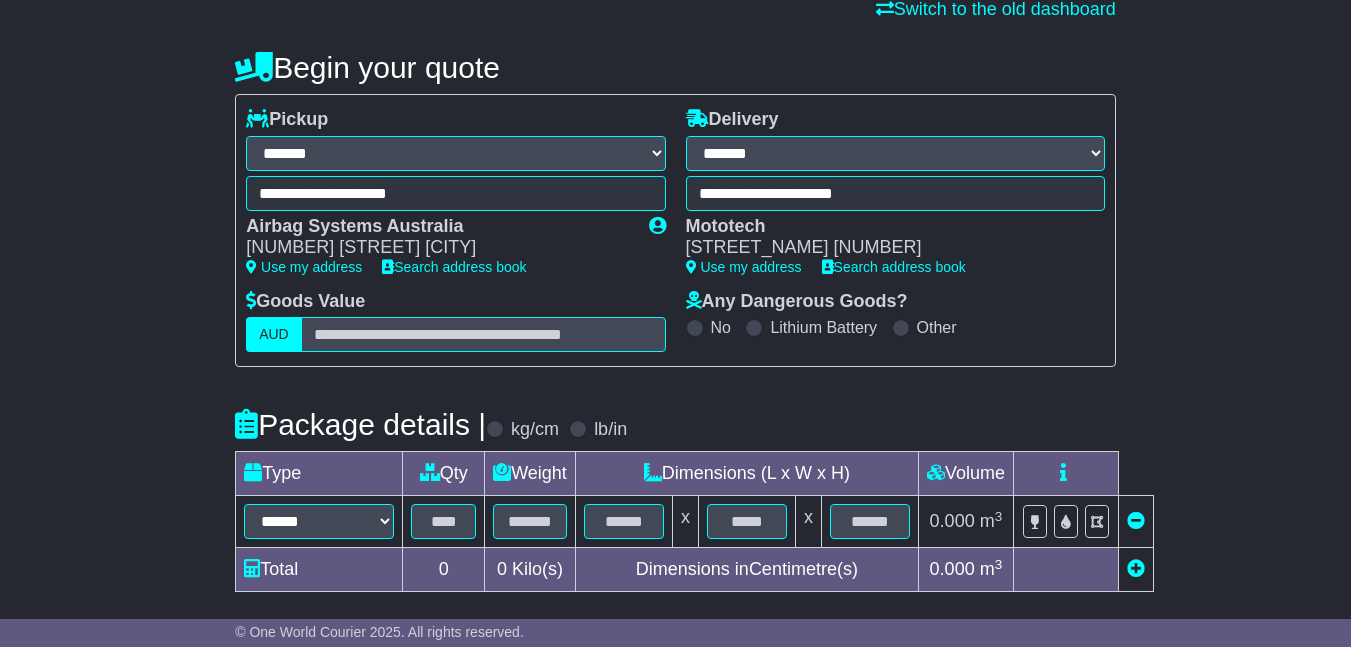 scroll, scrollTop: 360, scrollLeft: 0, axis: vertical 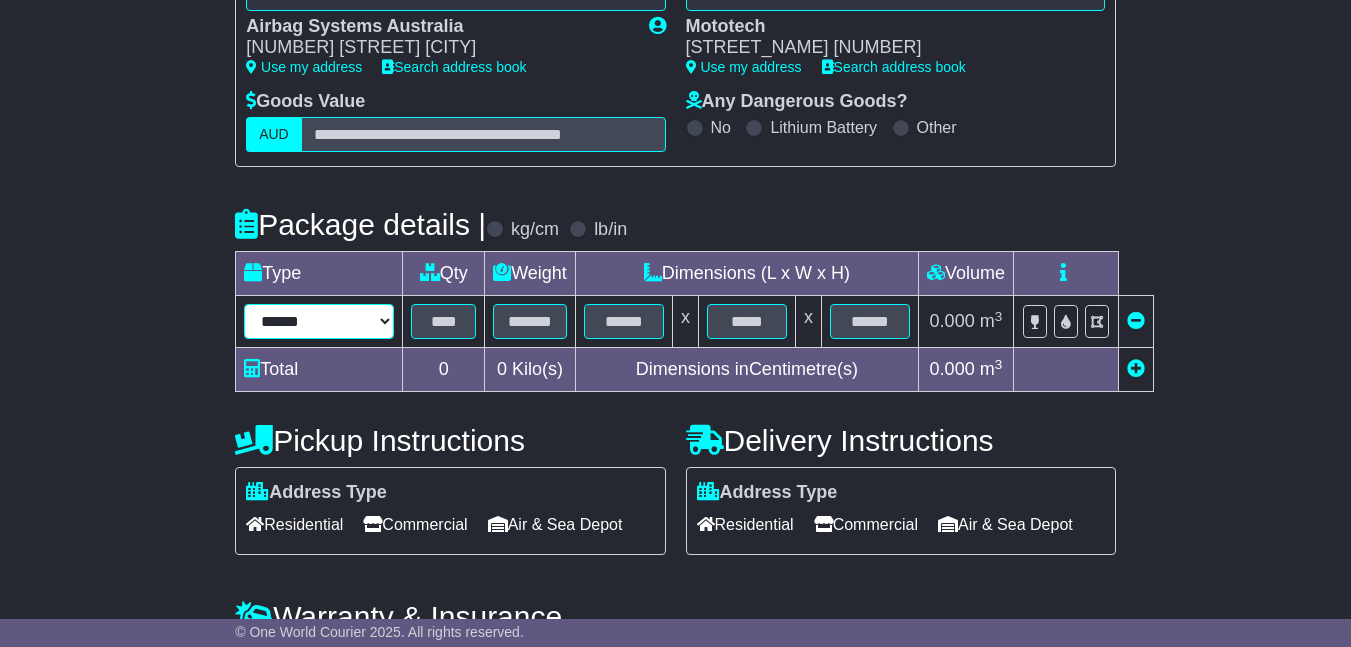 click on "****** ****** *** ******** ***** **** **** ****** *** *******" at bounding box center [319, 321] 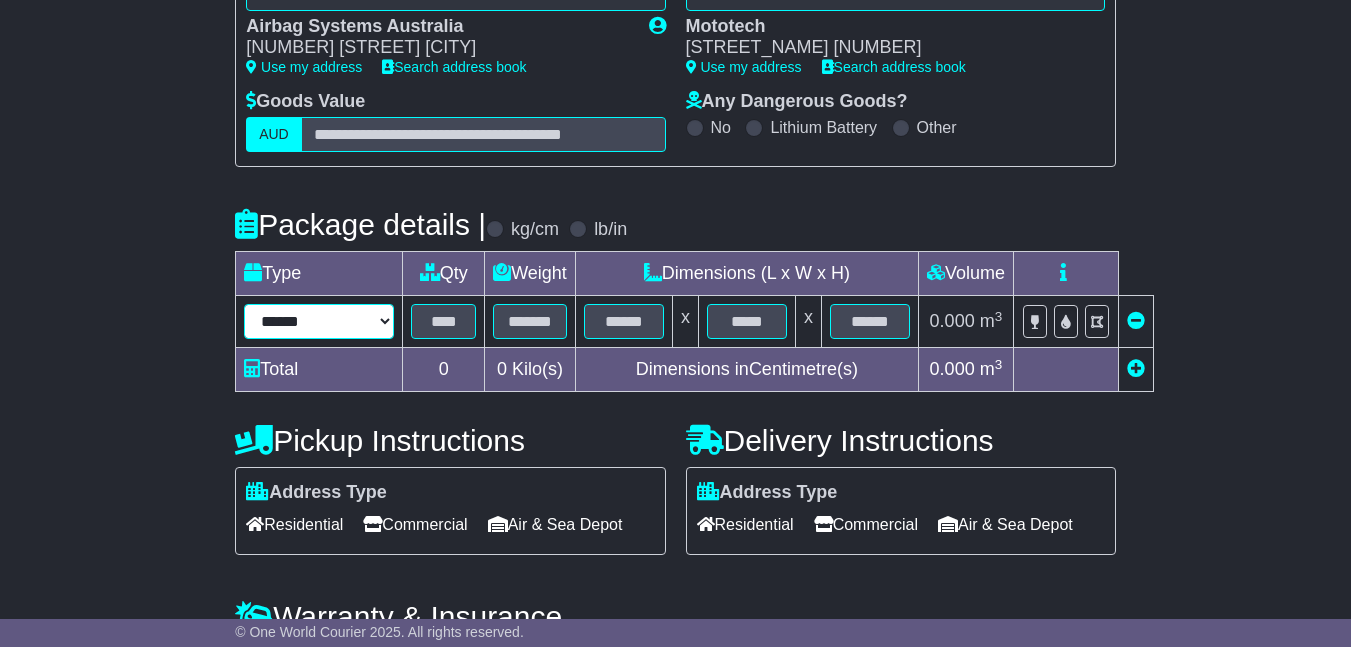 select on "*****" 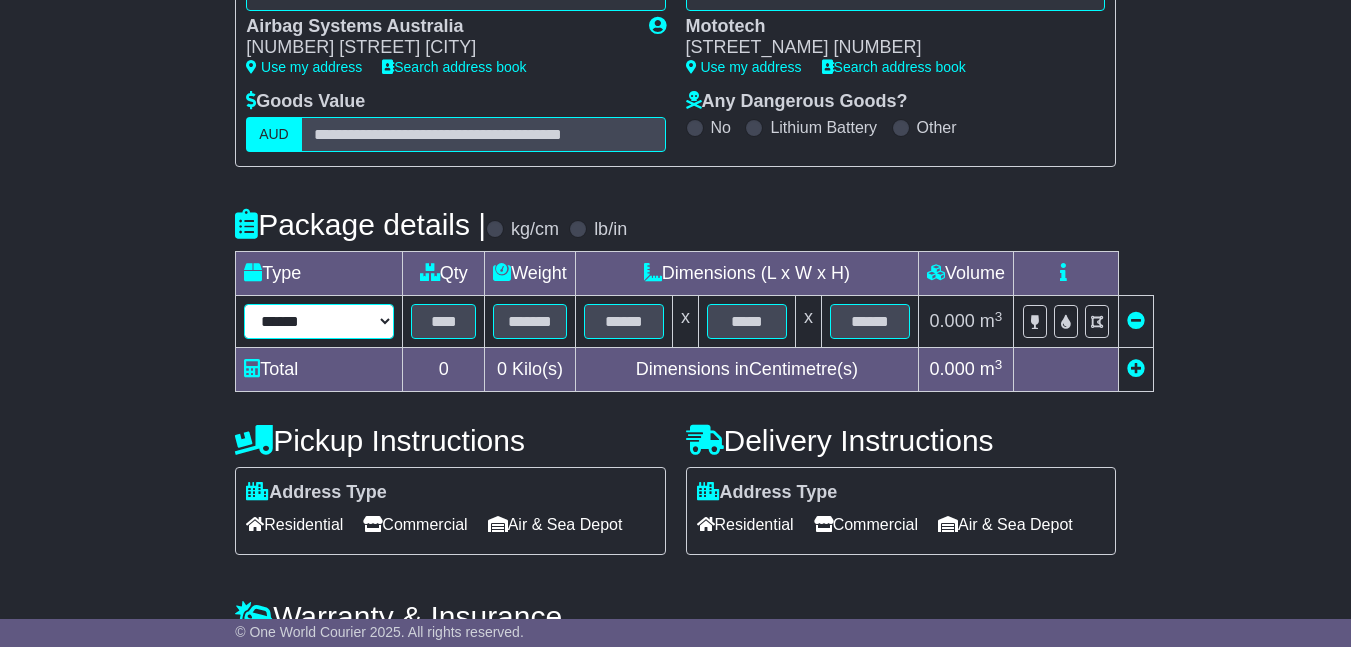 click on "****** ****** *** ******** ***** **** **** ****** *** *******" at bounding box center [319, 321] 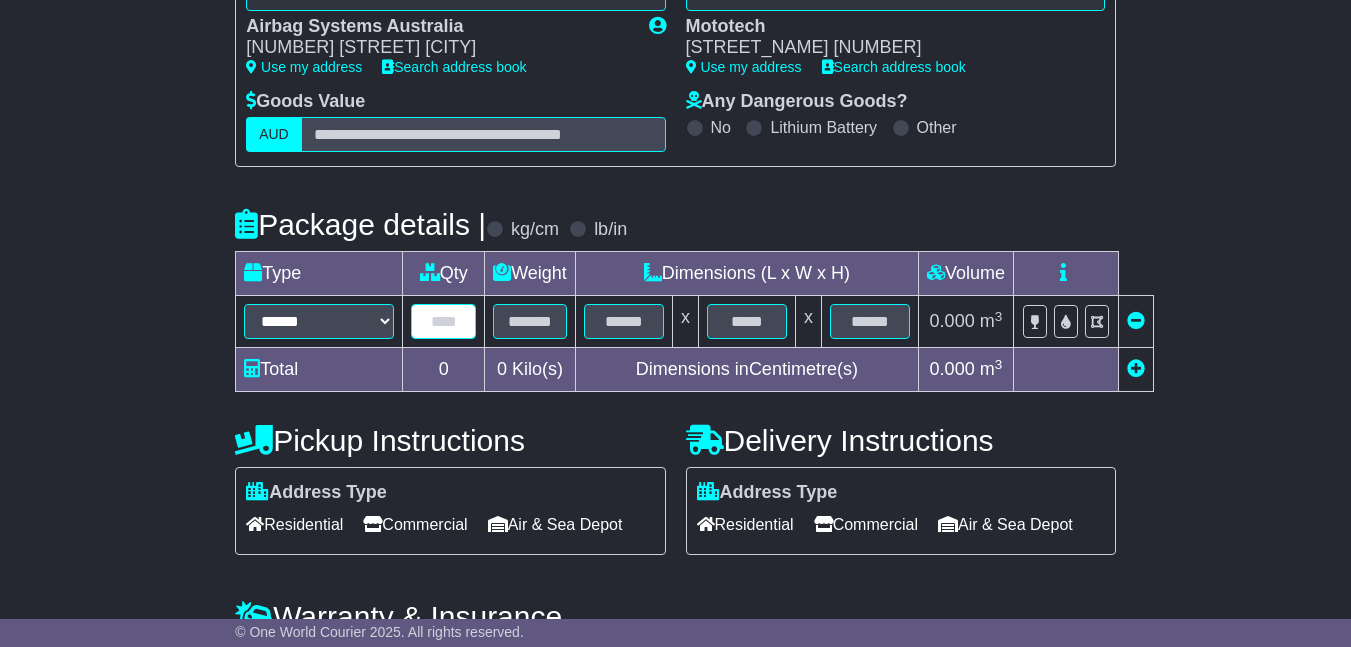 click at bounding box center (443, 321) 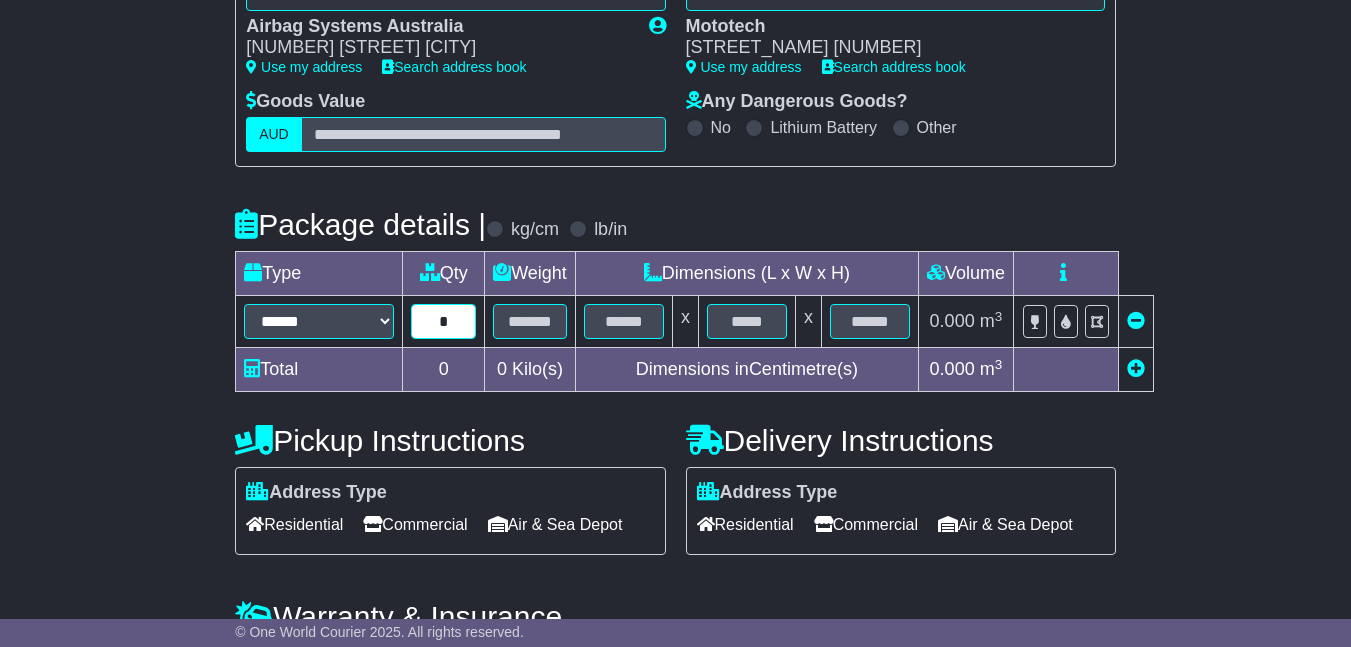 type on "*" 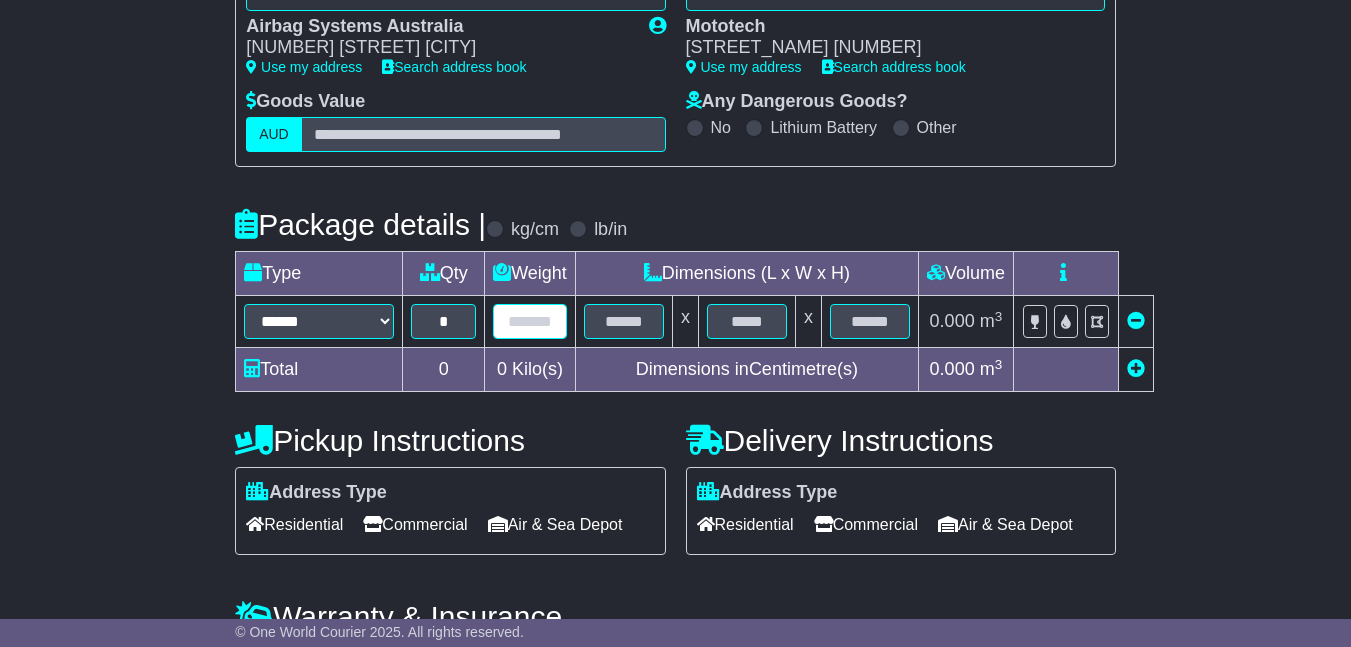 click at bounding box center [530, 321] 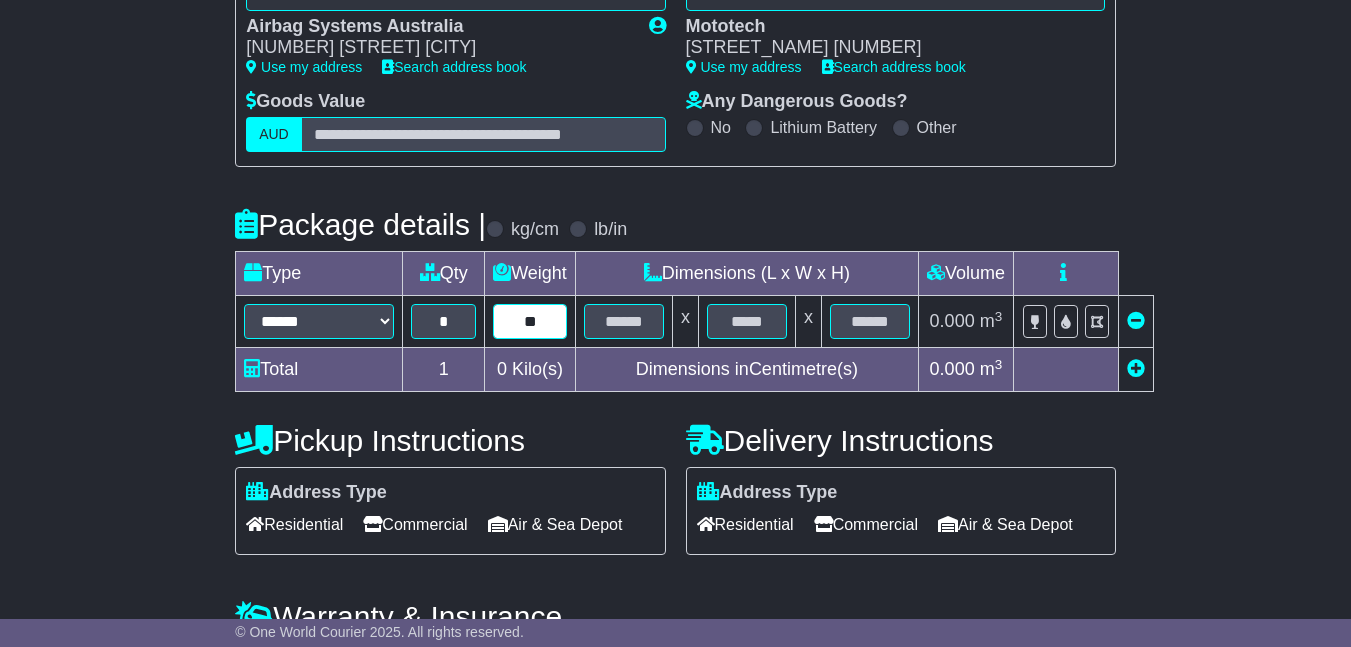 type on "**" 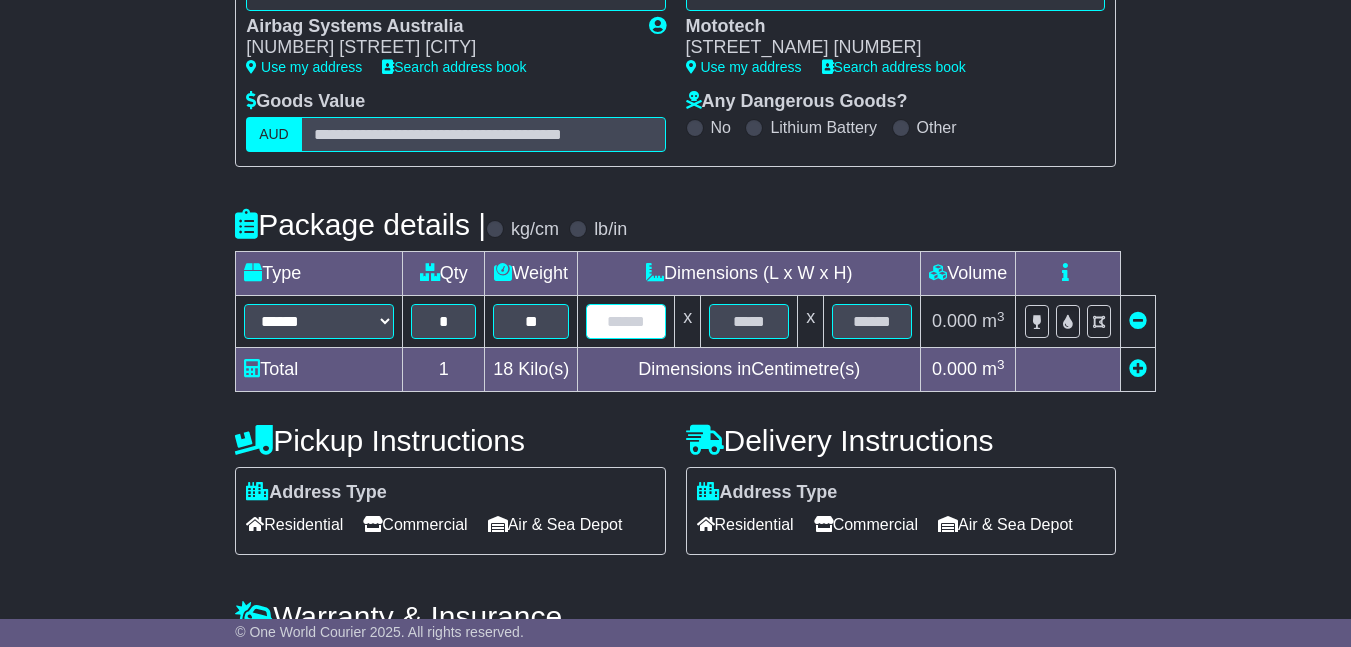 click at bounding box center [626, 321] 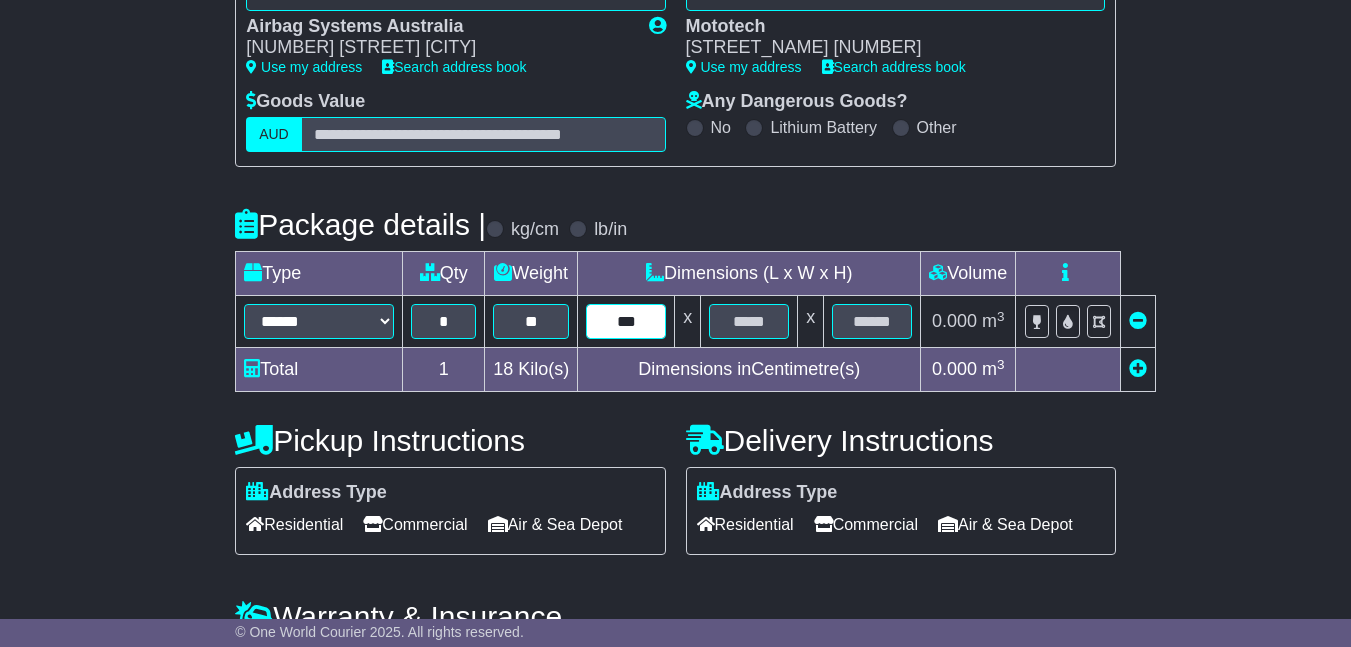 type on "***" 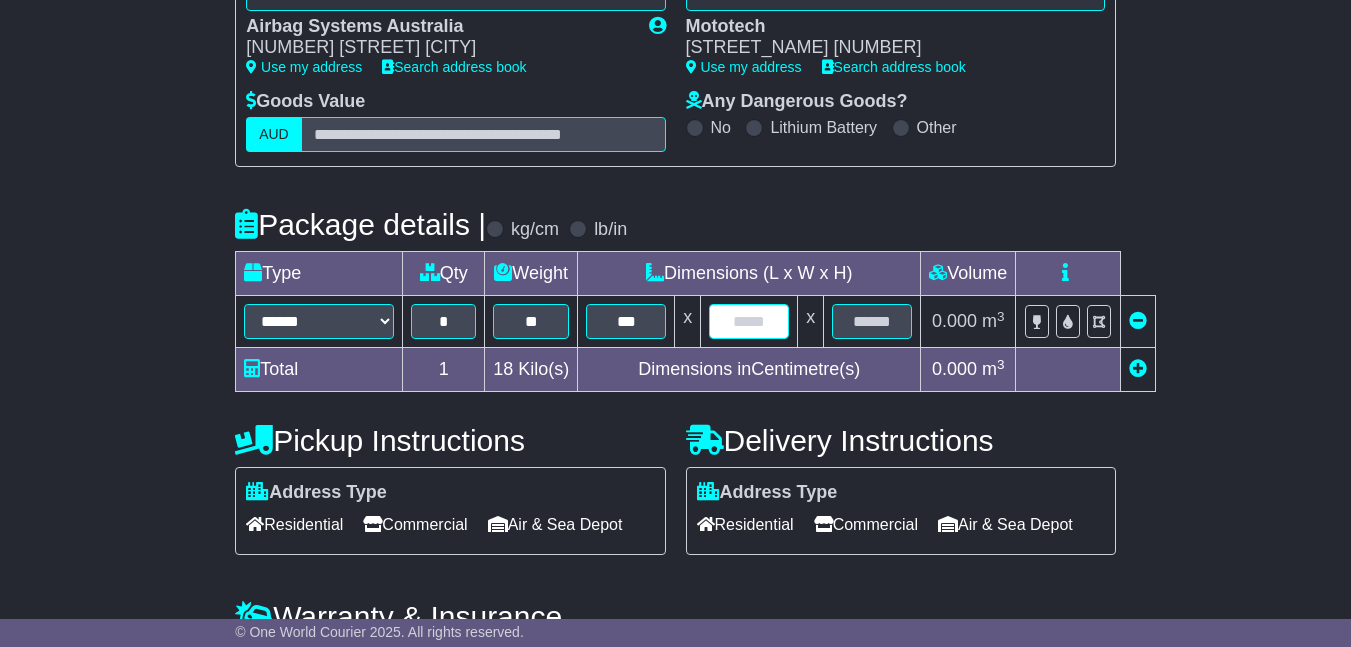 click at bounding box center (749, 321) 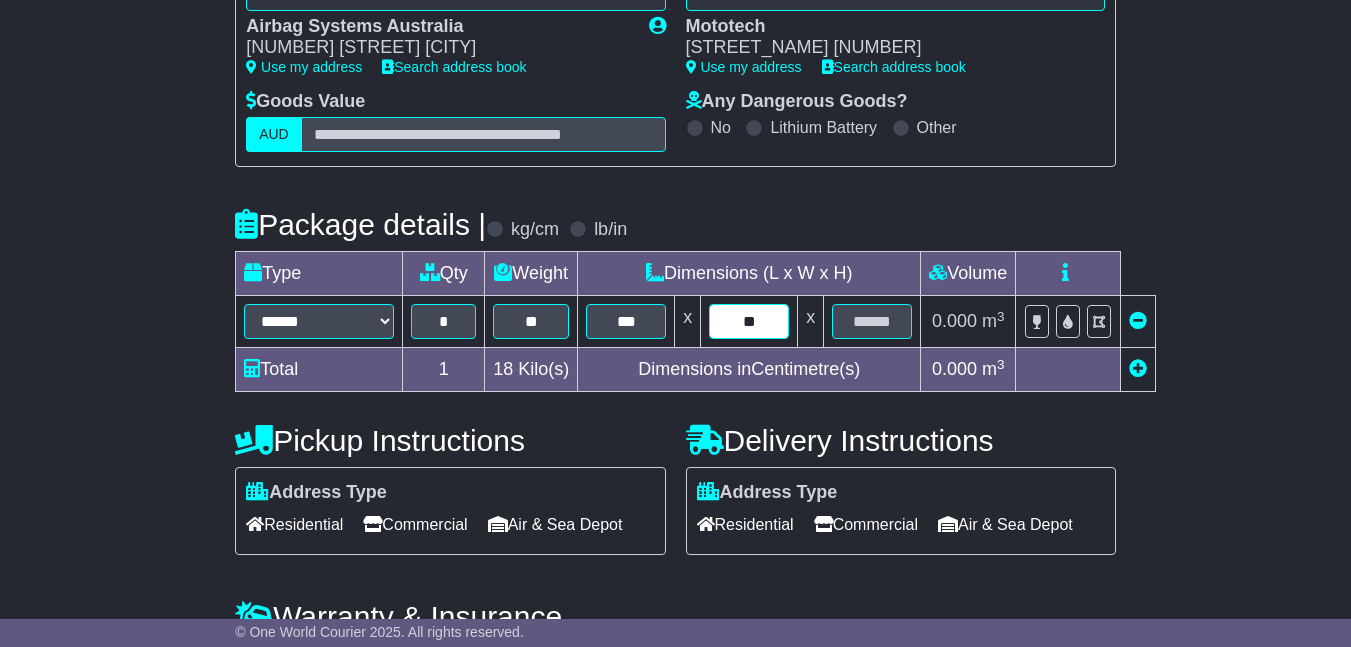 type on "**" 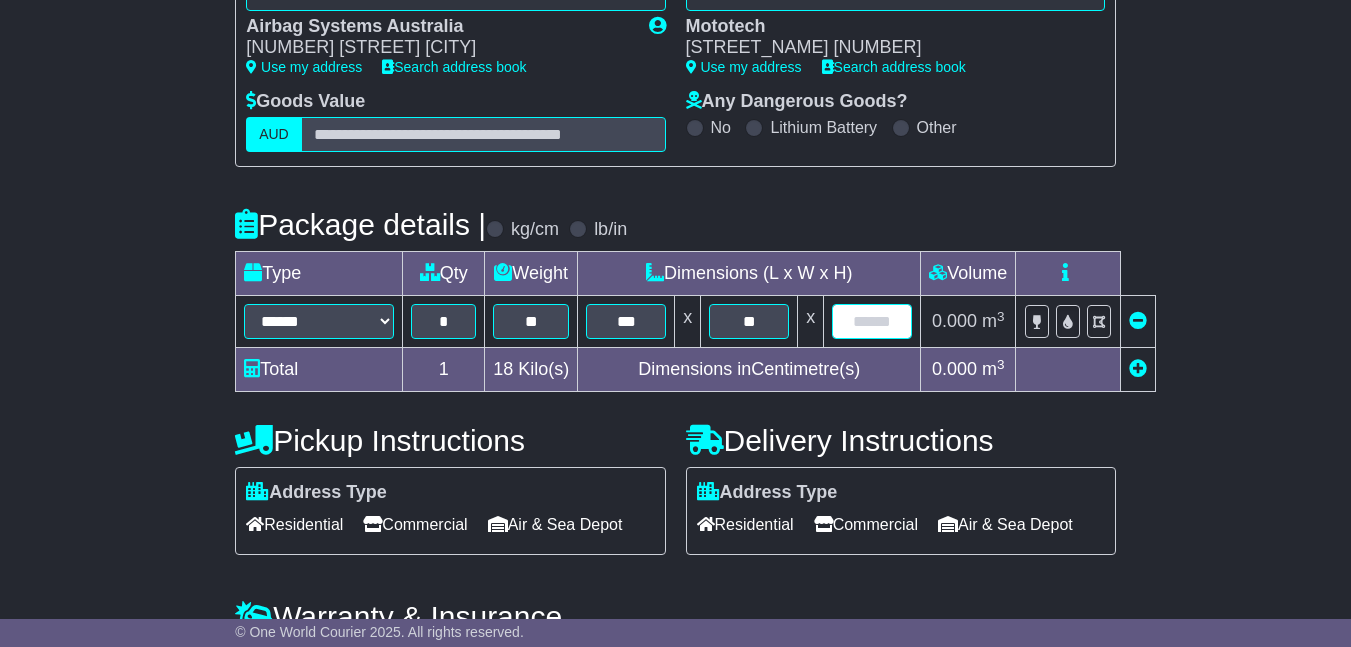 click at bounding box center [872, 321] 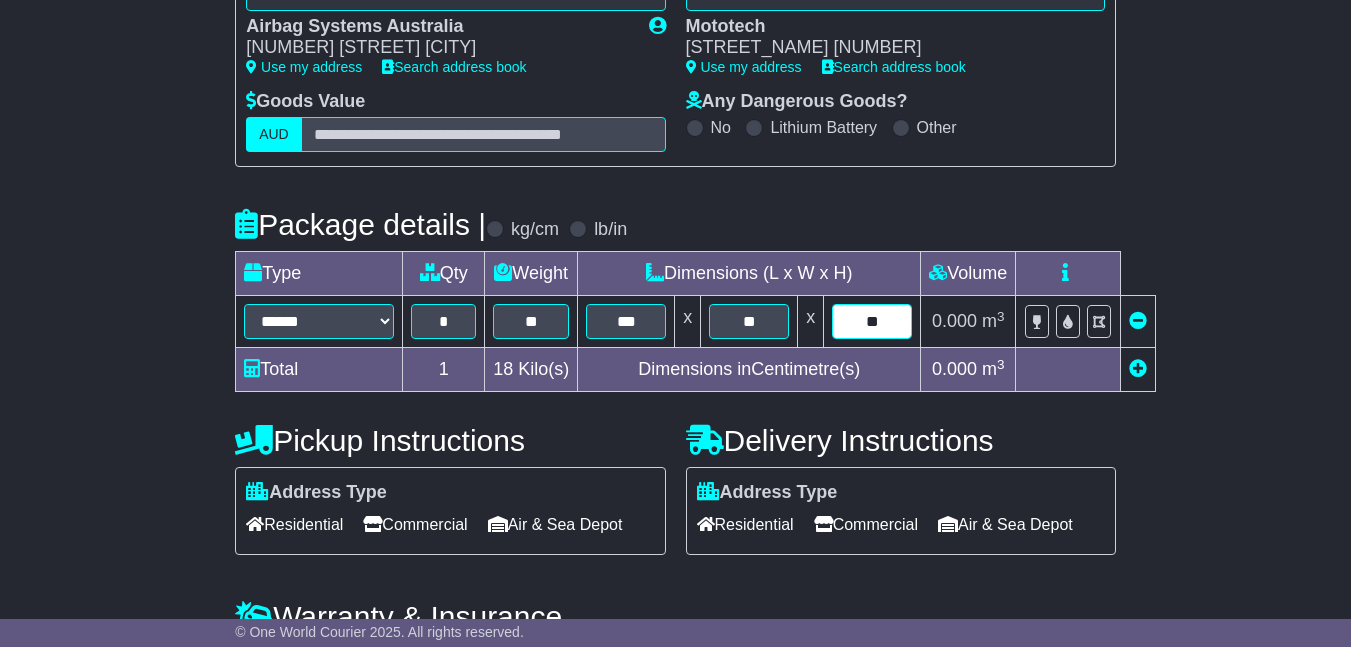 type on "**" 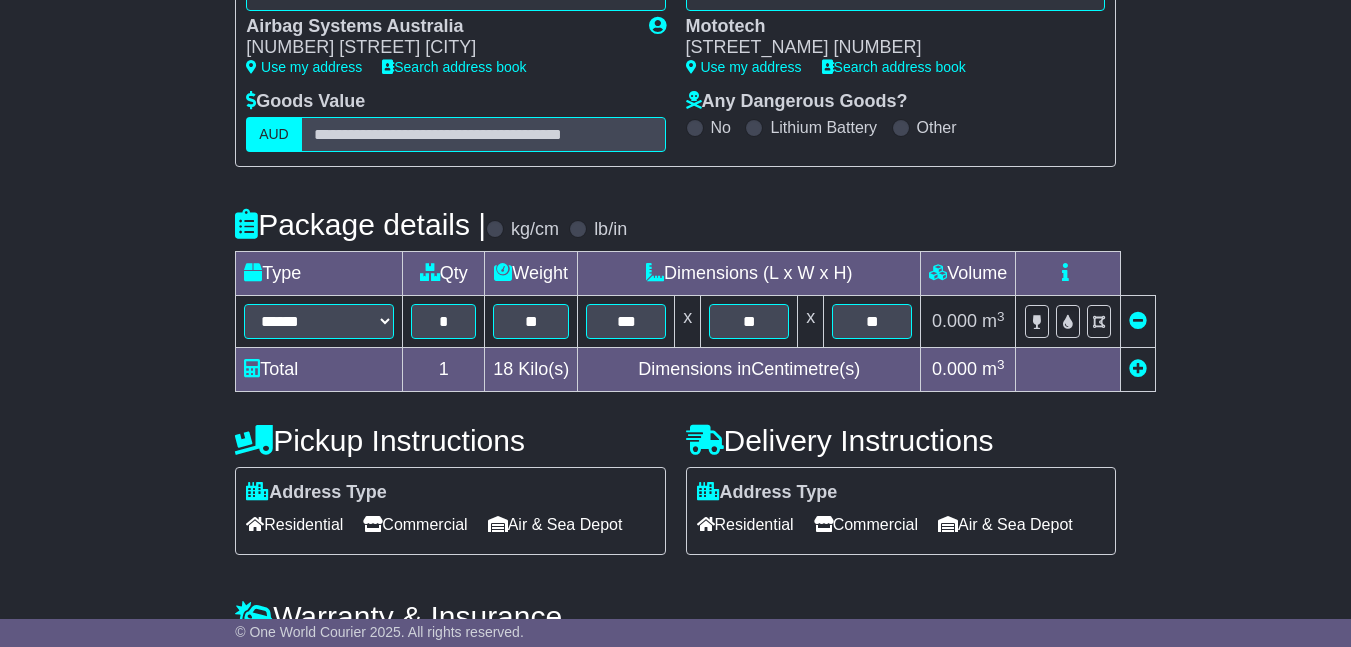 click on "Total" at bounding box center [319, 370] 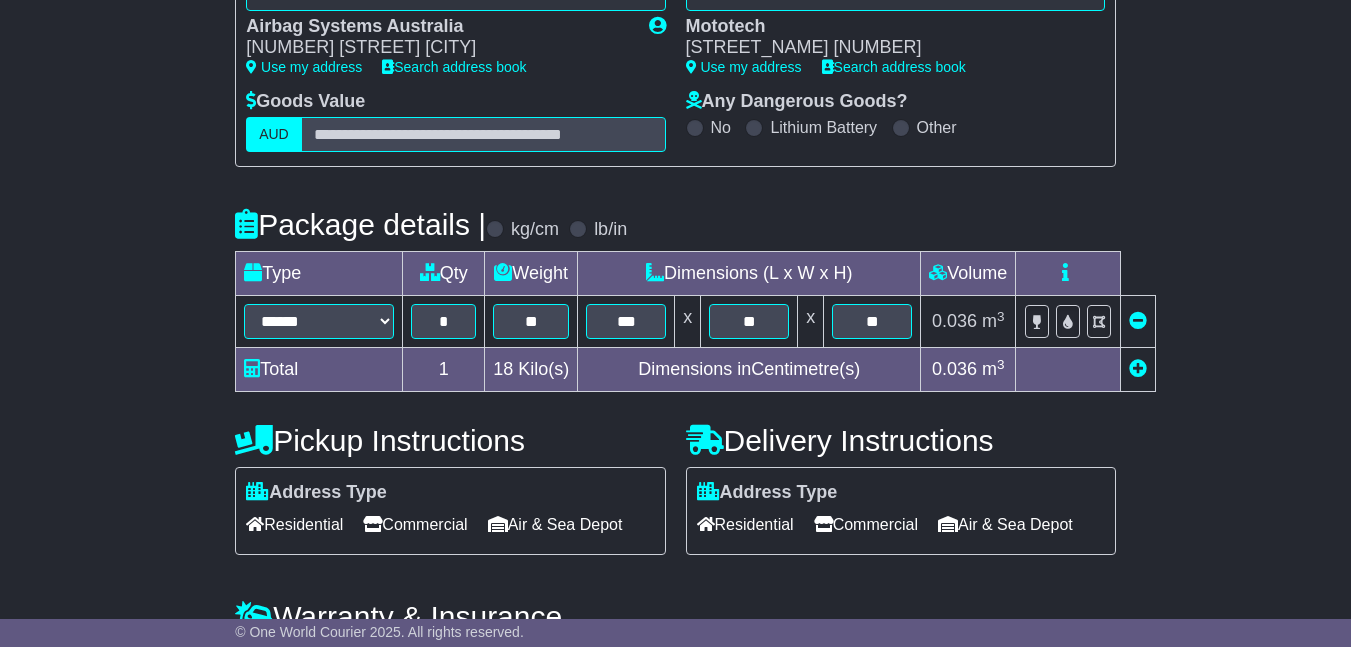 click at bounding box center (1138, 368) 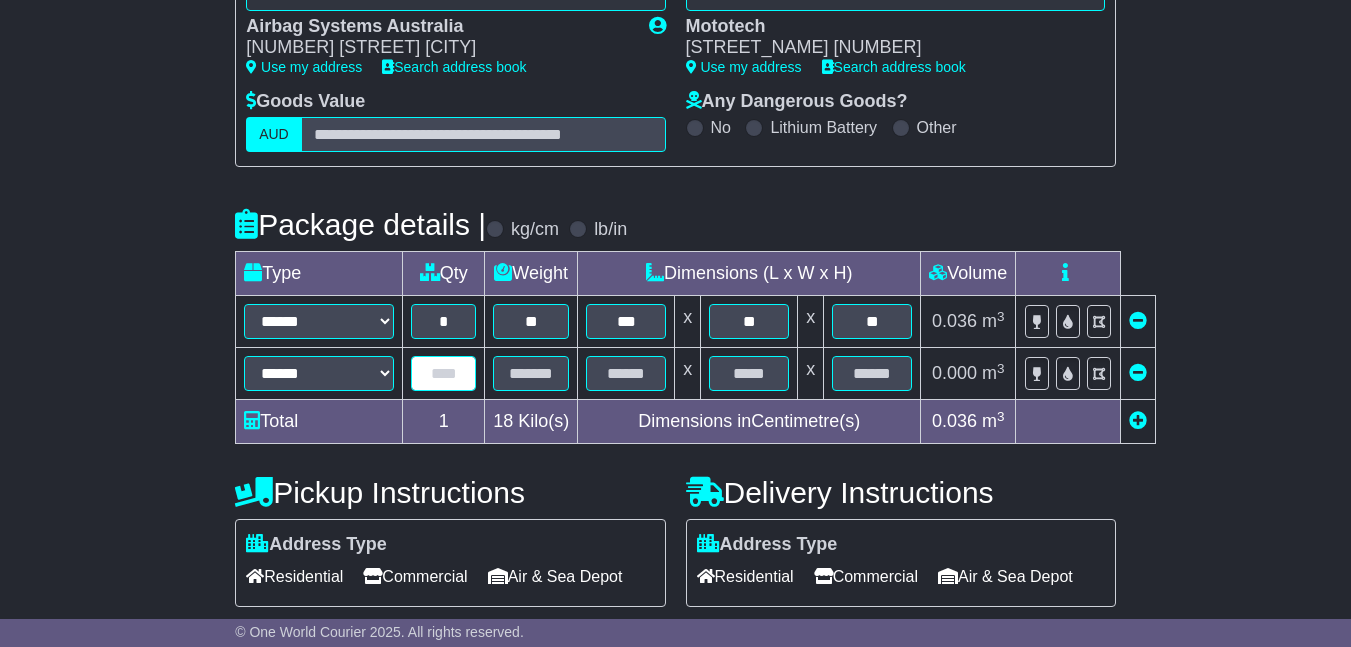 click at bounding box center [443, 373] 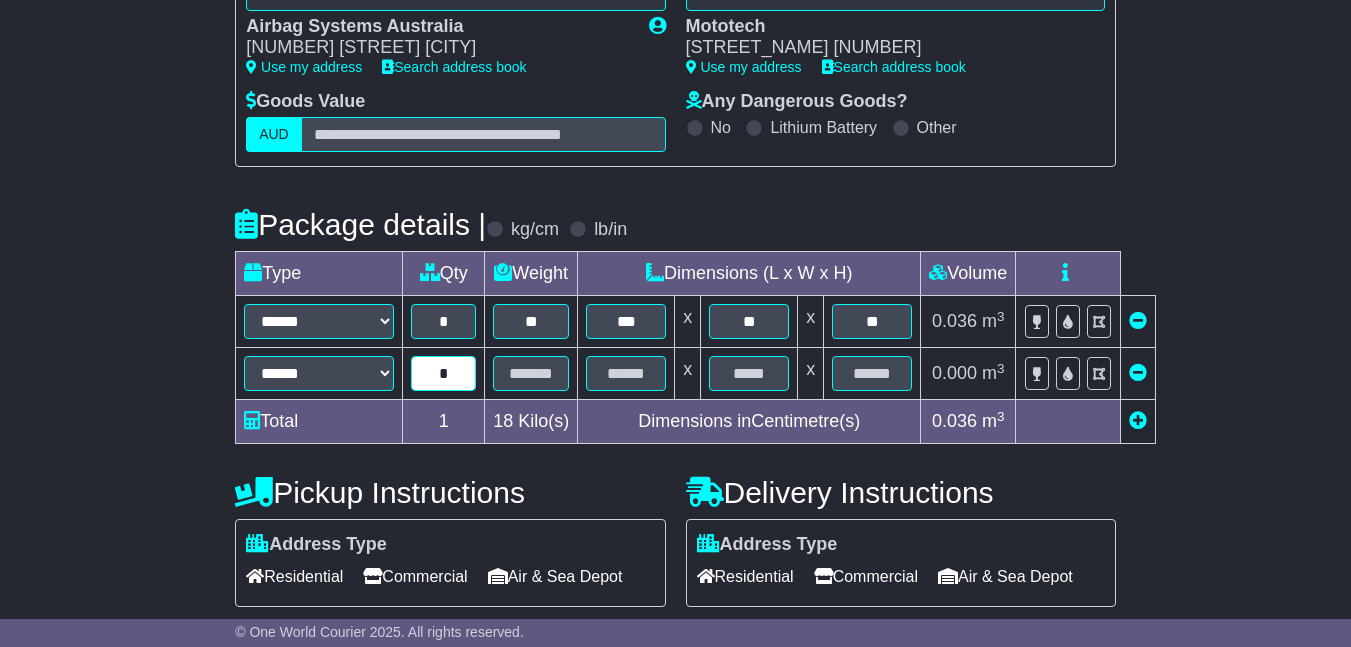 type on "*" 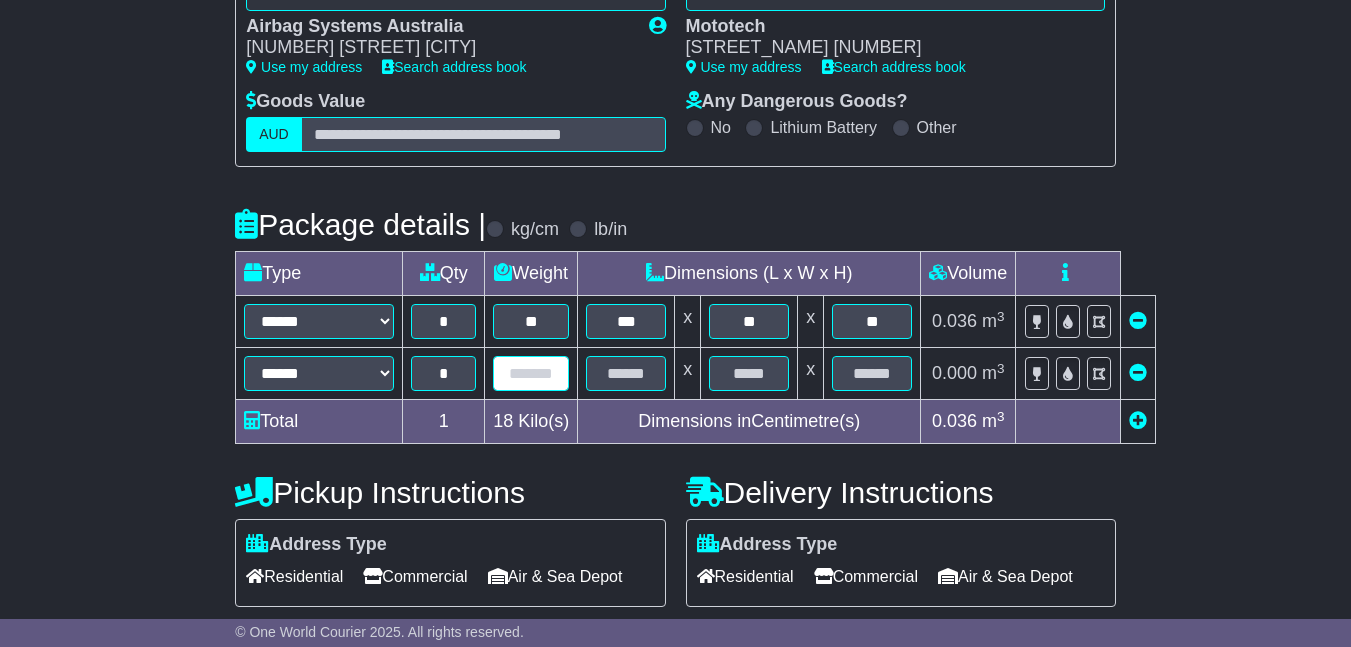 click at bounding box center [531, 373] 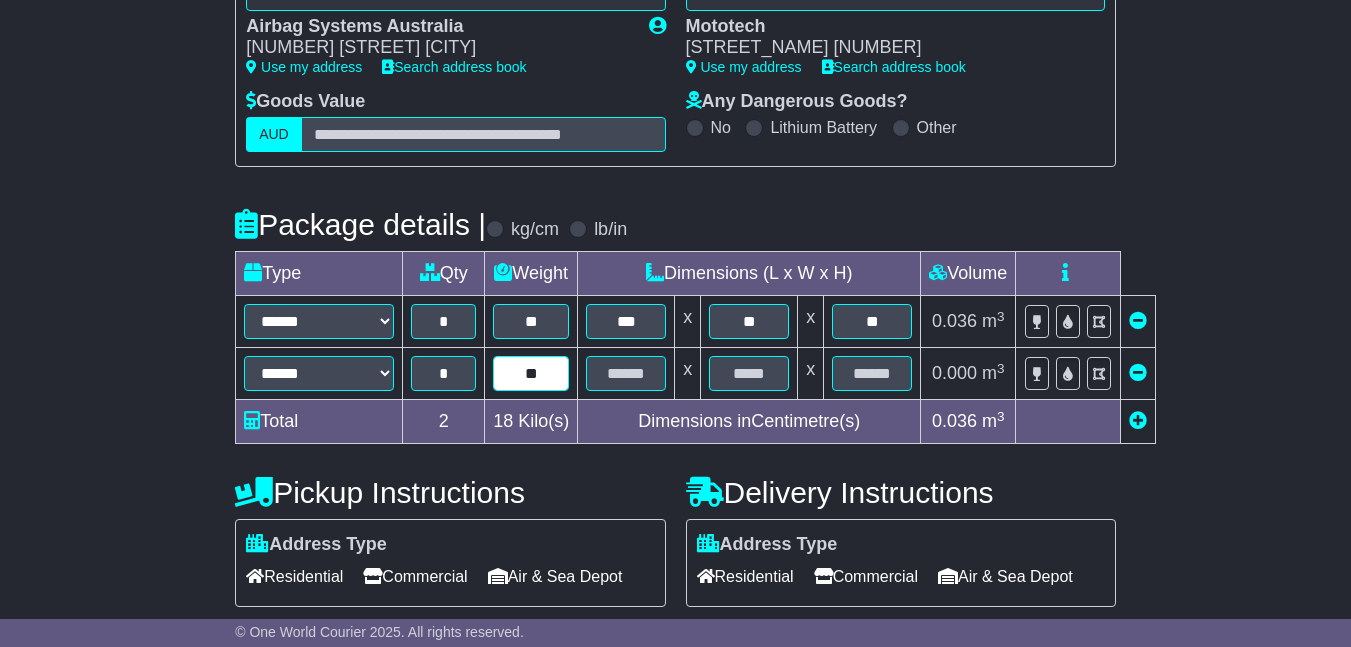 type on "**" 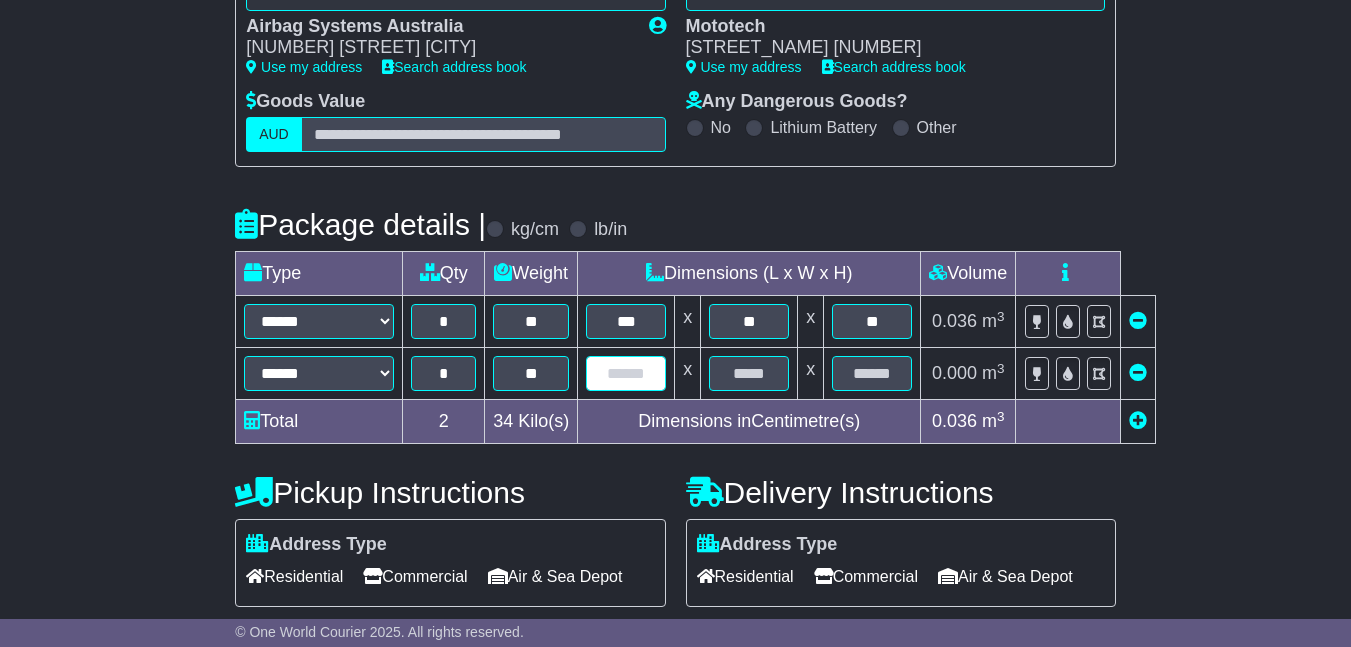 click at bounding box center (626, 373) 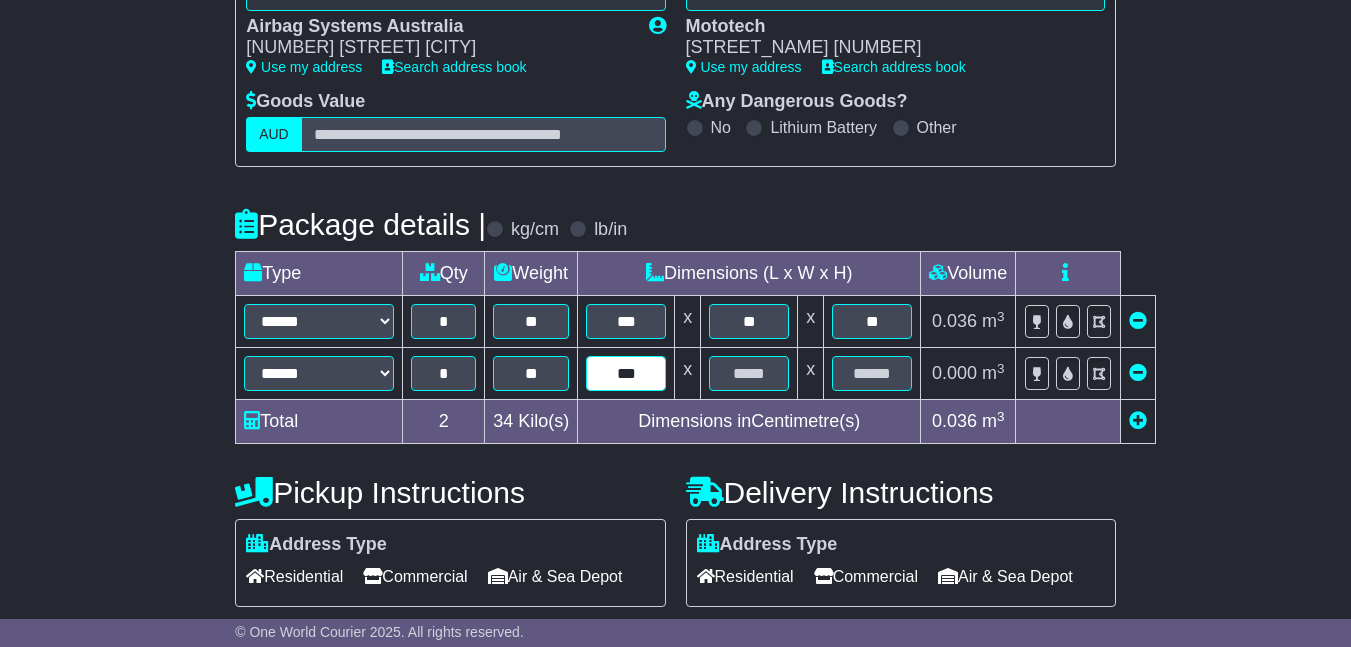 type on "***" 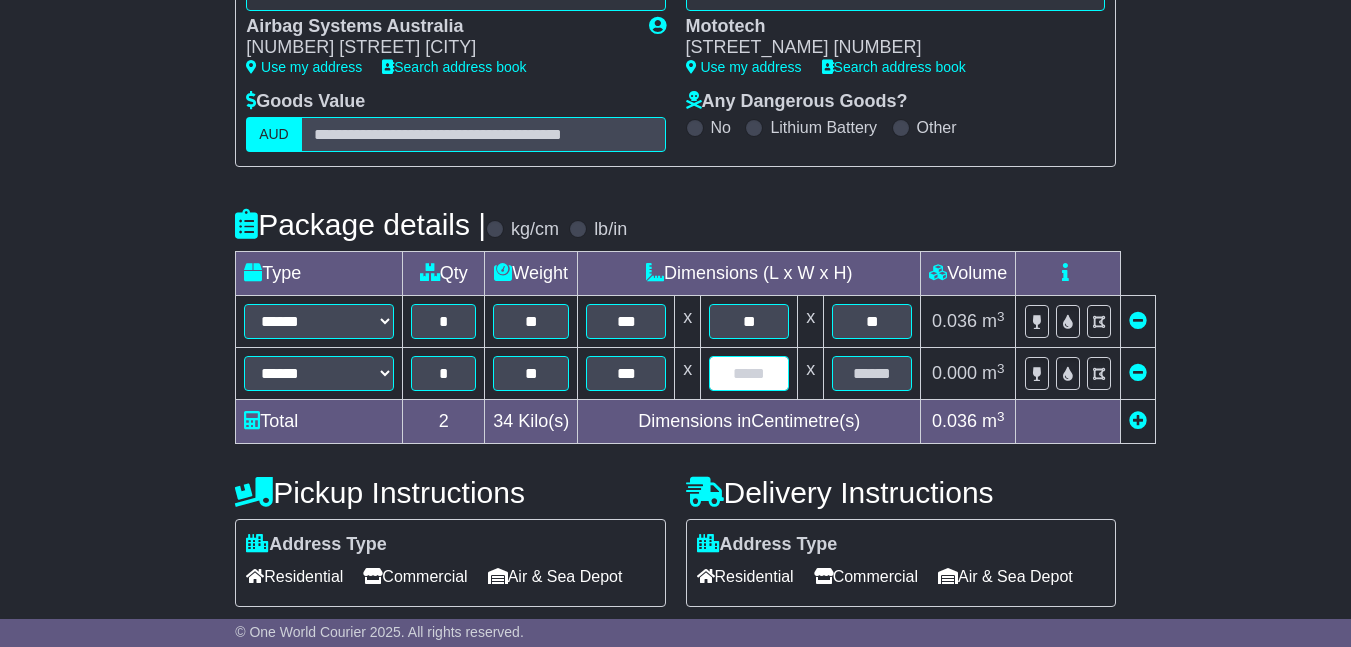 click at bounding box center (749, 373) 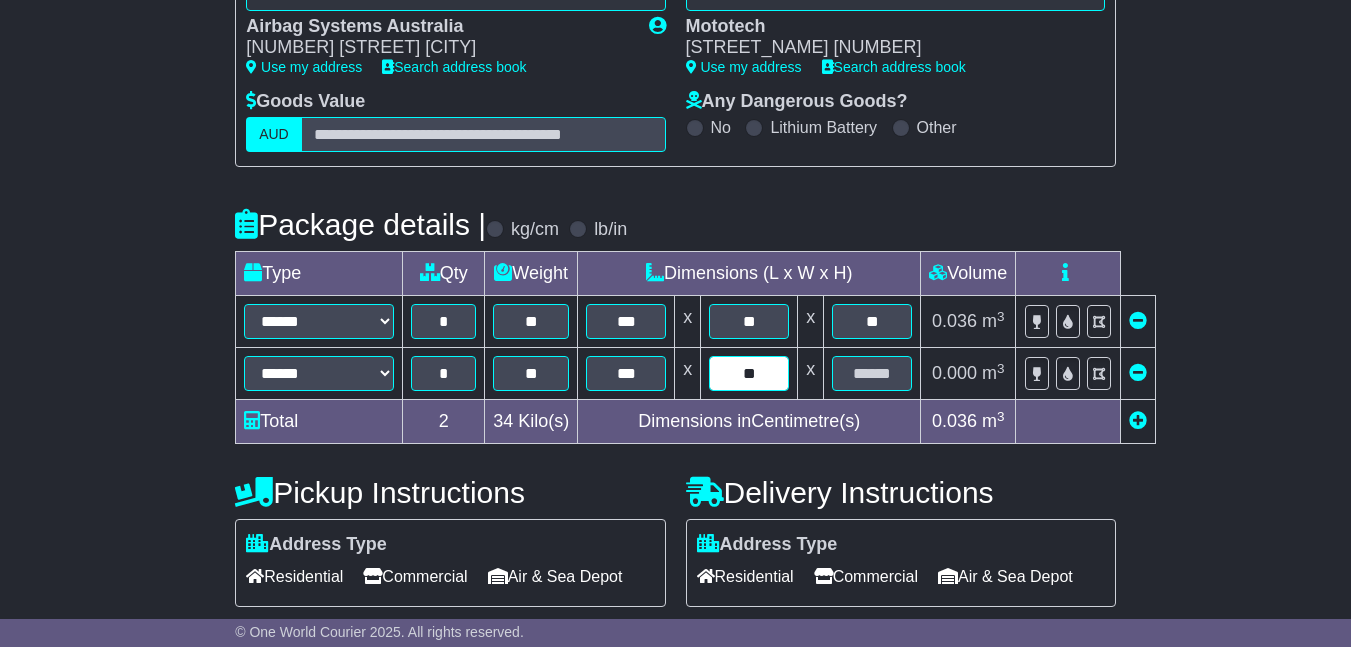 type on "**" 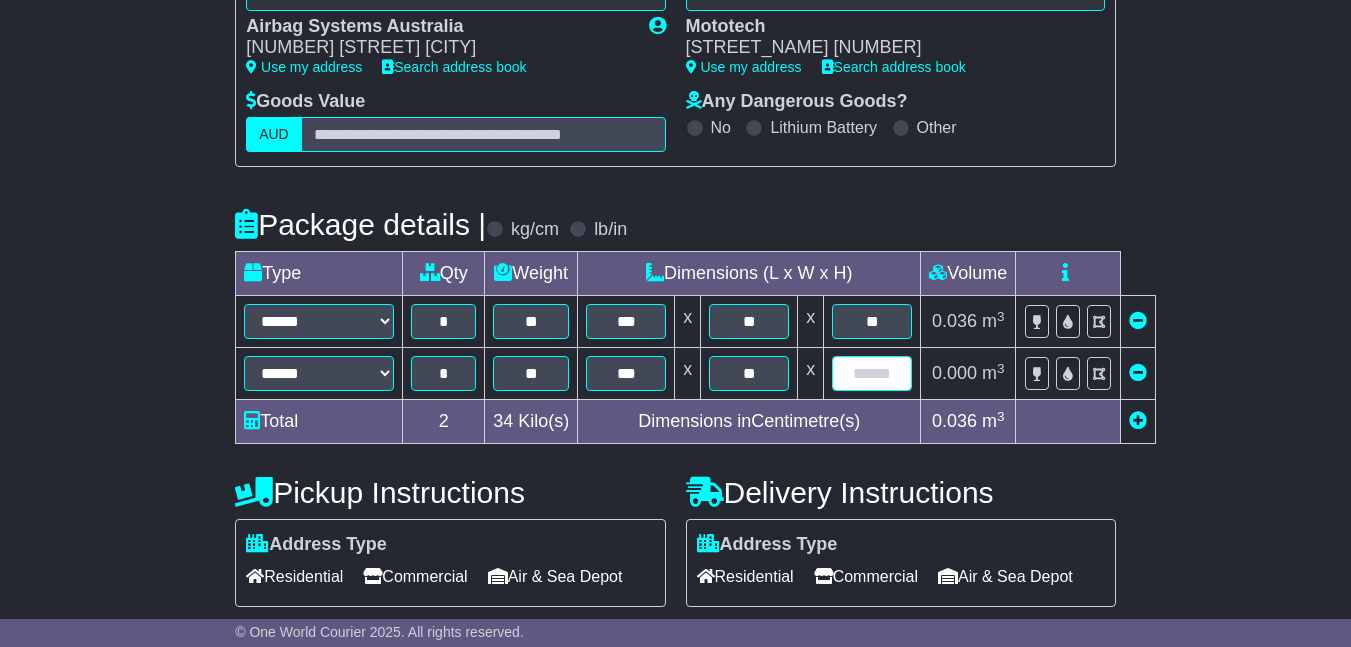 click at bounding box center (872, 373) 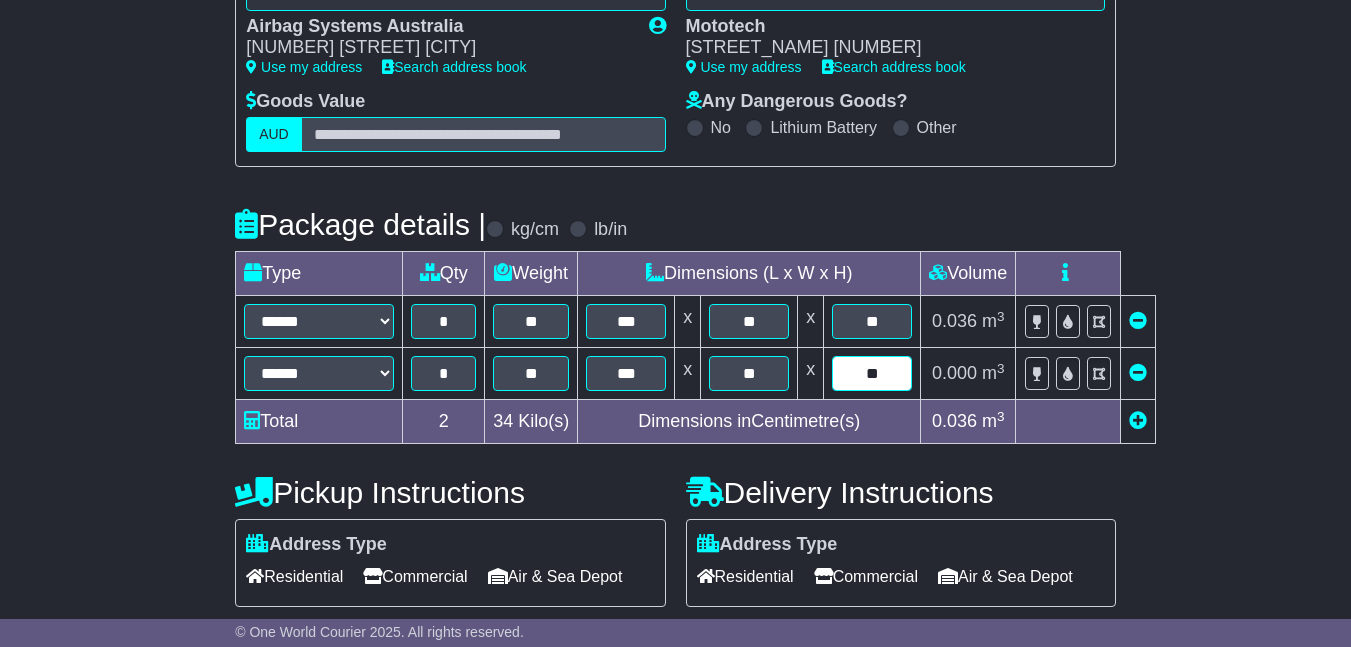 type on "**" 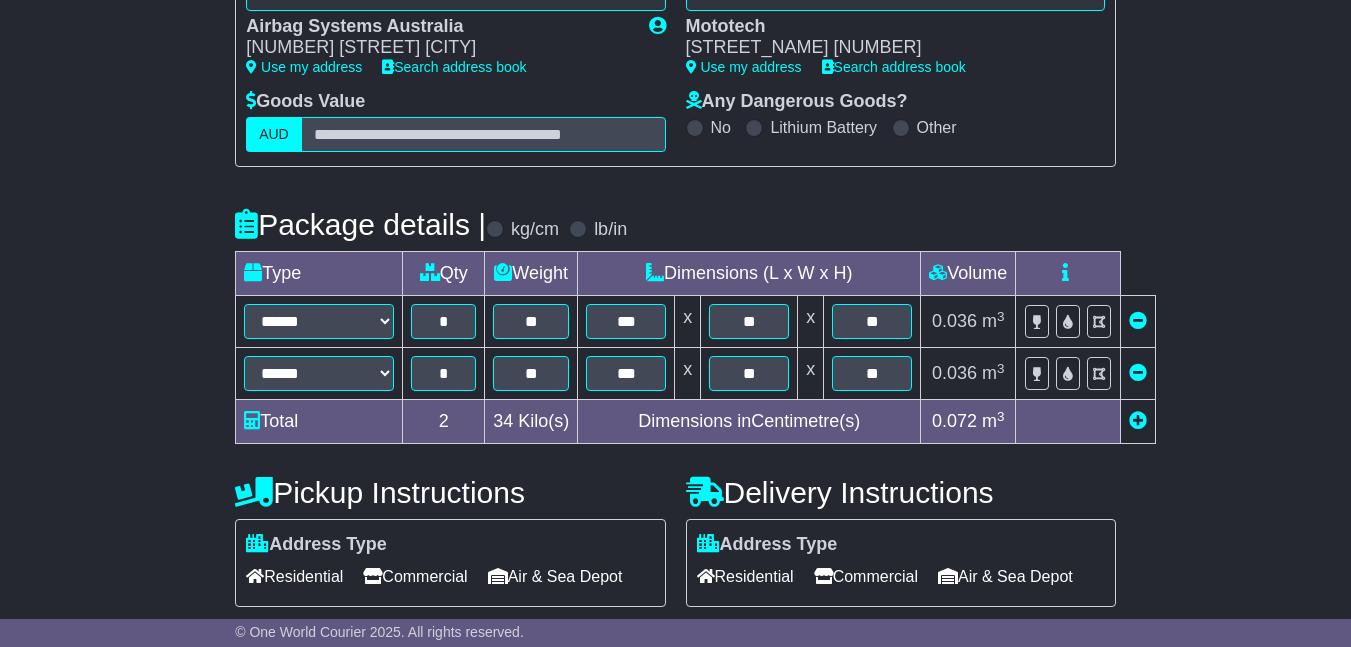 click on "**********" at bounding box center [675, 312] 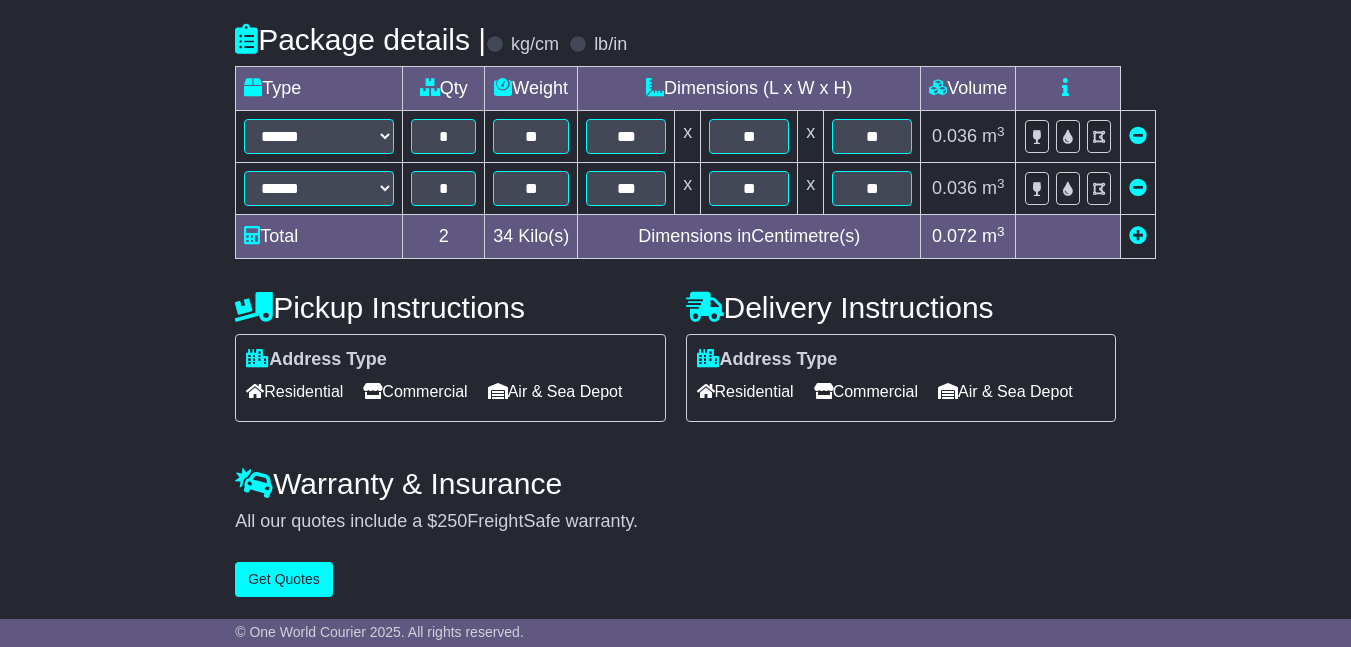 scroll, scrollTop: 612, scrollLeft: 0, axis: vertical 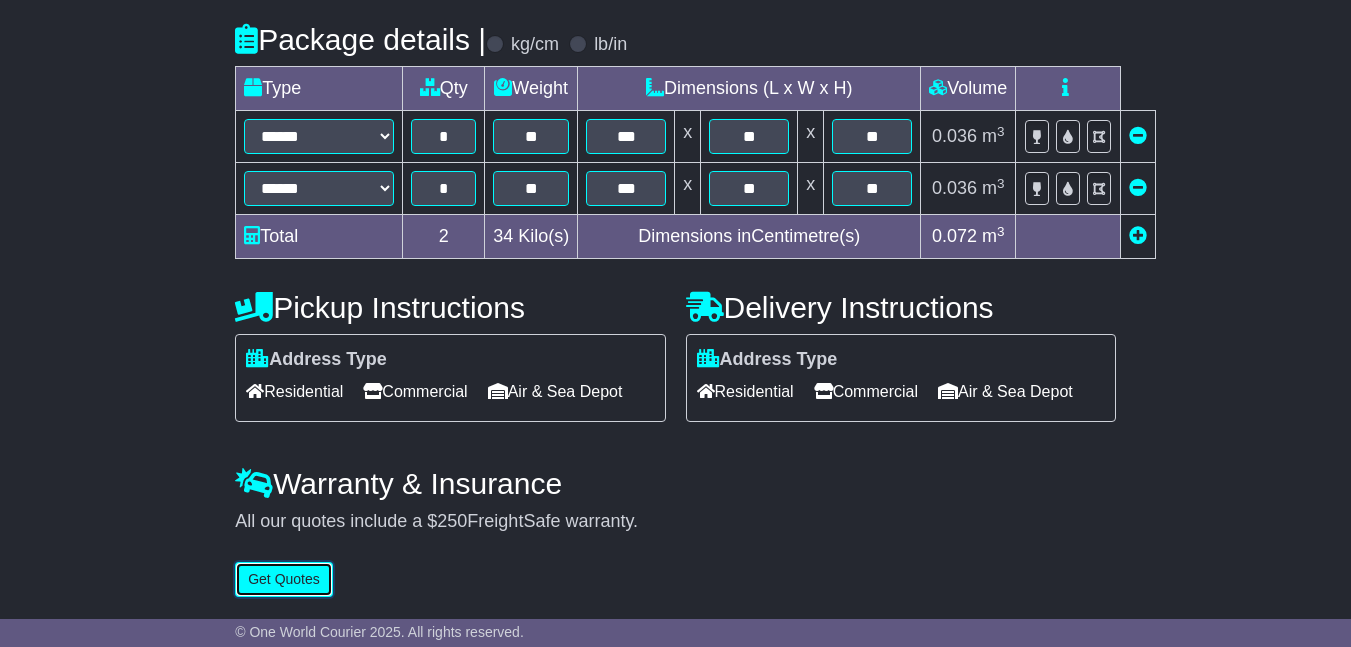 click on "Get Quotes" at bounding box center (284, 579) 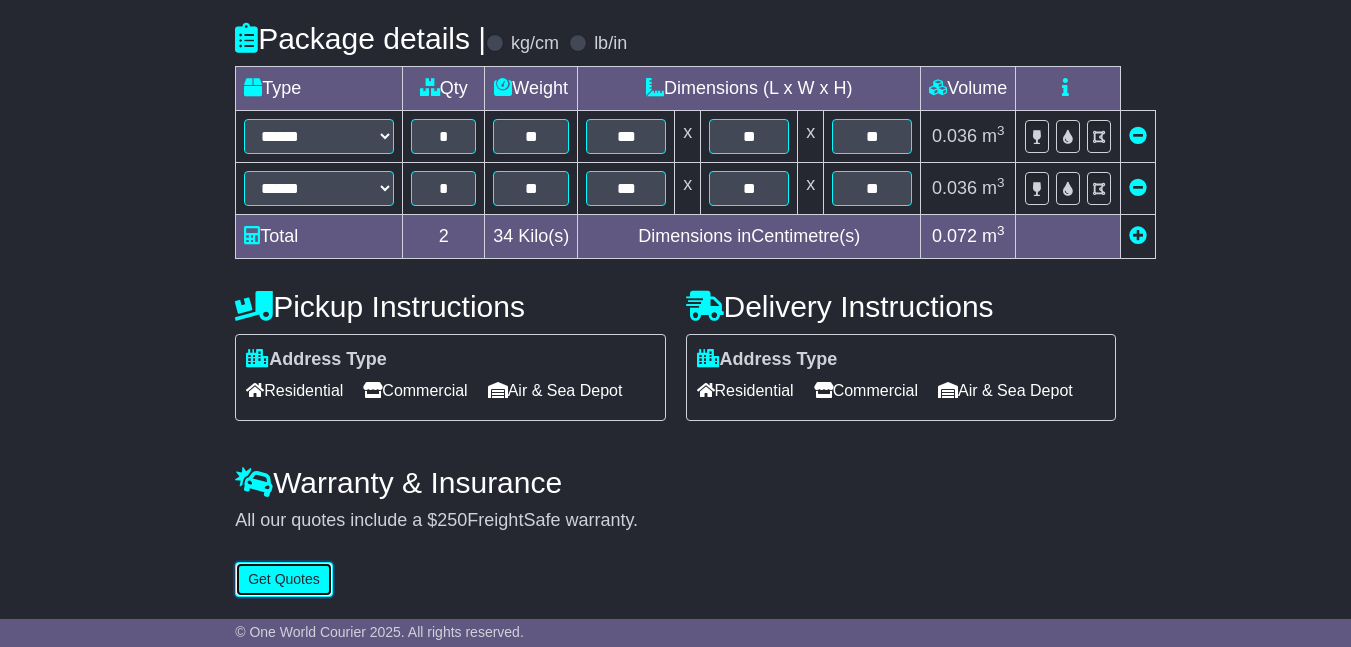 scroll, scrollTop: 626, scrollLeft: 0, axis: vertical 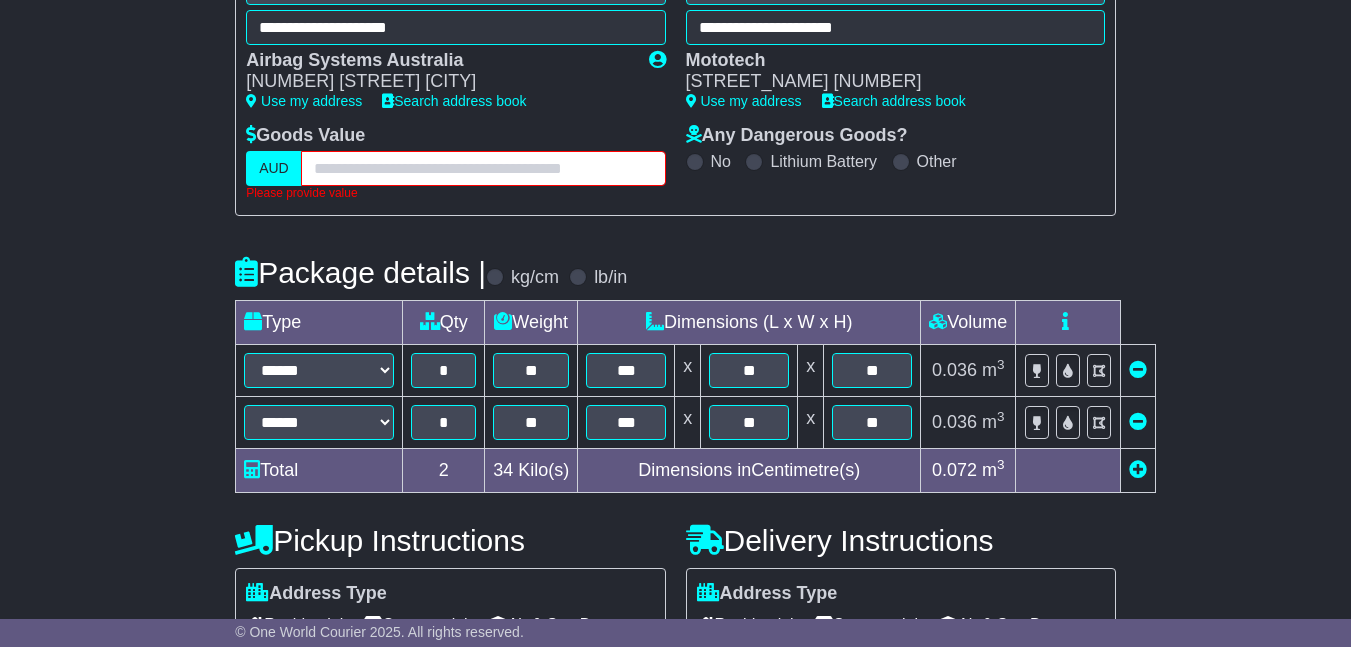 click at bounding box center [483, 168] 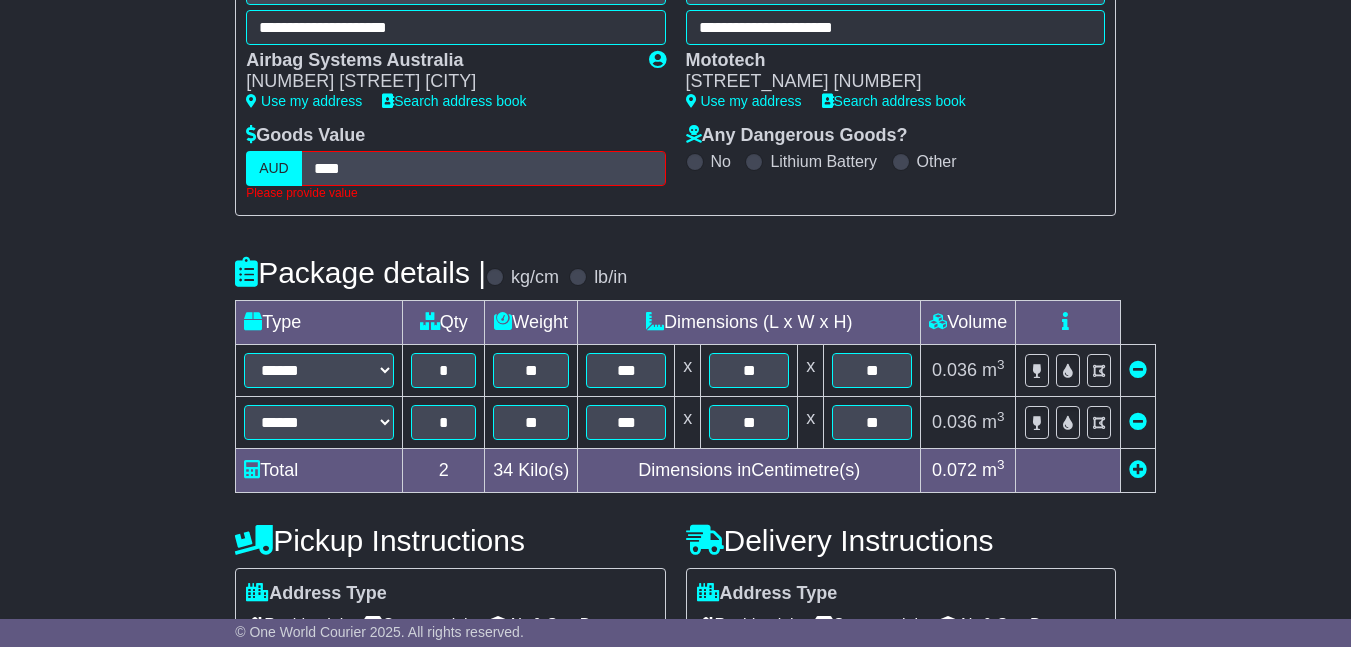 click on "Package details |
kg/cm
lb/in" at bounding box center (675, 273) 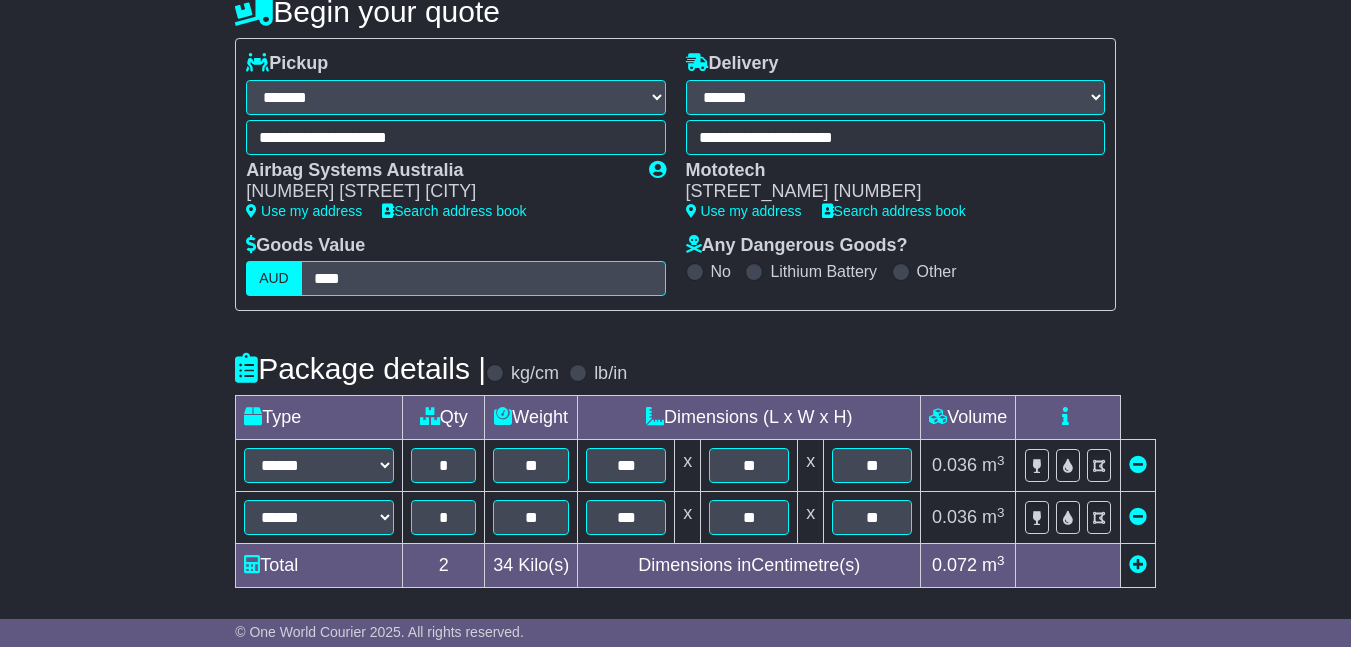 scroll, scrollTop: 212, scrollLeft: 0, axis: vertical 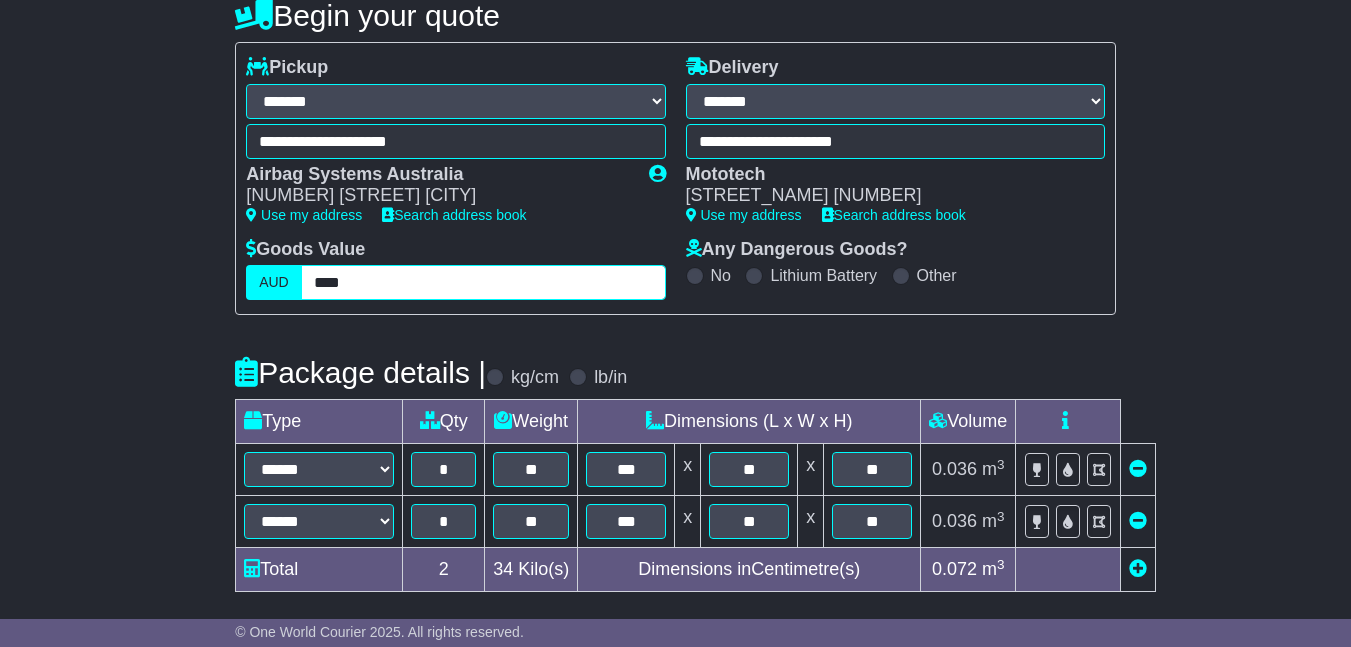 click on "****" at bounding box center (483, 282) 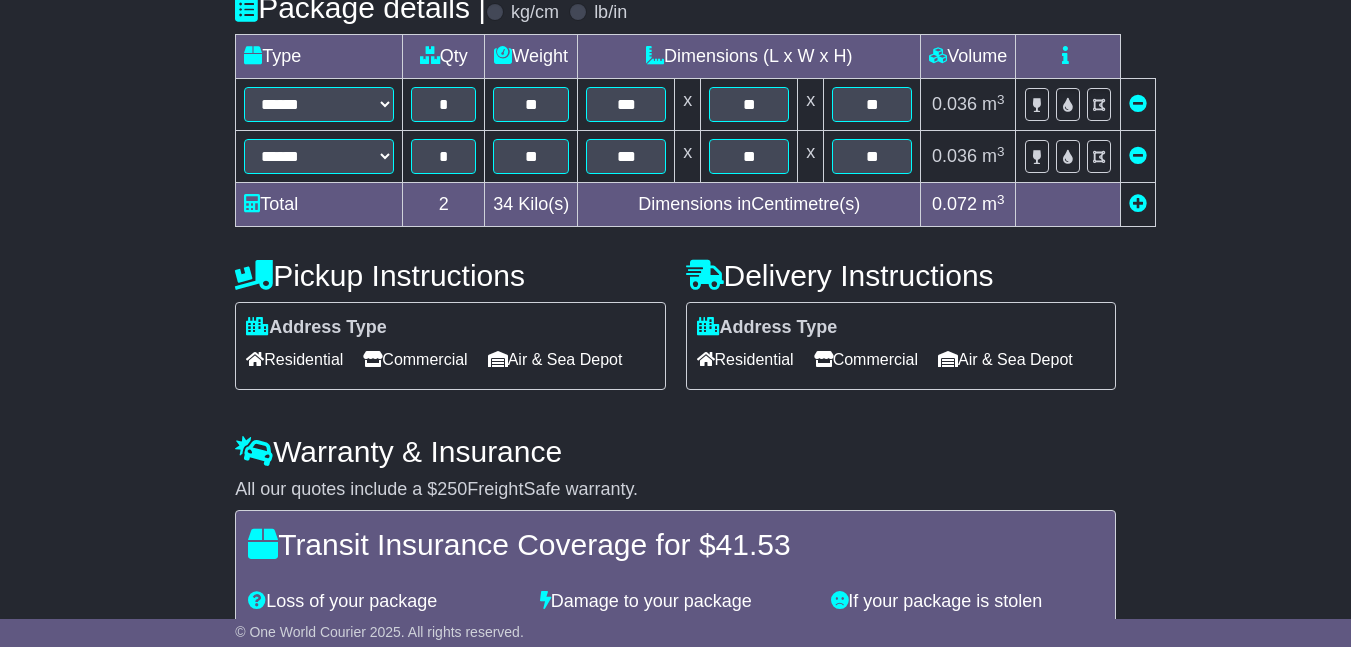 scroll, scrollTop: 612, scrollLeft: 0, axis: vertical 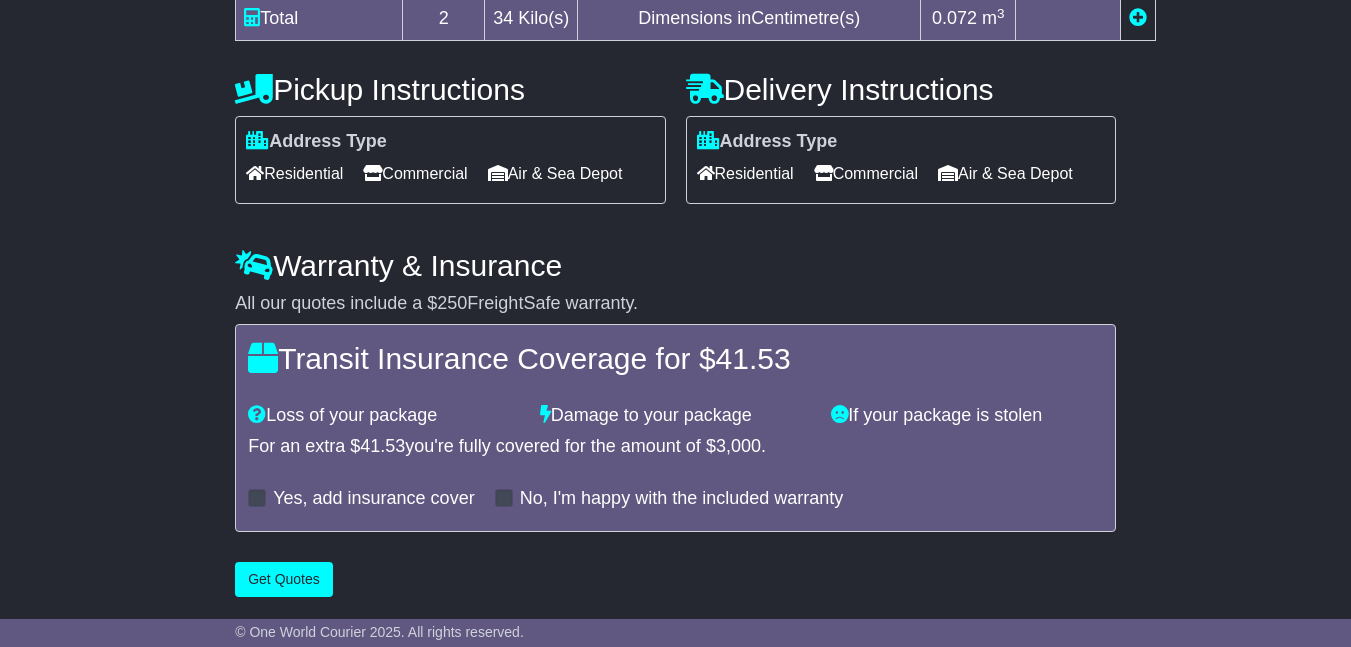 type on "****" 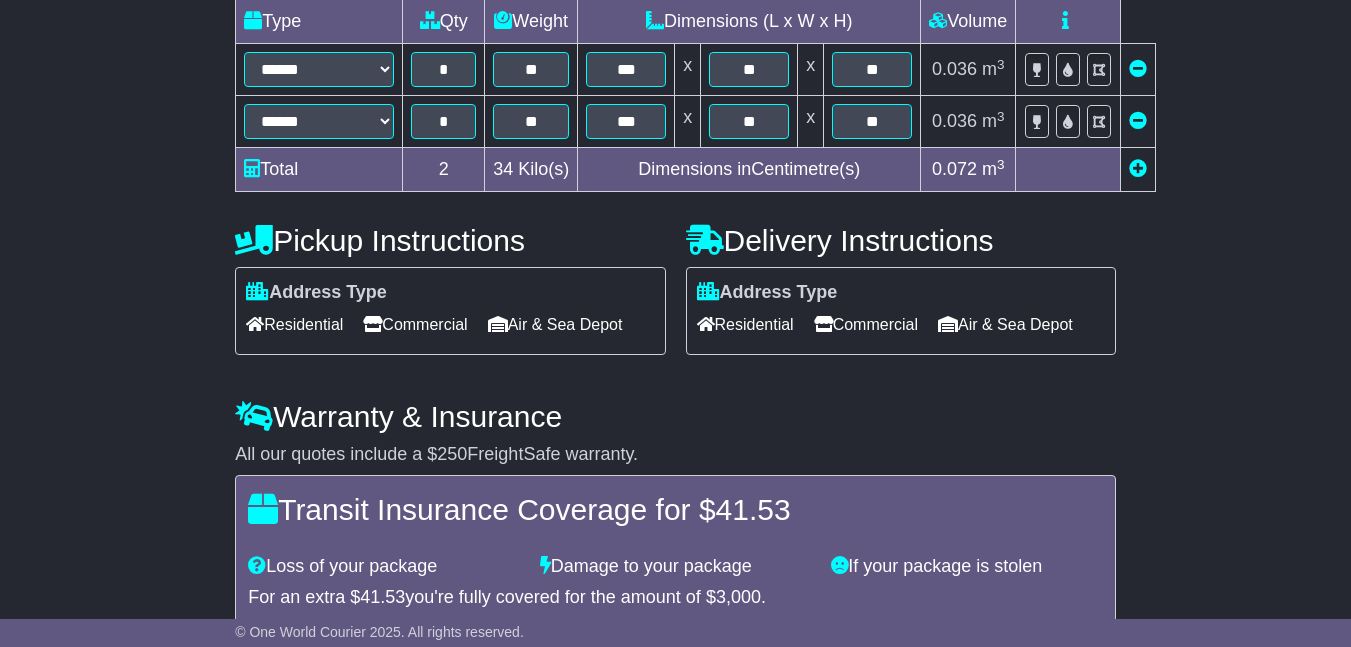 click on "**********" at bounding box center (675, 168) 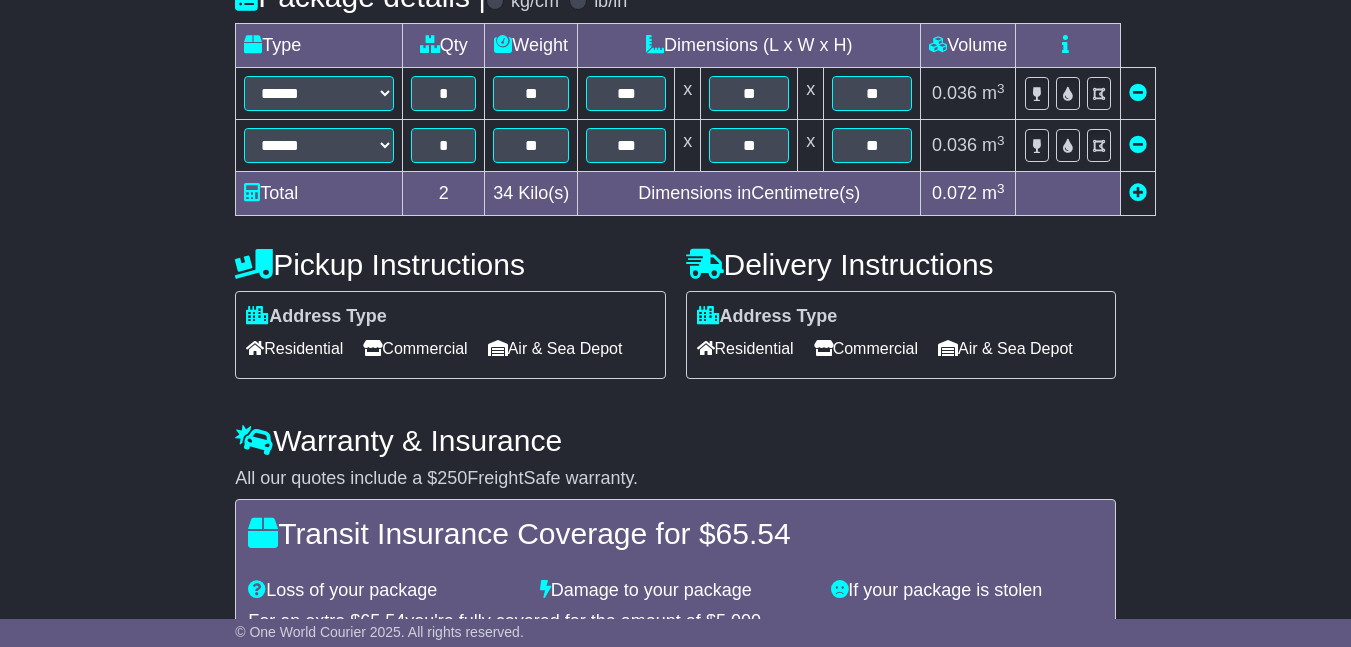 scroll, scrollTop: 830, scrollLeft: 0, axis: vertical 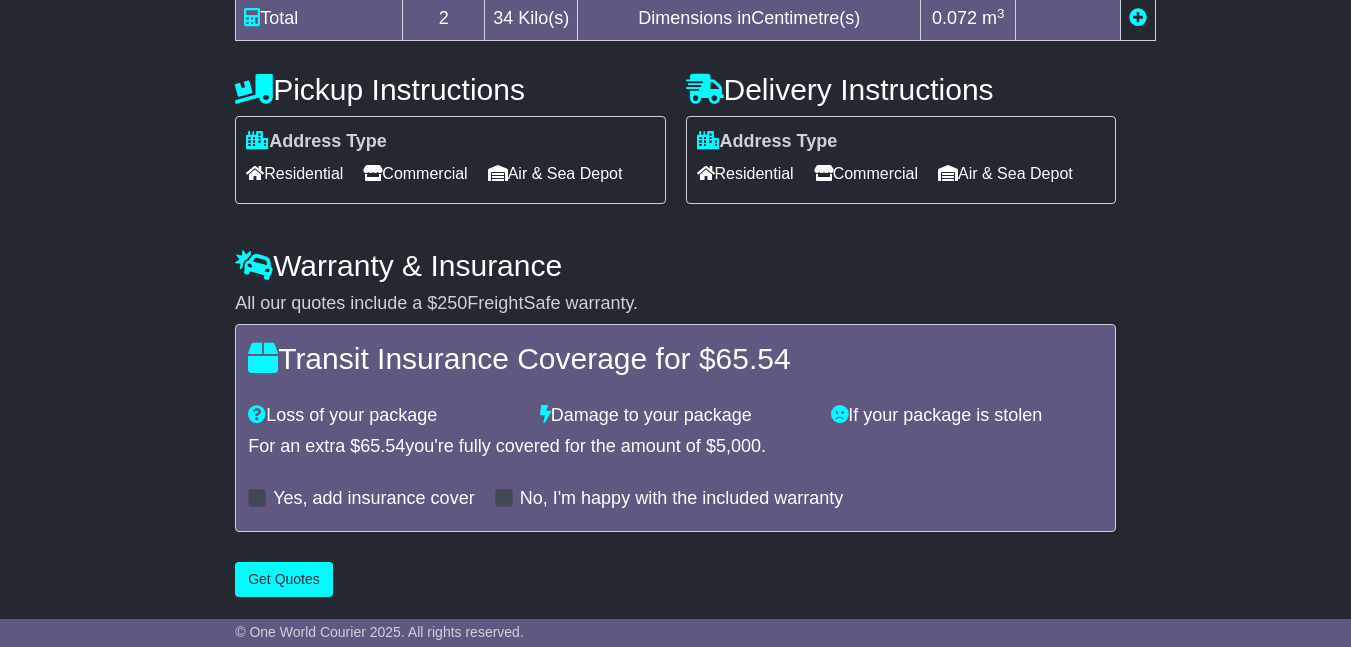 click at bounding box center (257, 498) 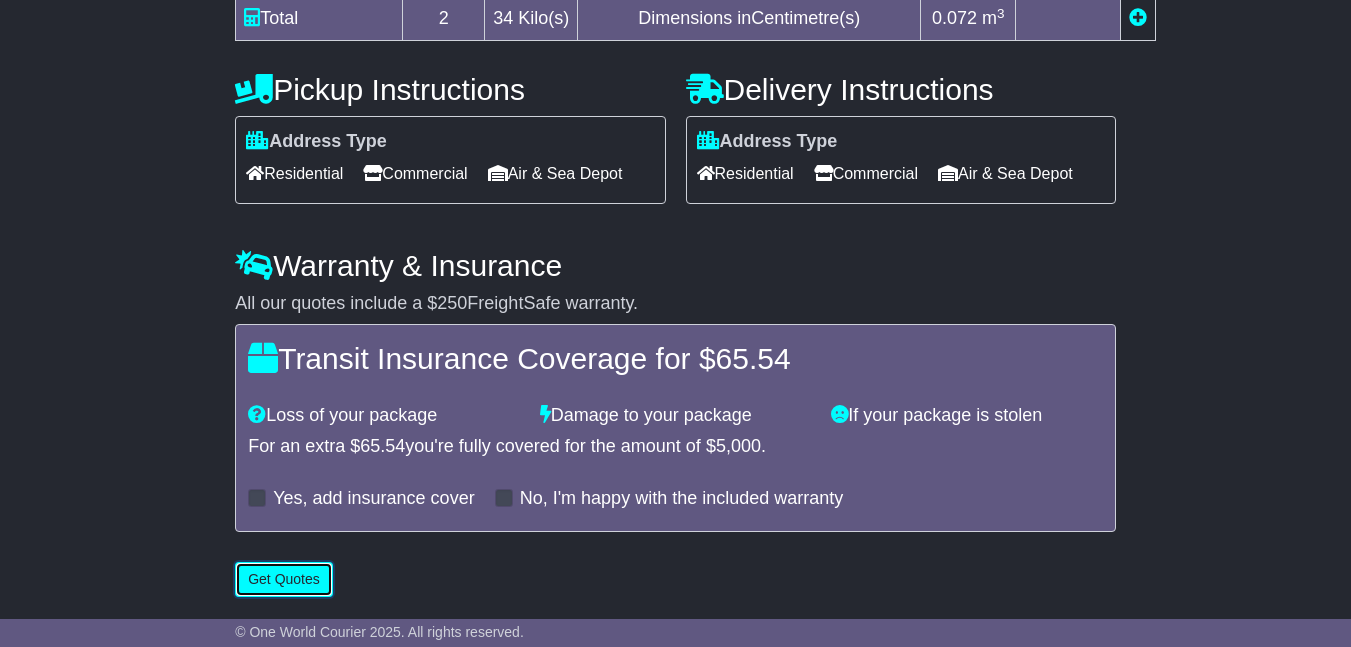 click on "Get Quotes" at bounding box center [284, 579] 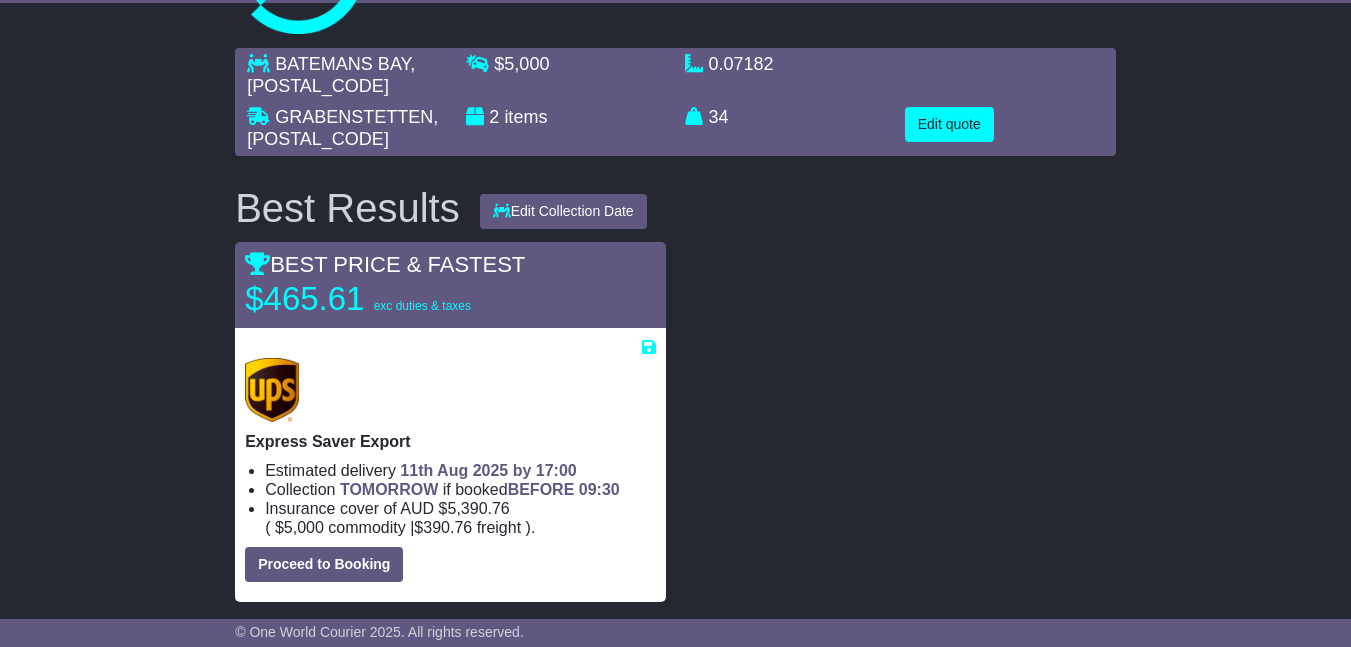 scroll, scrollTop: 0, scrollLeft: 0, axis: both 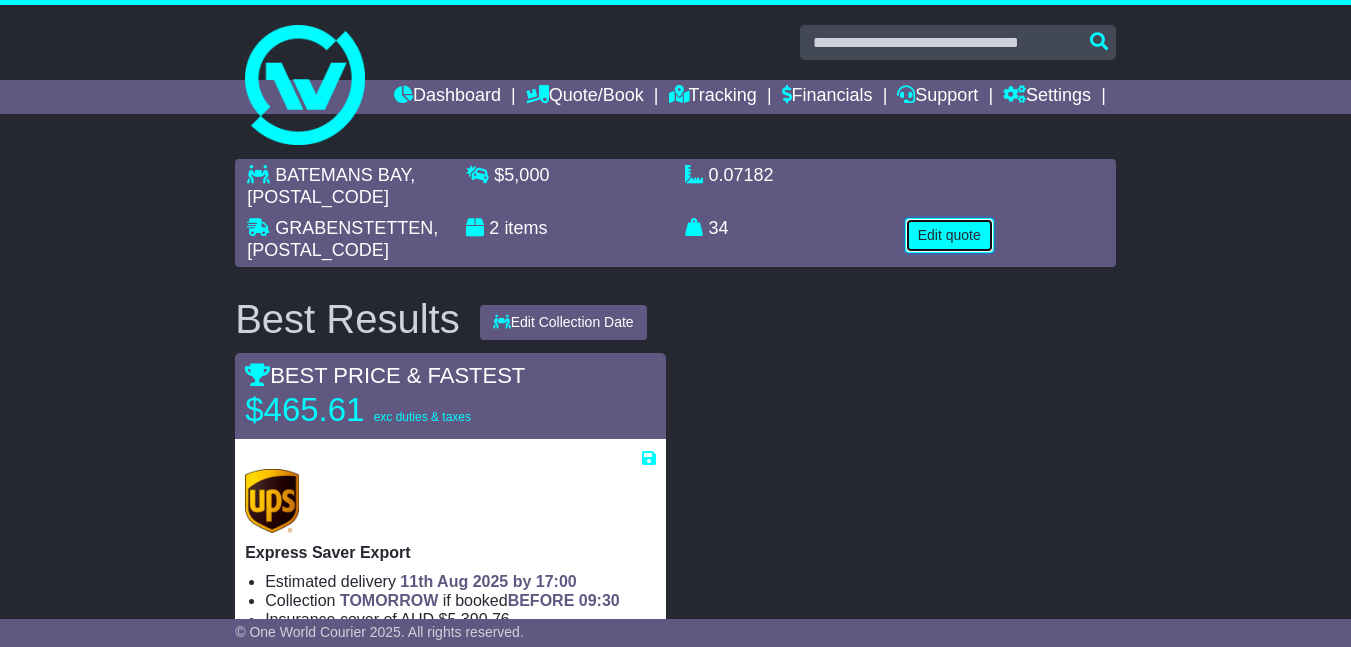 click on "Edit quote" at bounding box center [949, 235] 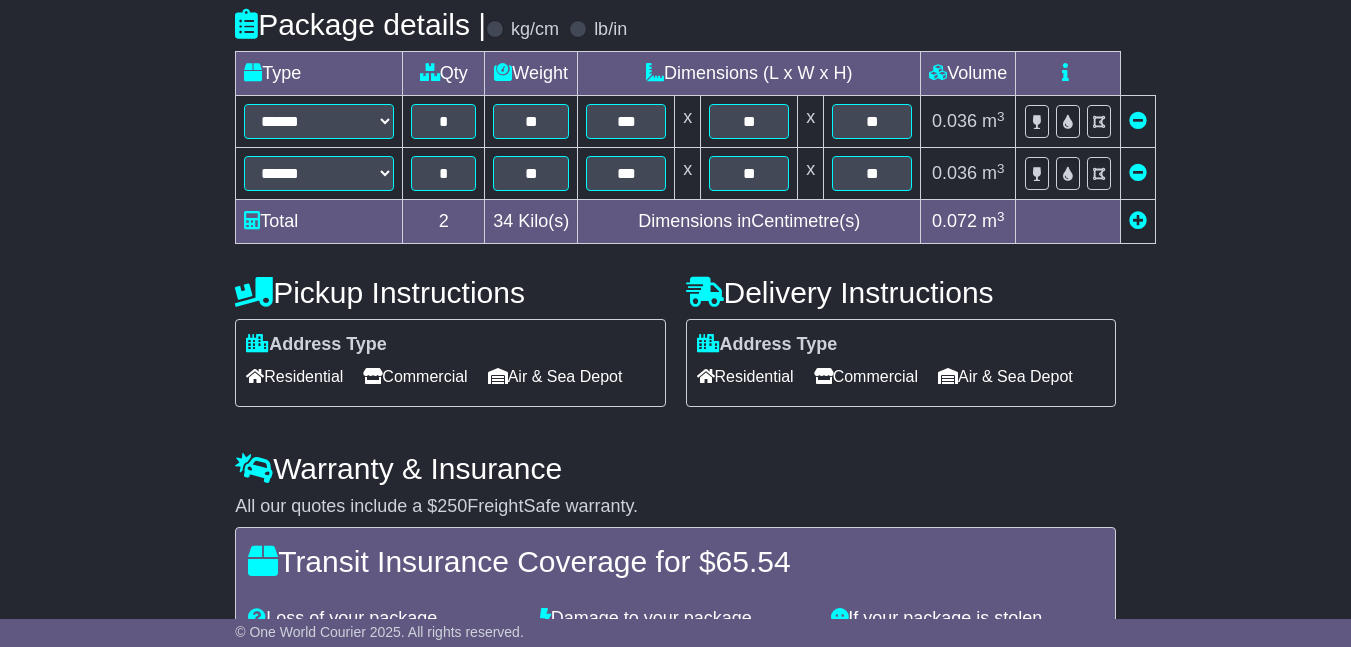 scroll, scrollTop: 600, scrollLeft: 0, axis: vertical 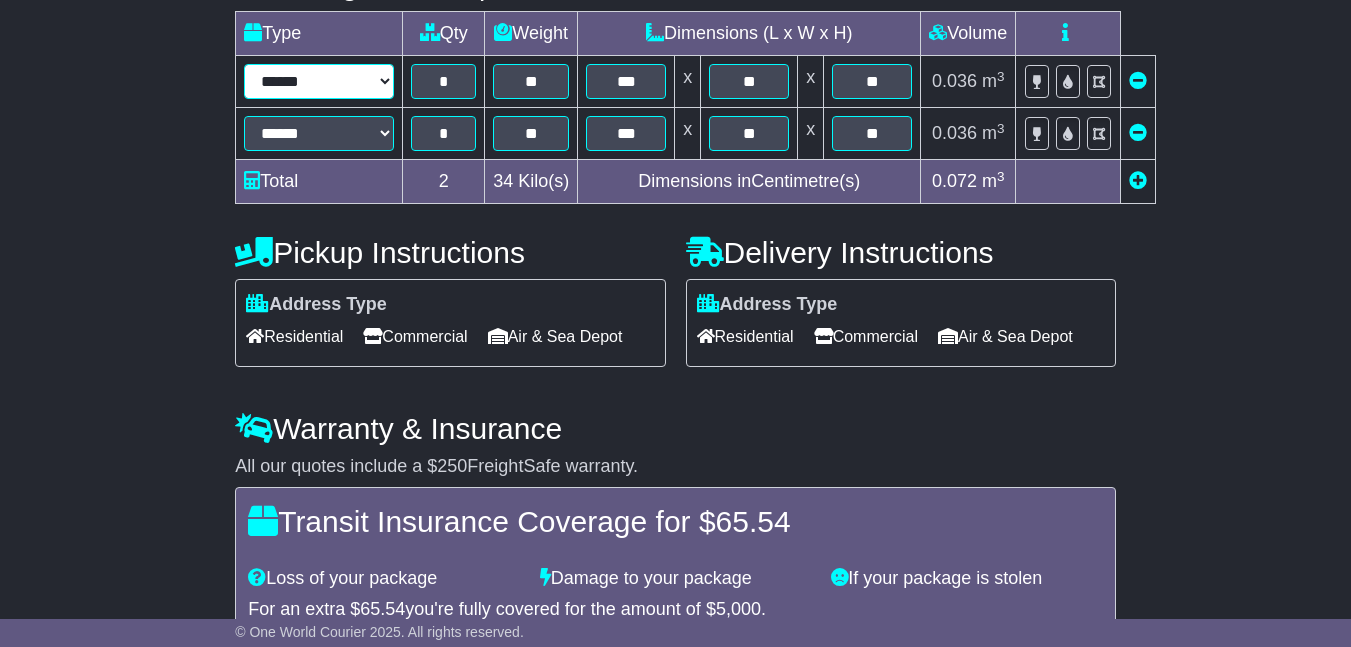 click on "****** ****** *** ******** ***** **** **** ****** *** *******" at bounding box center [319, 81] 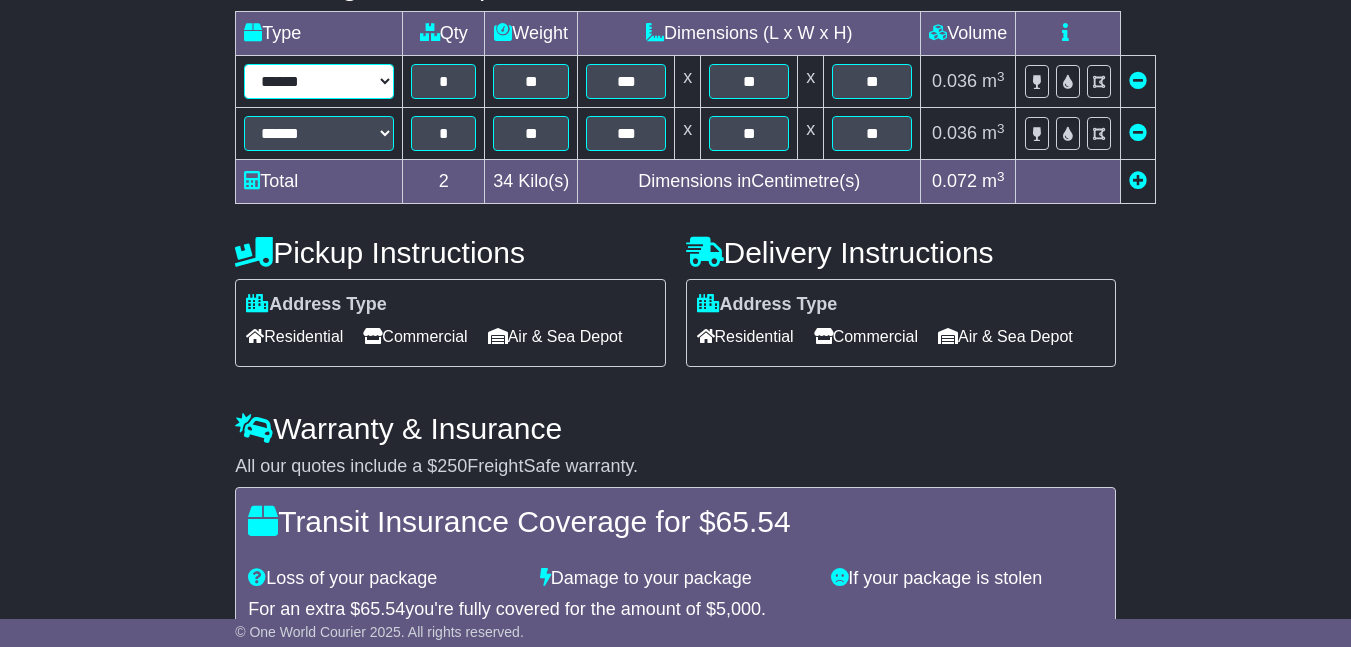 select on "*****" 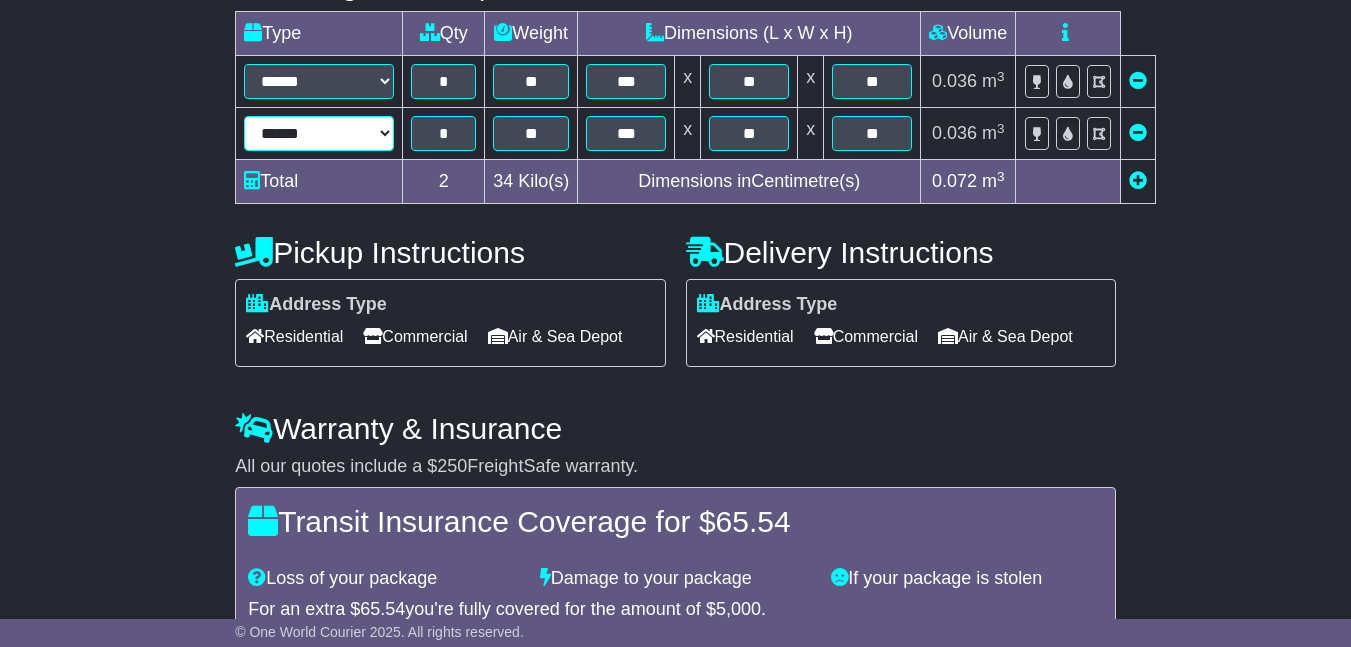 click on "****** ****** *** ******** ***** **** **** ****** *** *******" at bounding box center [319, 133] 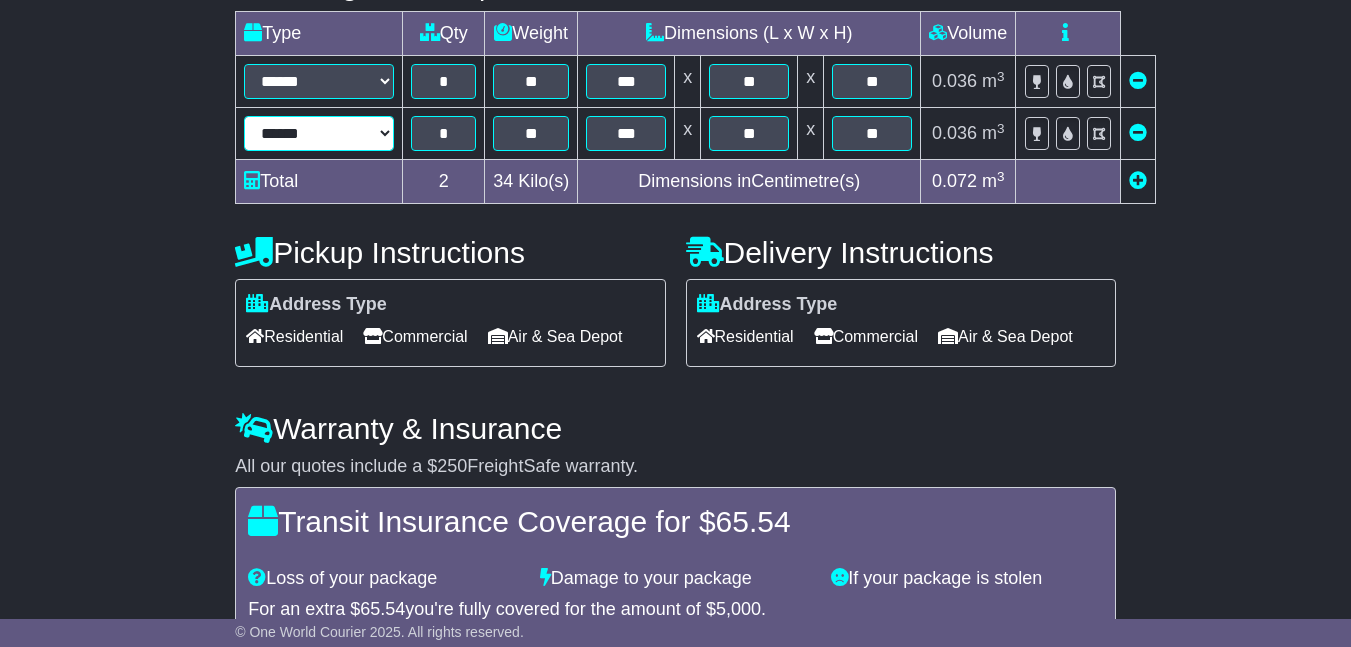 select on "*****" 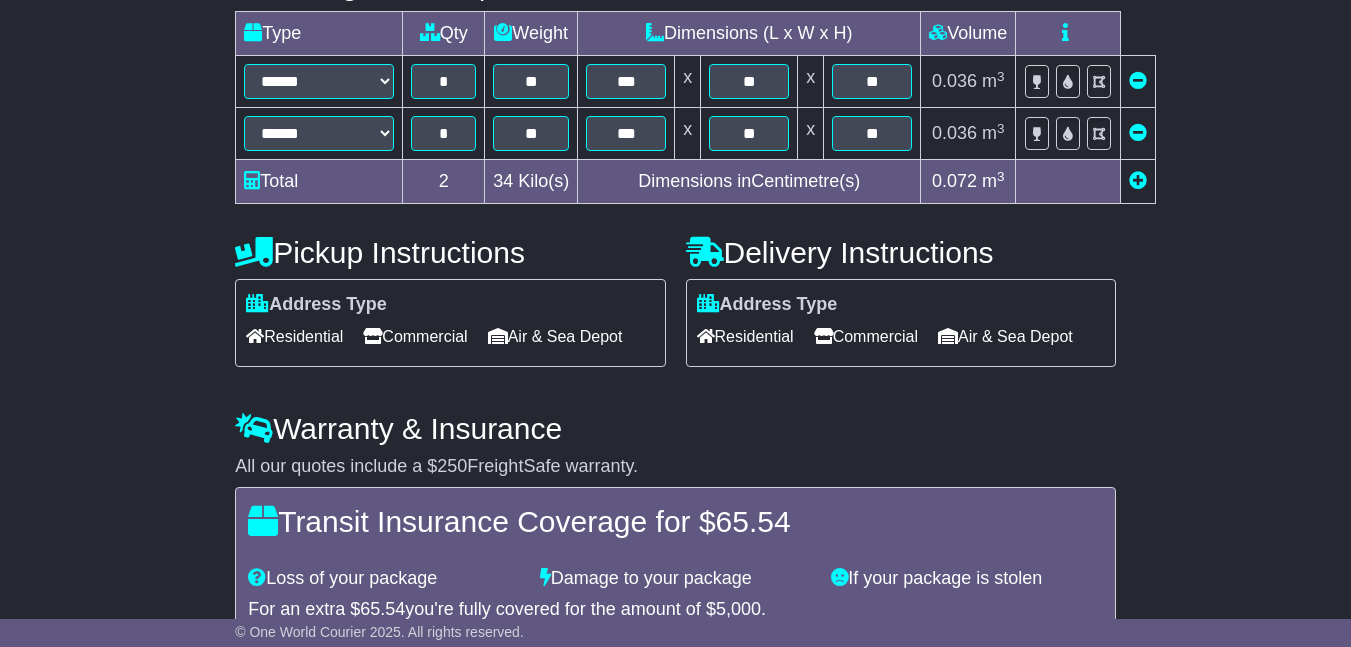 click on "**********" at bounding box center [675, 180] 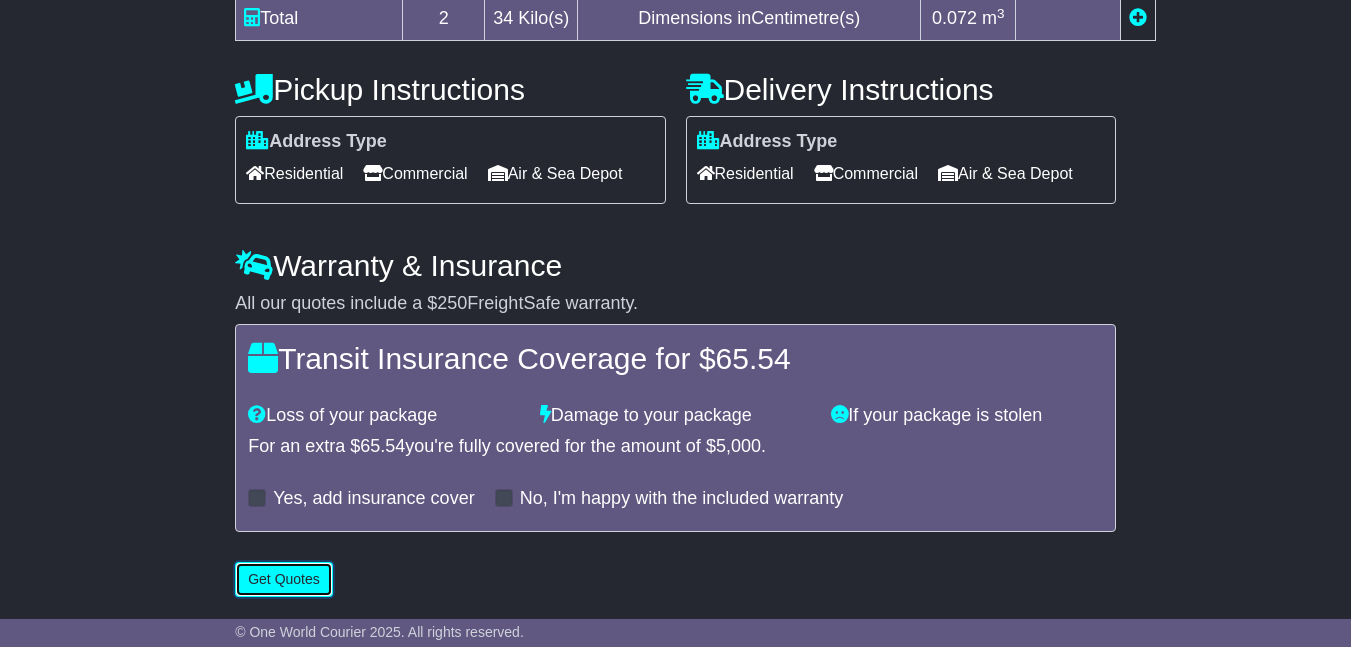 click on "Get Quotes" at bounding box center (284, 579) 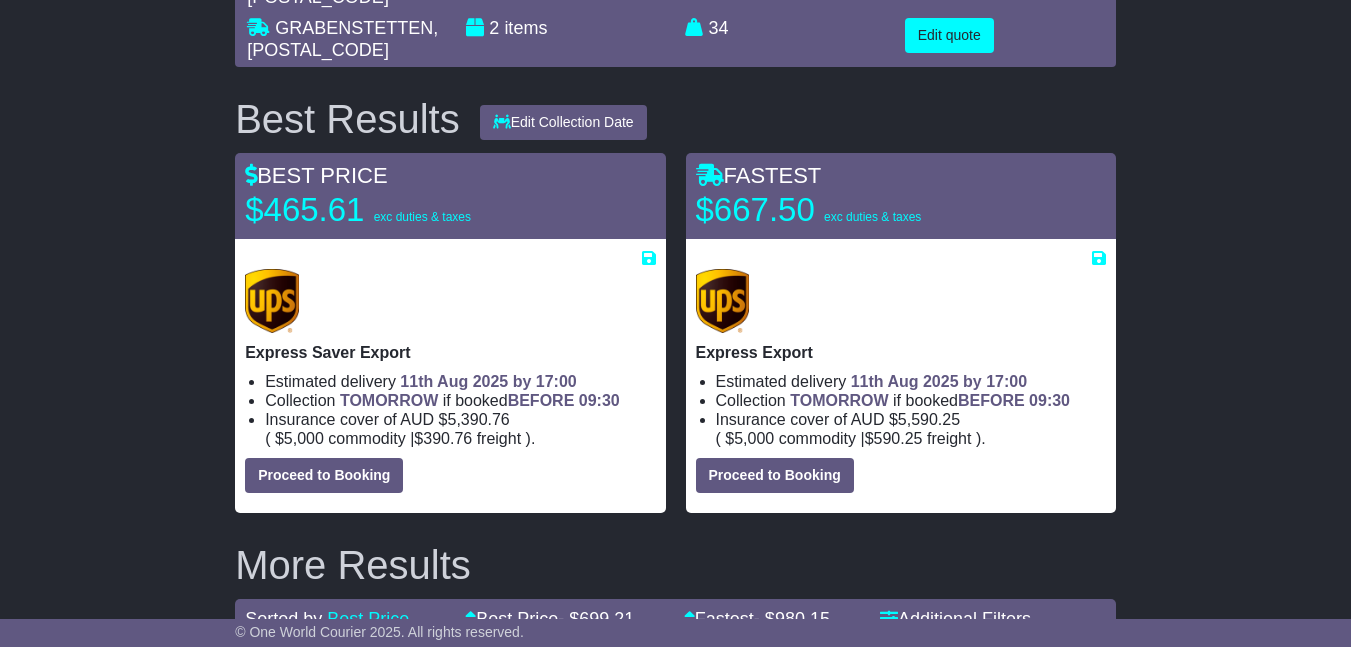 scroll, scrollTop: 0, scrollLeft: 0, axis: both 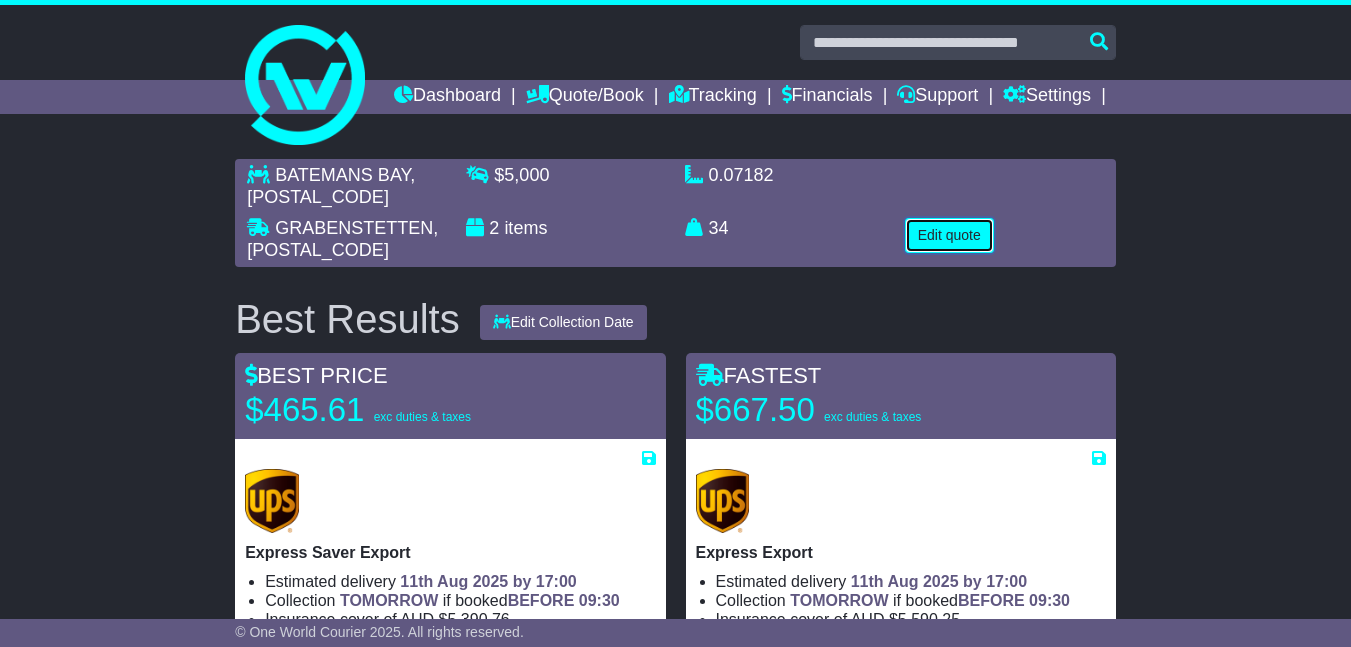 click on "Edit quote" at bounding box center [949, 235] 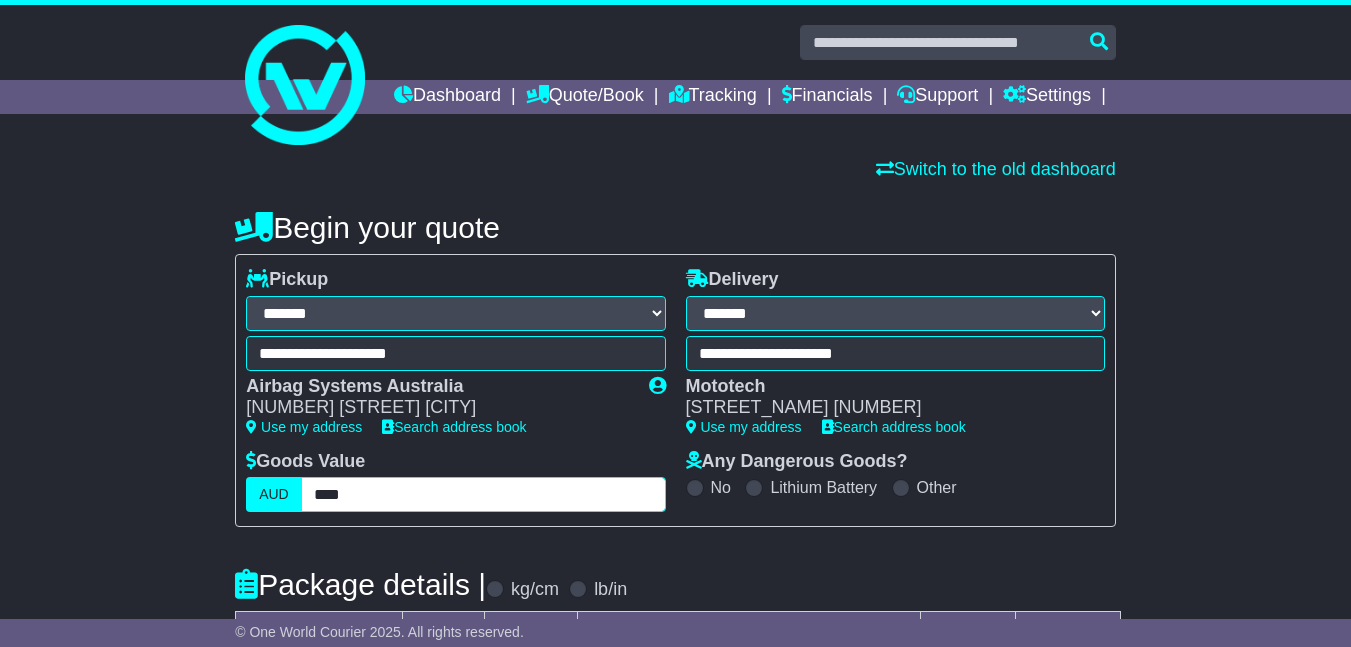 drag, startPoint x: 351, startPoint y: 525, endPoint x: 260, endPoint y: 539, distance: 92.070625 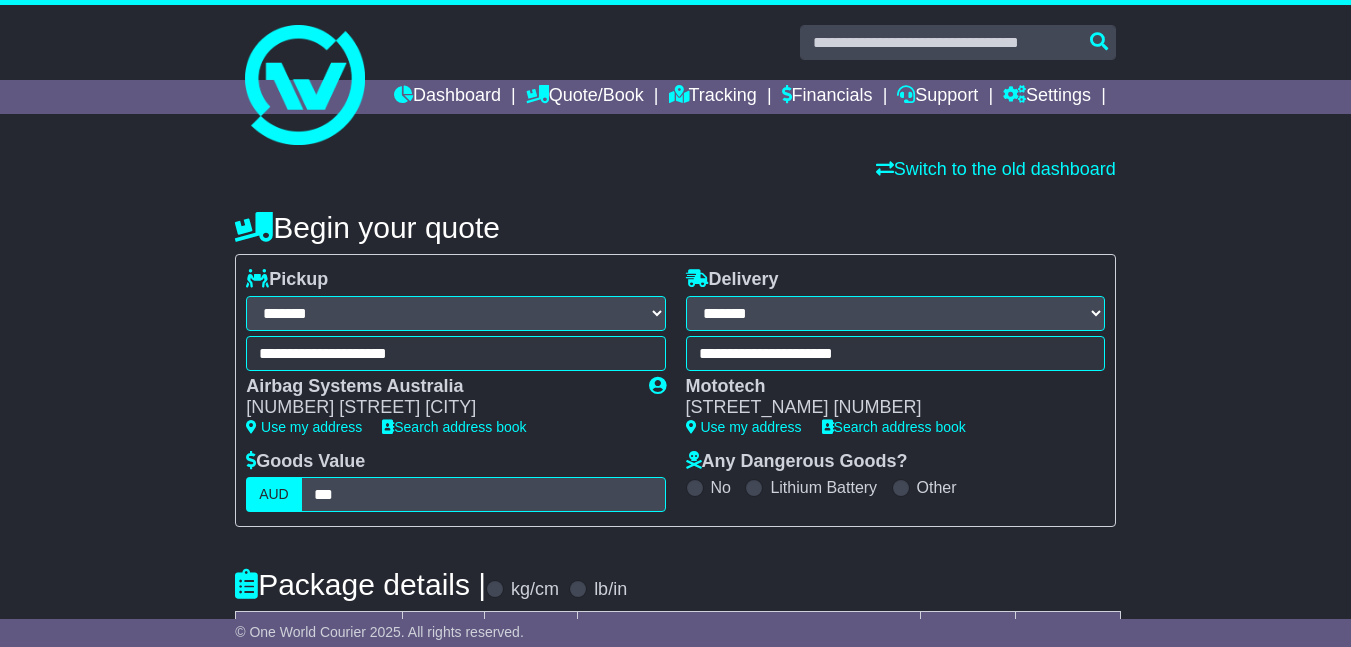 click on "**********" at bounding box center [675, 672] 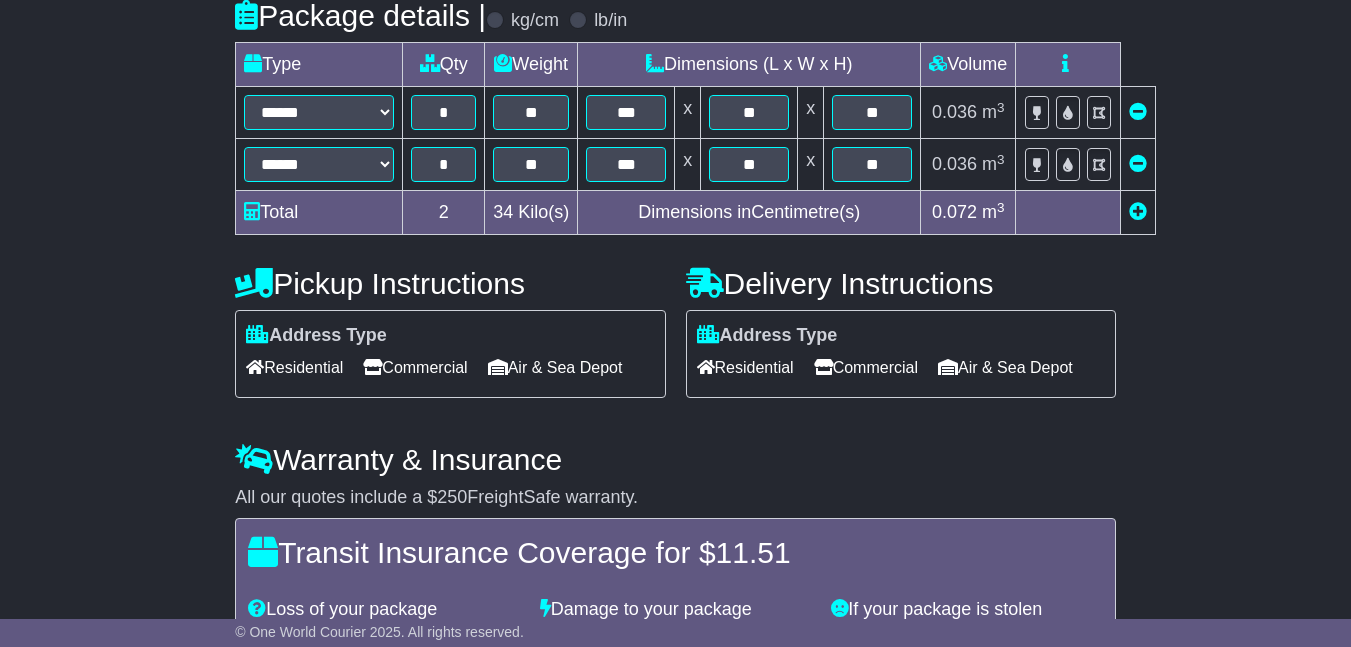 scroll, scrollTop: 830, scrollLeft: 0, axis: vertical 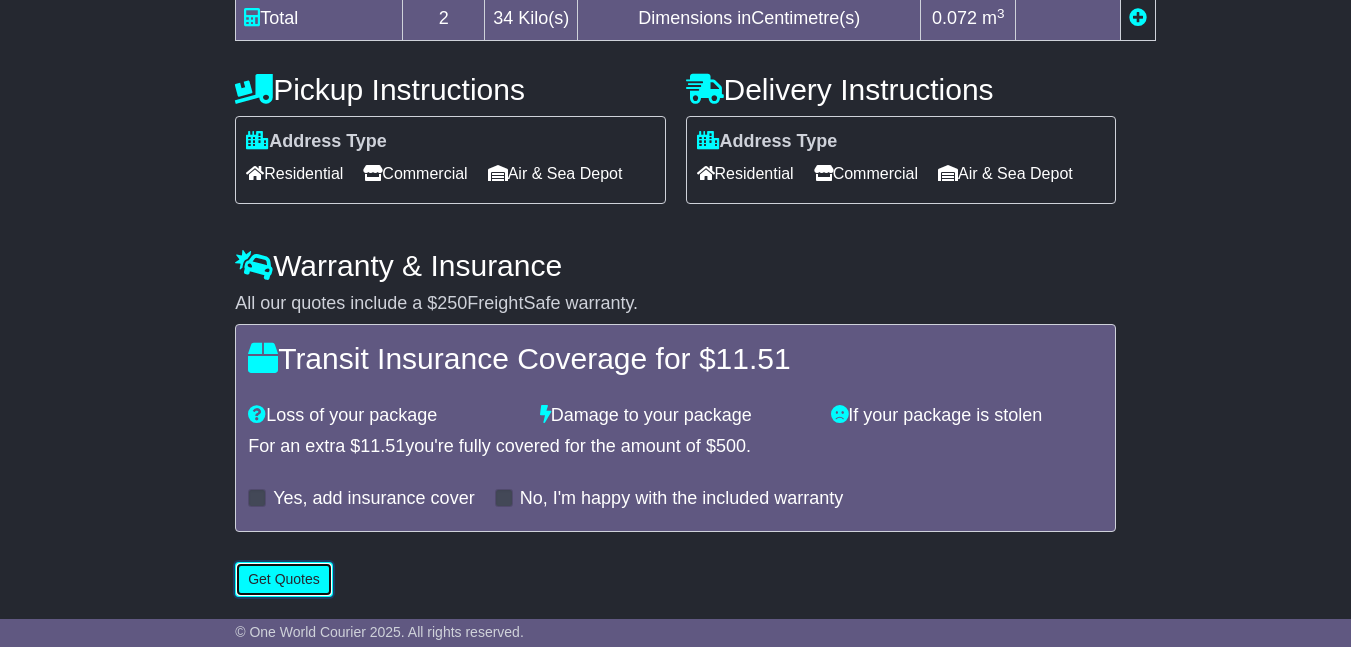 click on "Get Quotes" at bounding box center (284, 579) 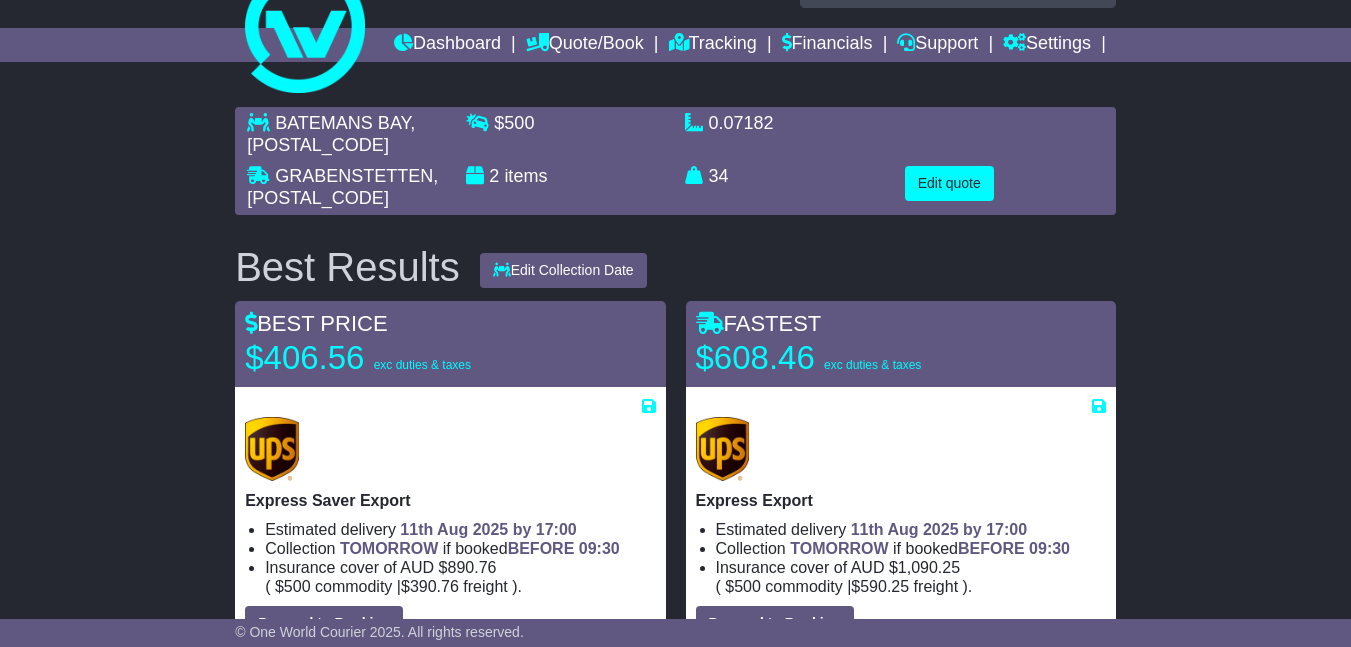 scroll, scrollTop: 0, scrollLeft: 0, axis: both 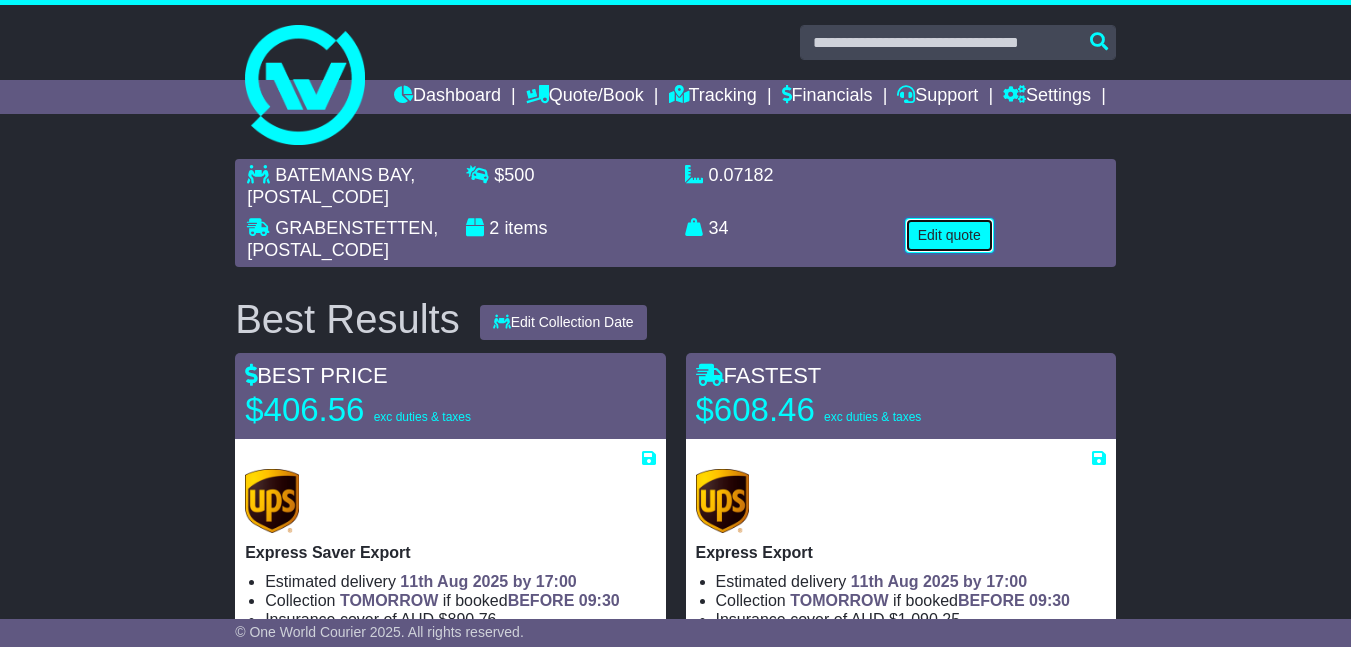 click on "Edit quote" at bounding box center [949, 235] 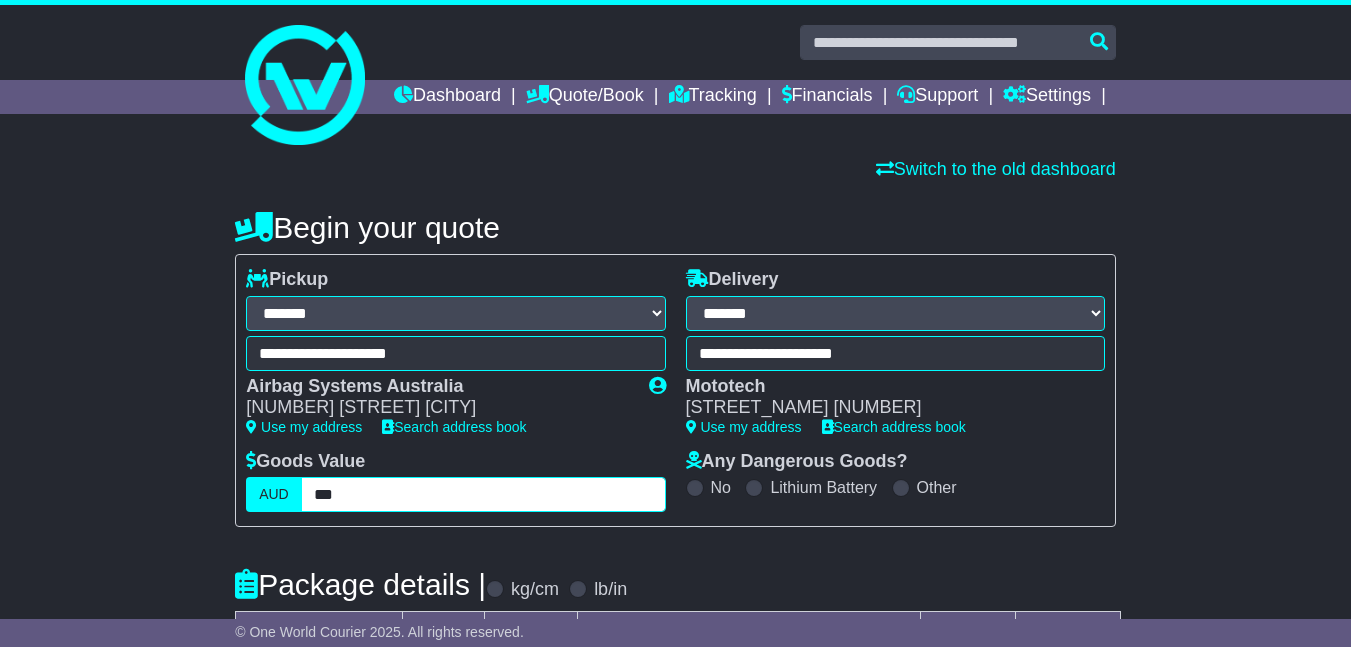 click on "***" at bounding box center [483, 494] 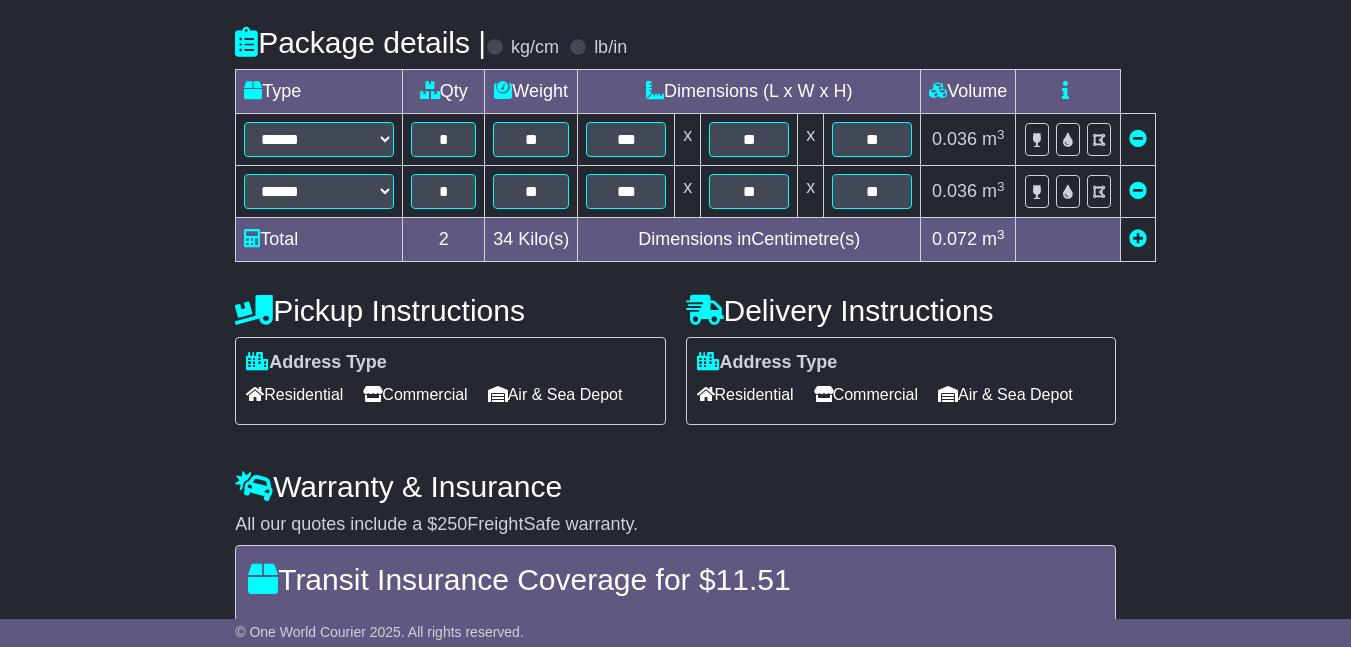 scroll, scrollTop: 800, scrollLeft: 0, axis: vertical 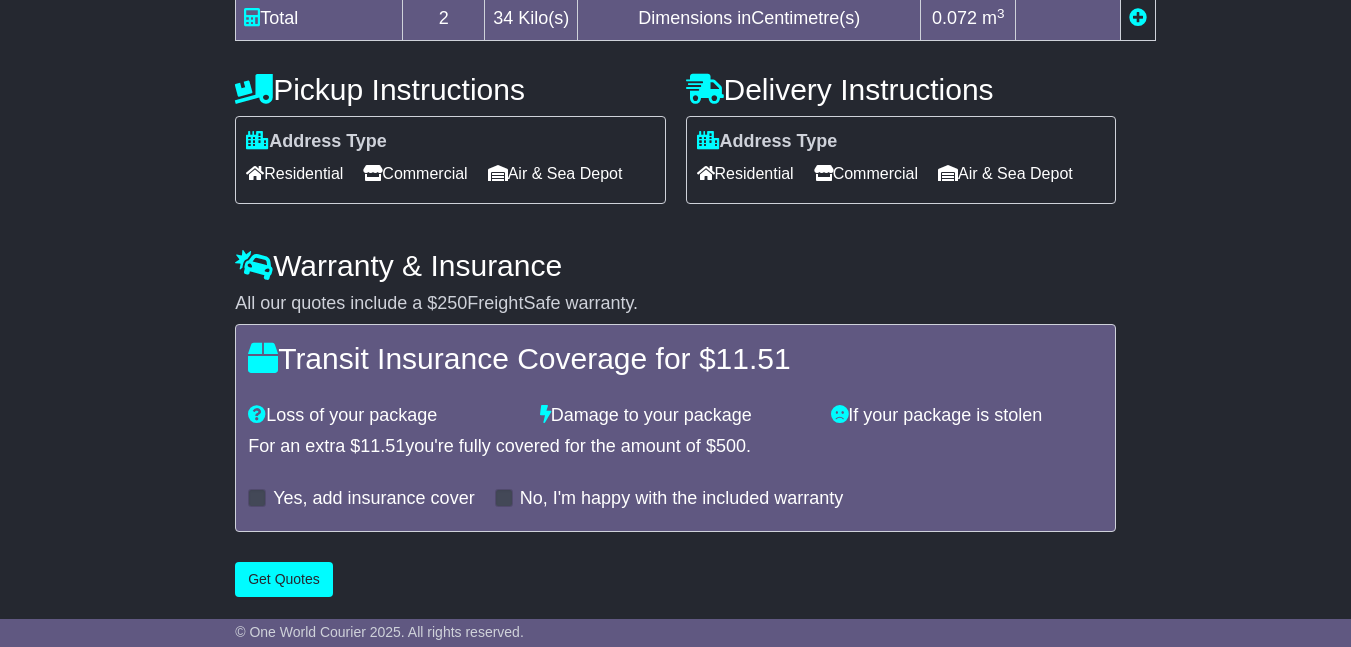 type on "****" 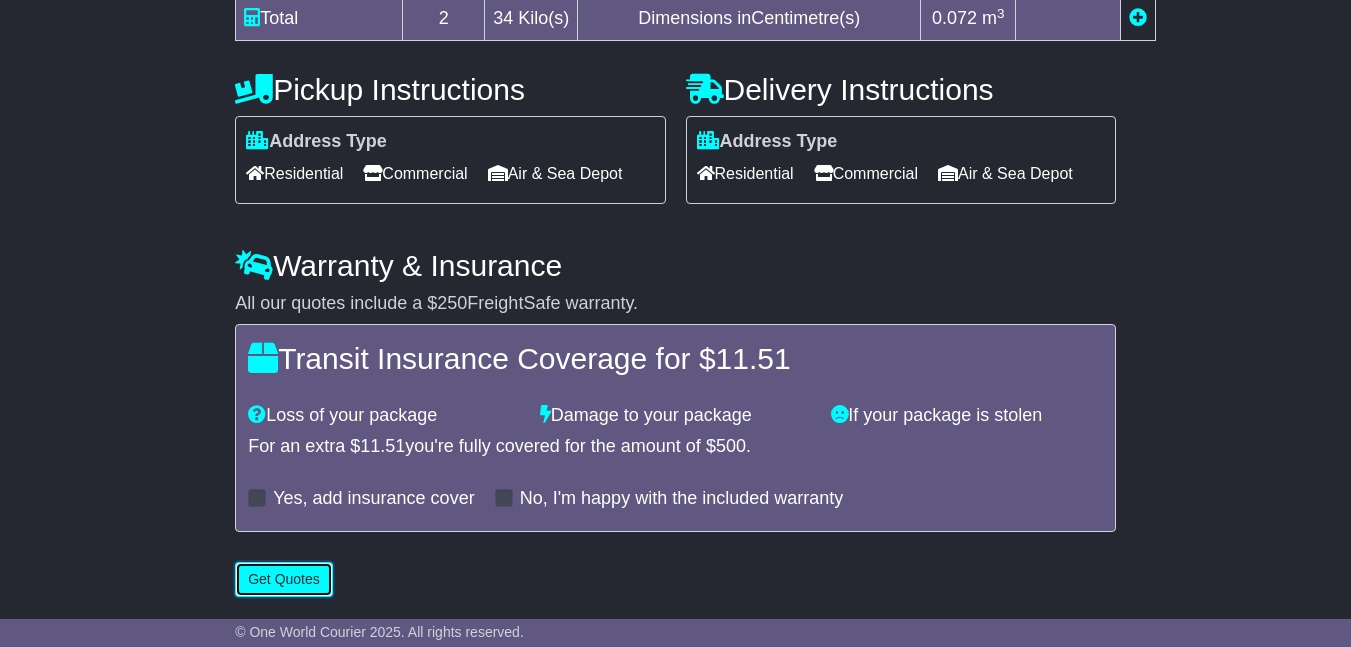 scroll, scrollTop: 612, scrollLeft: 0, axis: vertical 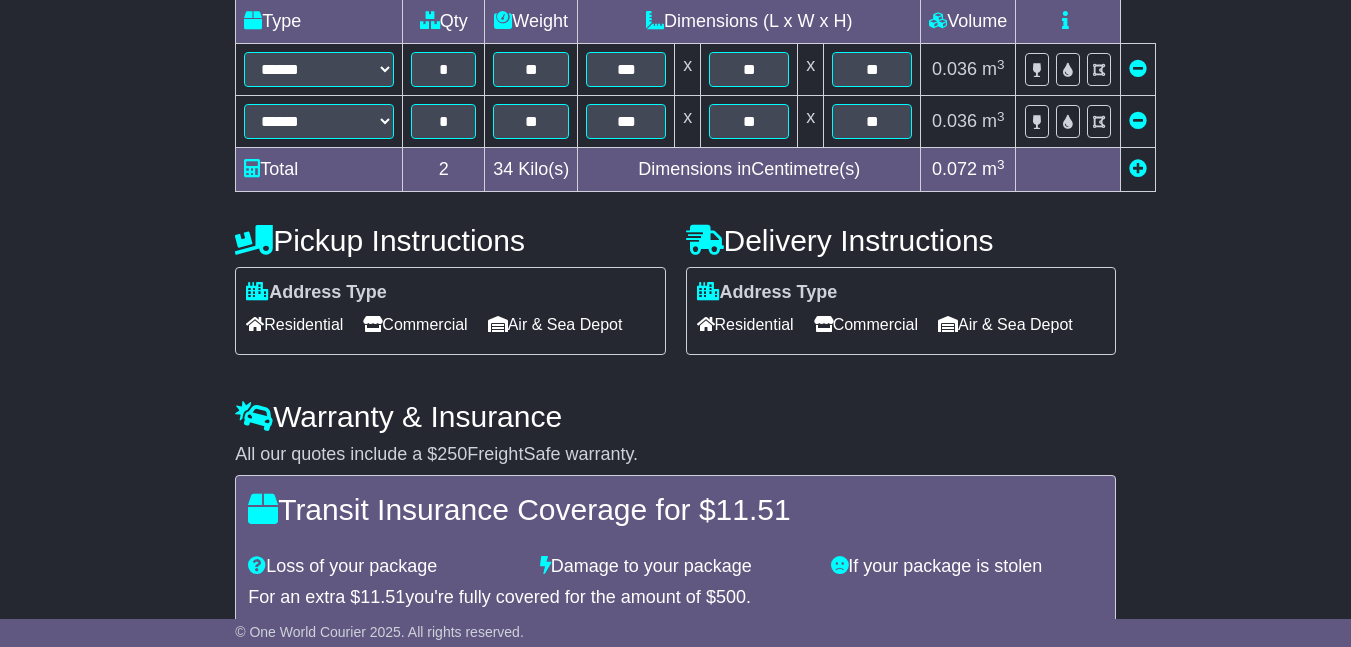 click on "**********" at bounding box center (675, 168) 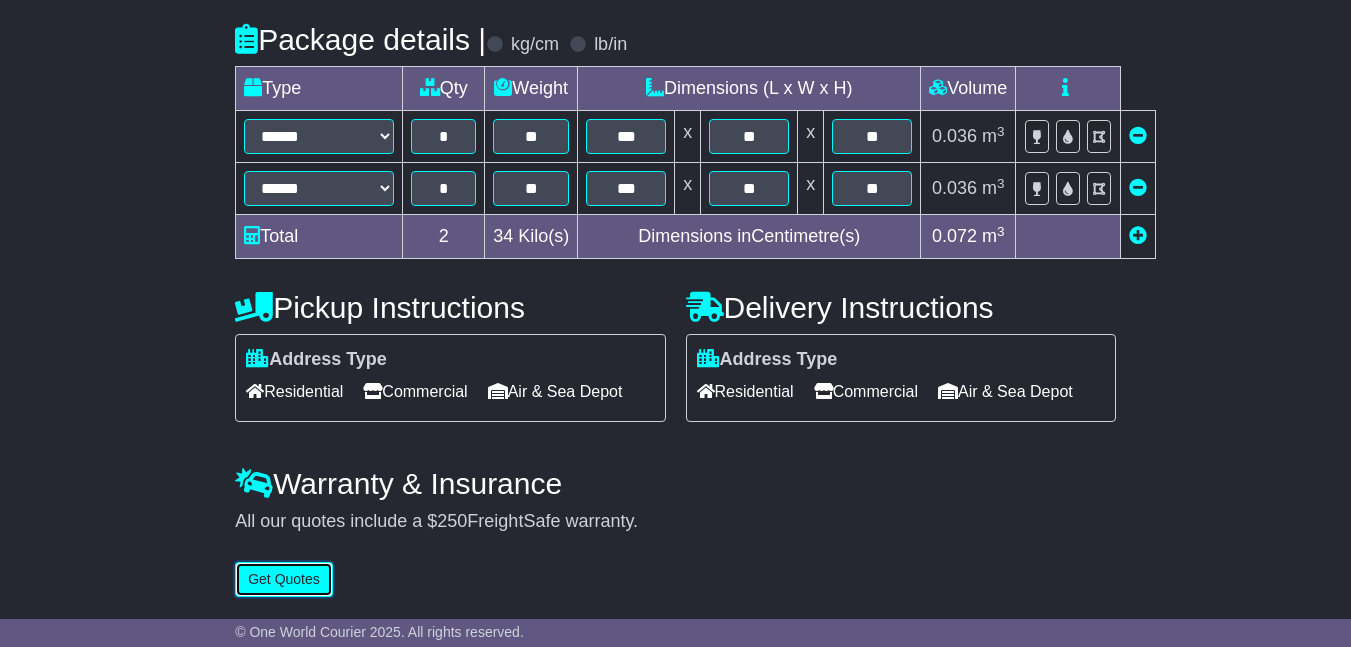 click on "Get Quotes" at bounding box center (284, 579) 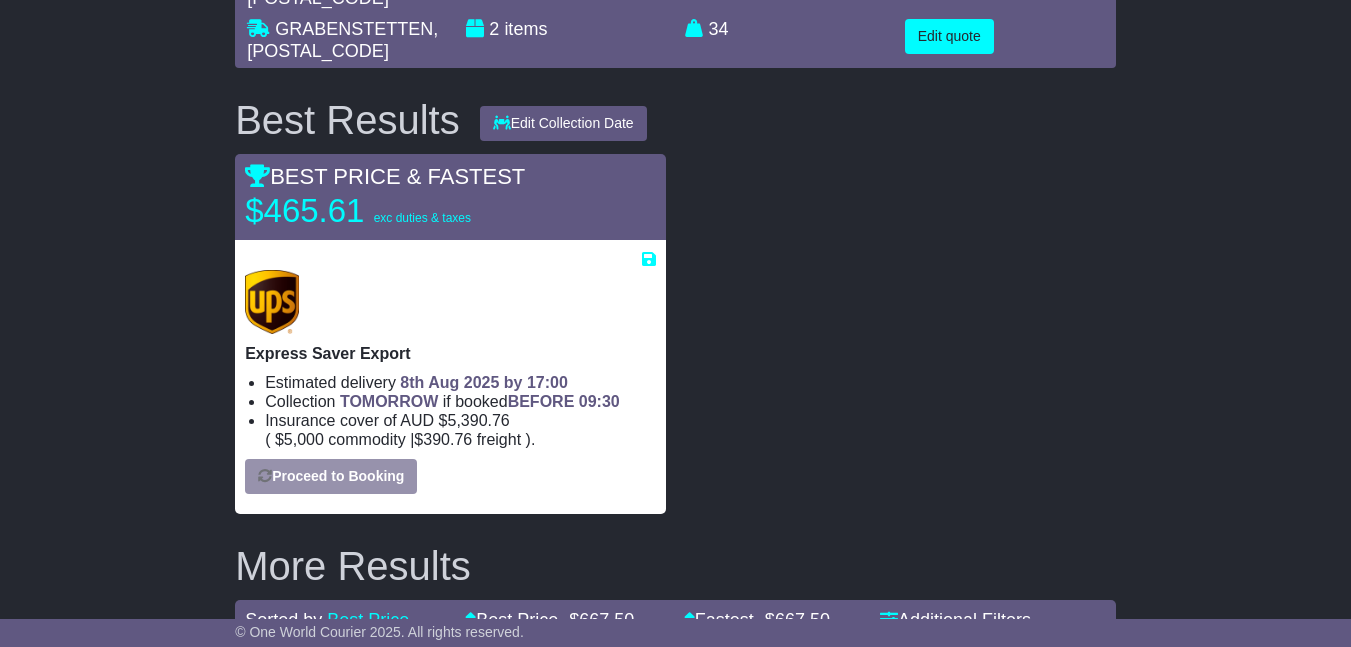 scroll, scrollTop: 200, scrollLeft: 0, axis: vertical 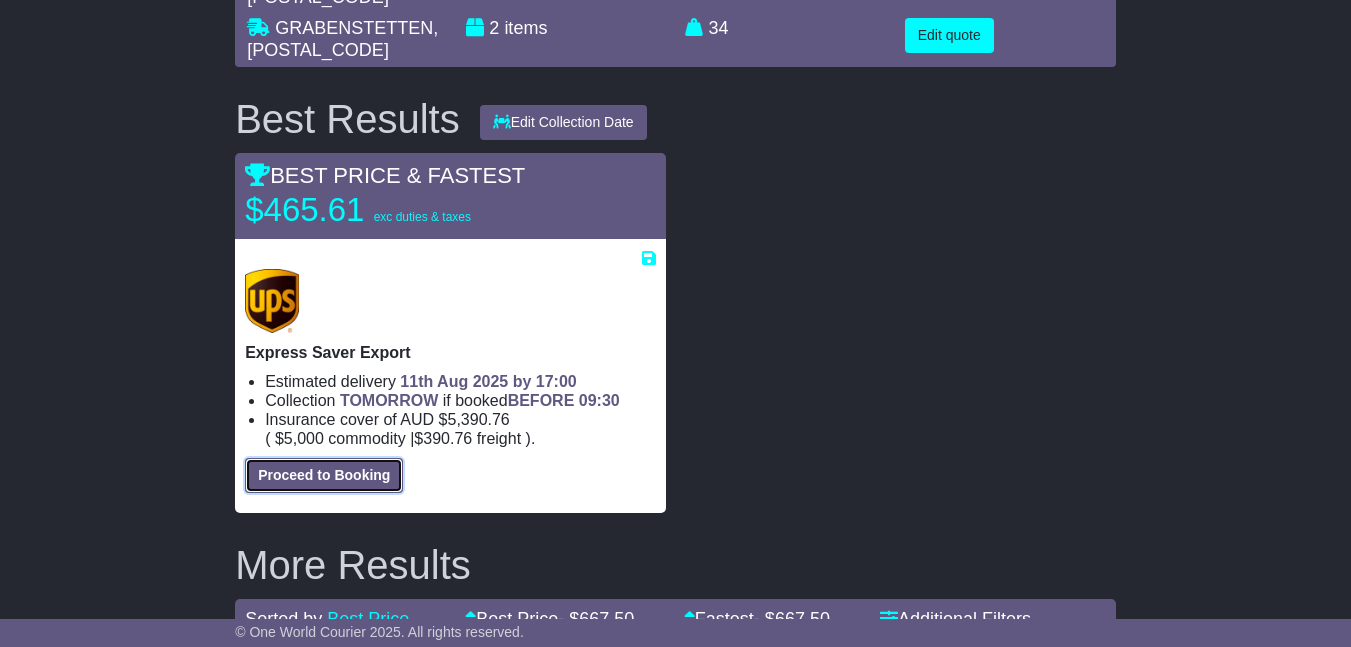 click on "Proceed to Booking" at bounding box center [324, 475] 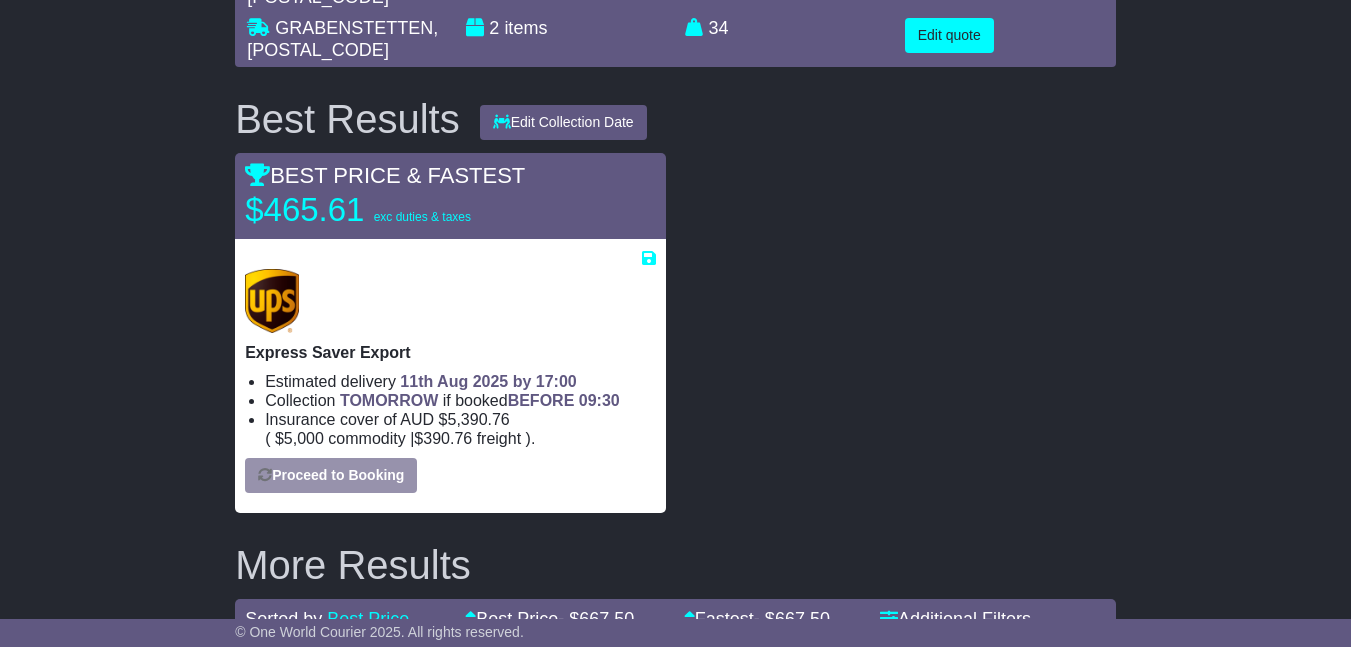 select on "***" 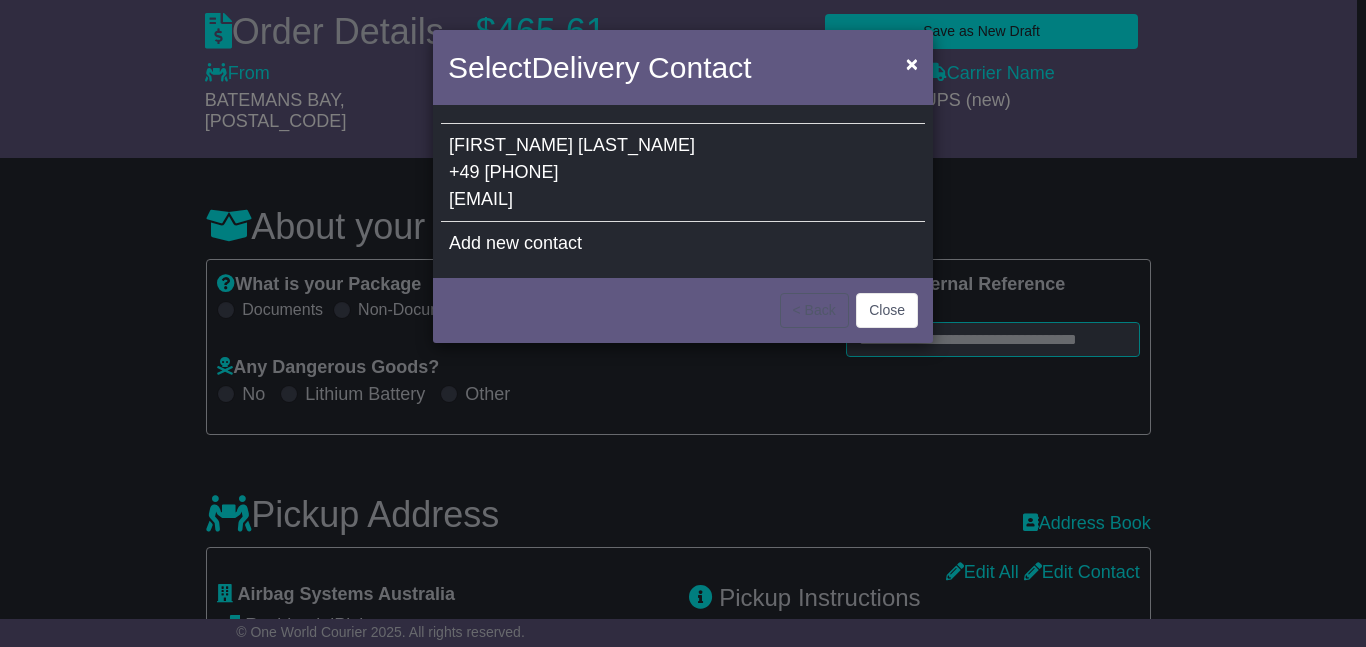 click on "Ruediger   Kranz
+49 172 7262139
info@mototech.de" at bounding box center (683, 173) 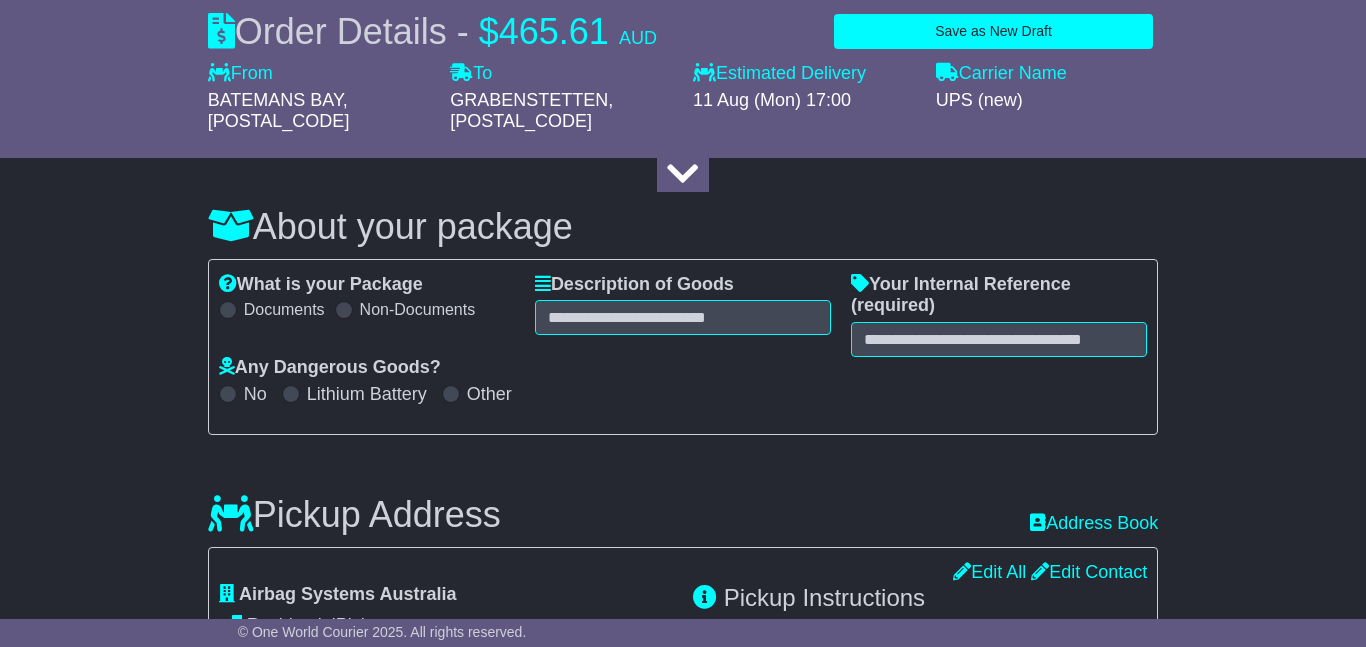 type on "********" 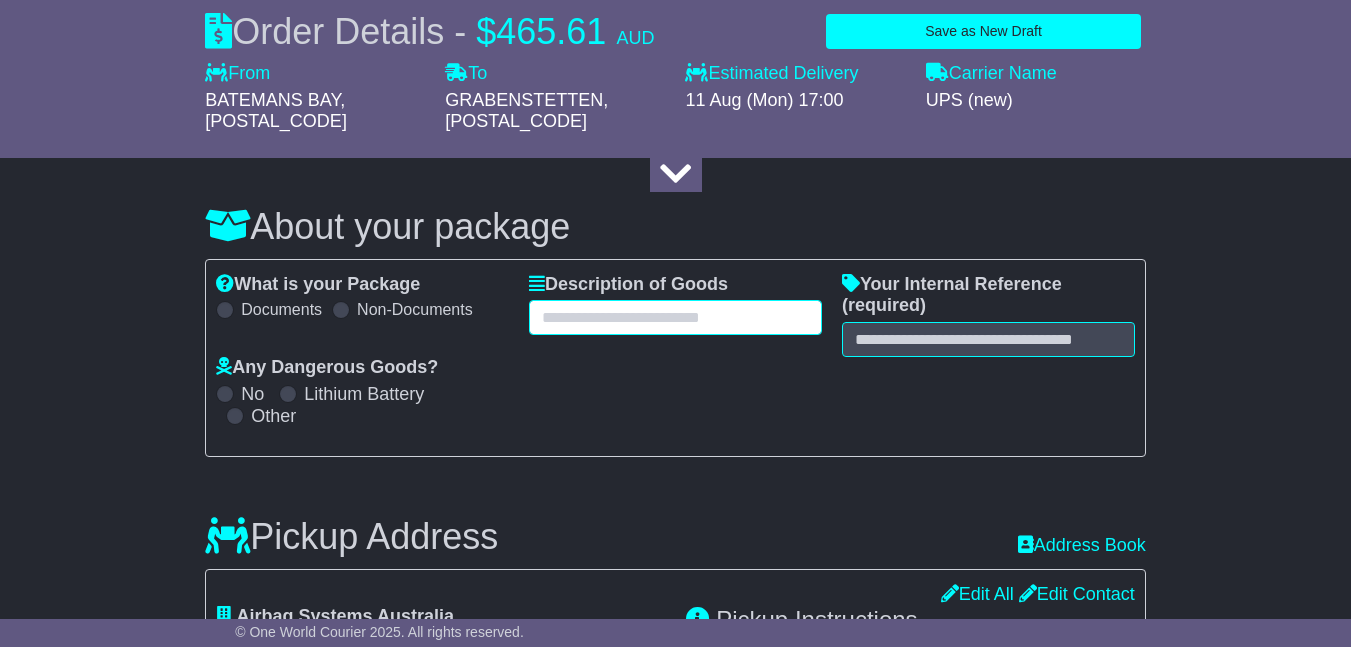 click at bounding box center (675, 317) 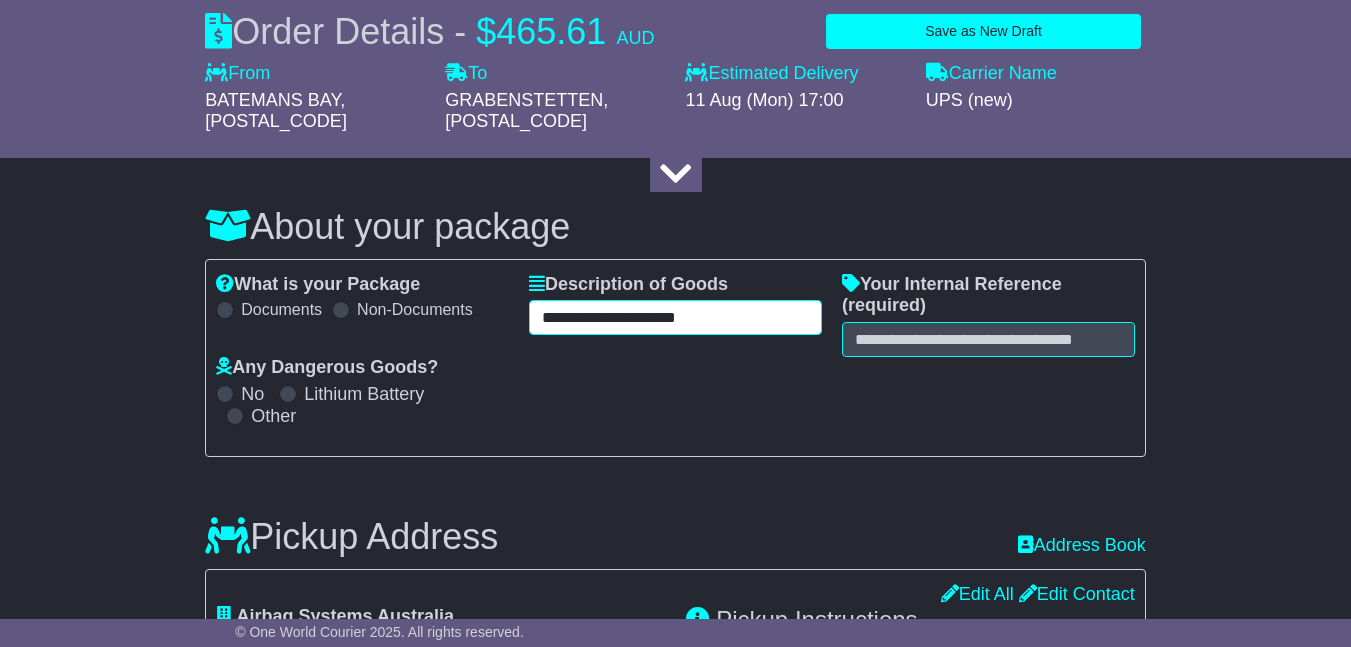 type on "**********" 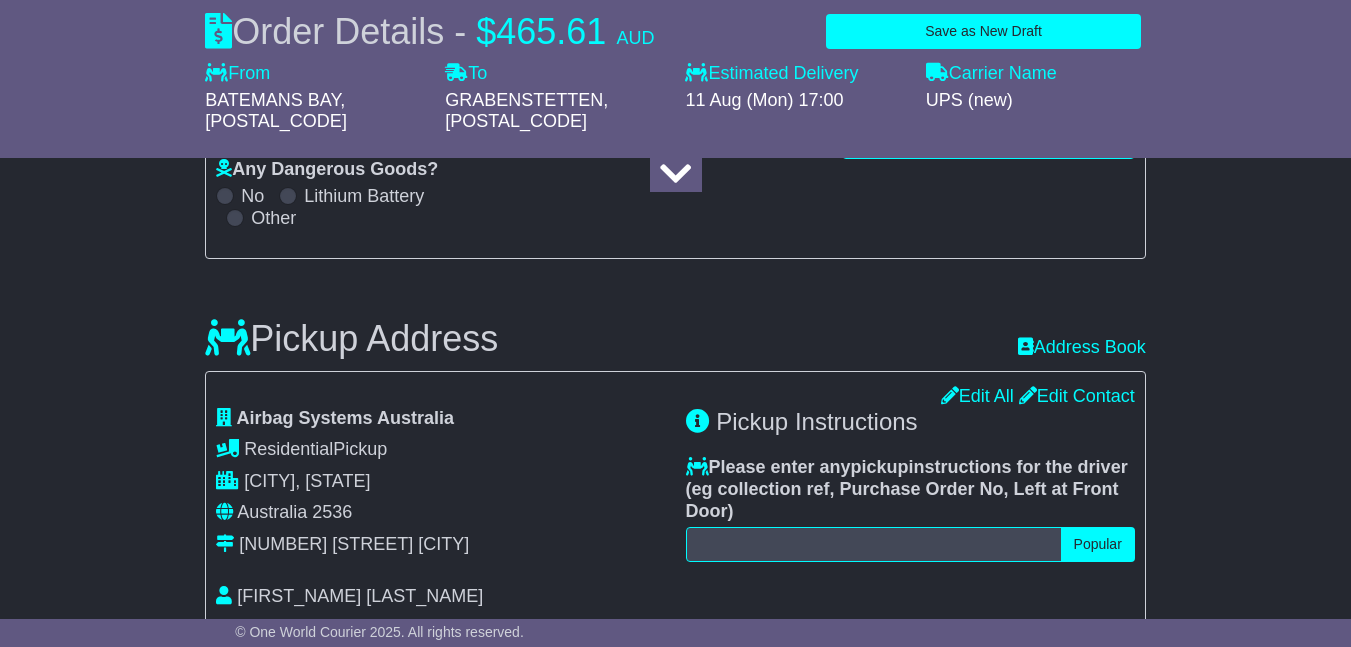 scroll, scrollTop: 0, scrollLeft: 0, axis: both 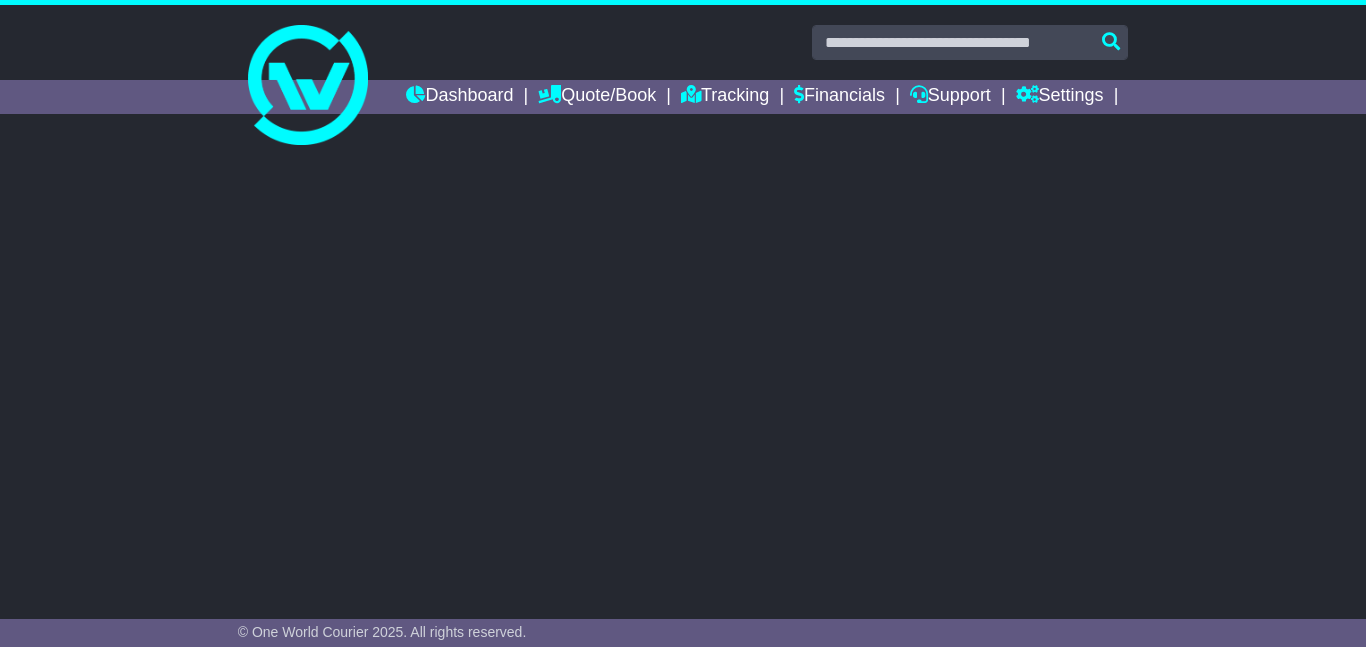 select on "**" 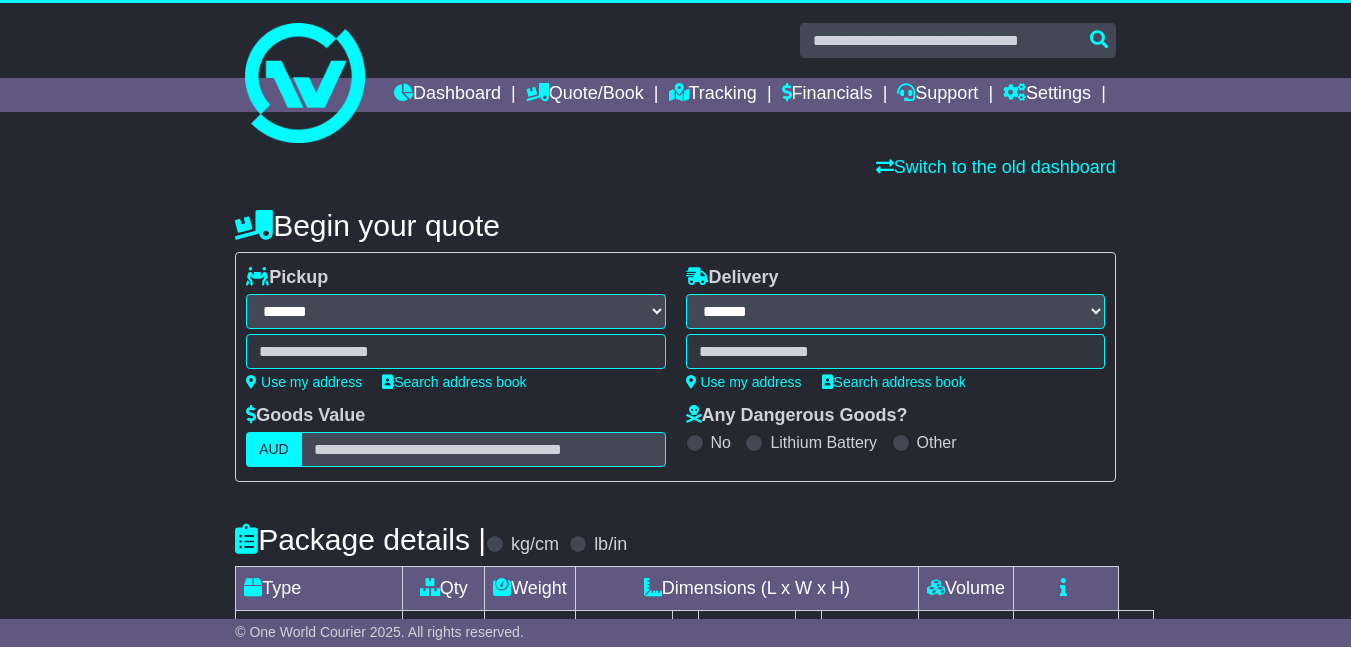 scroll, scrollTop: 0, scrollLeft: 0, axis: both 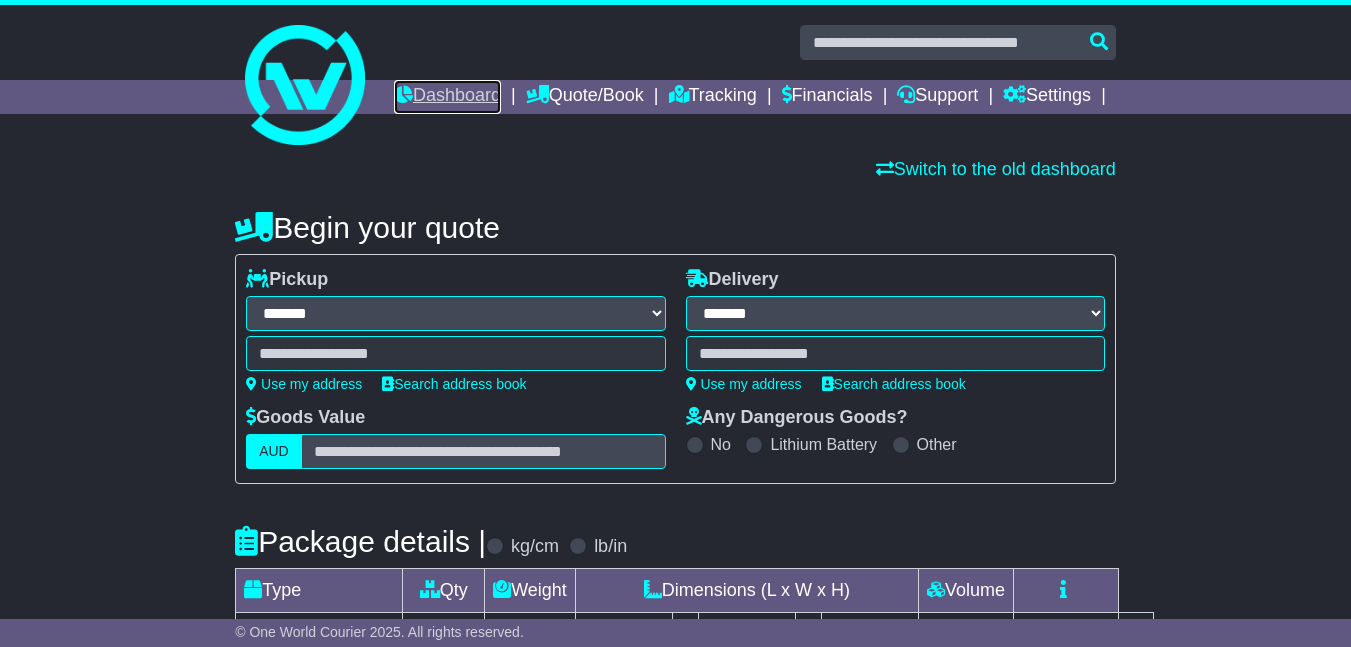 click on "Dashboard" at bounding box center [447, 97] 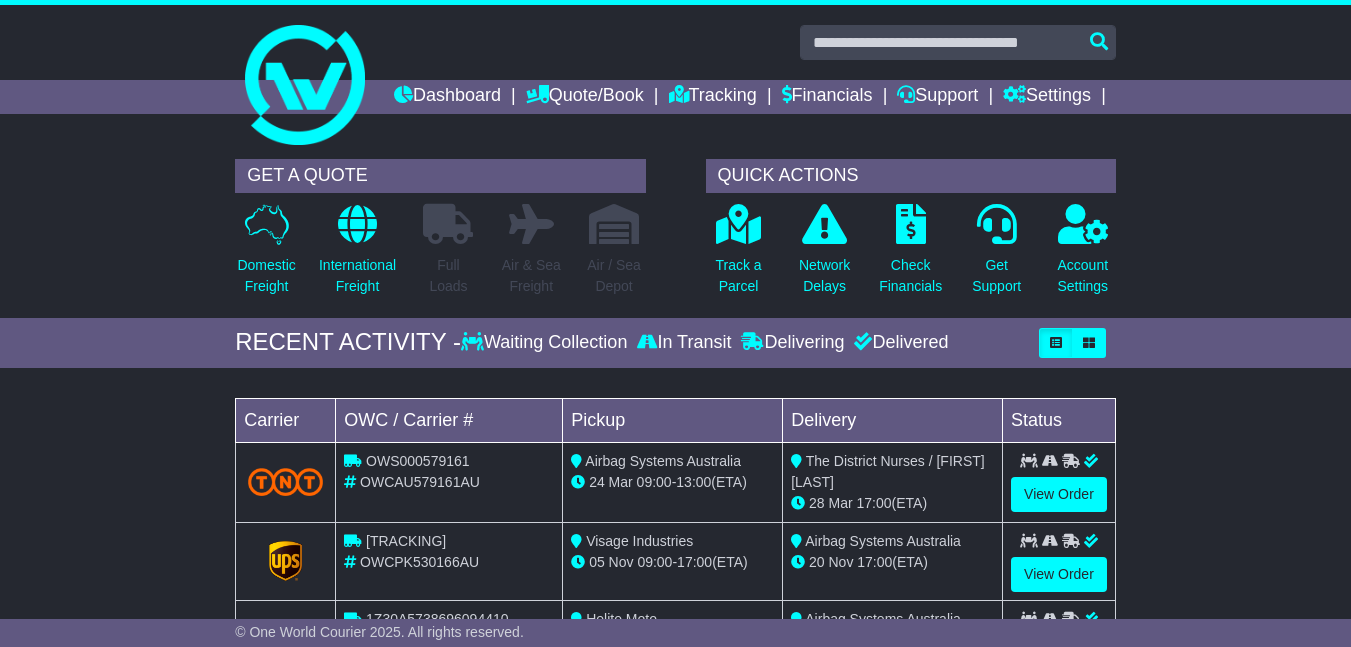 scroll, scrollTop: 0, scrollLeft: 0, axis: both 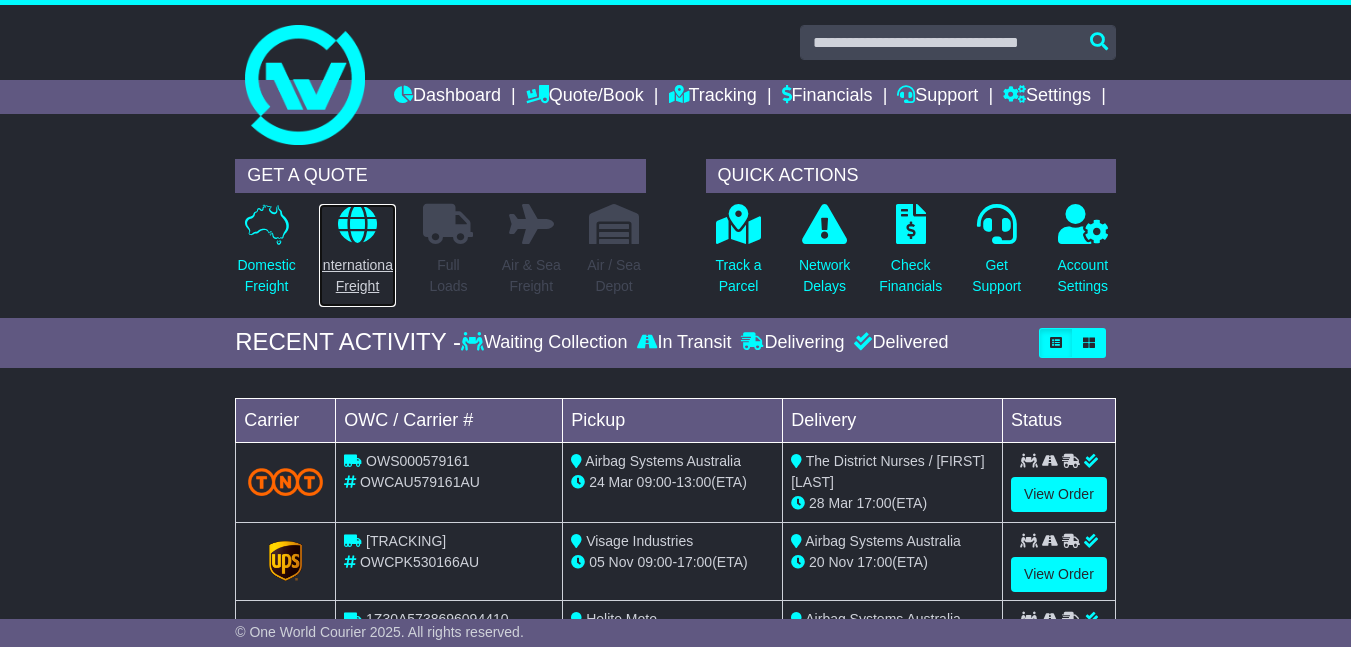 click on "International Freight" at bounding box center [357, 255] 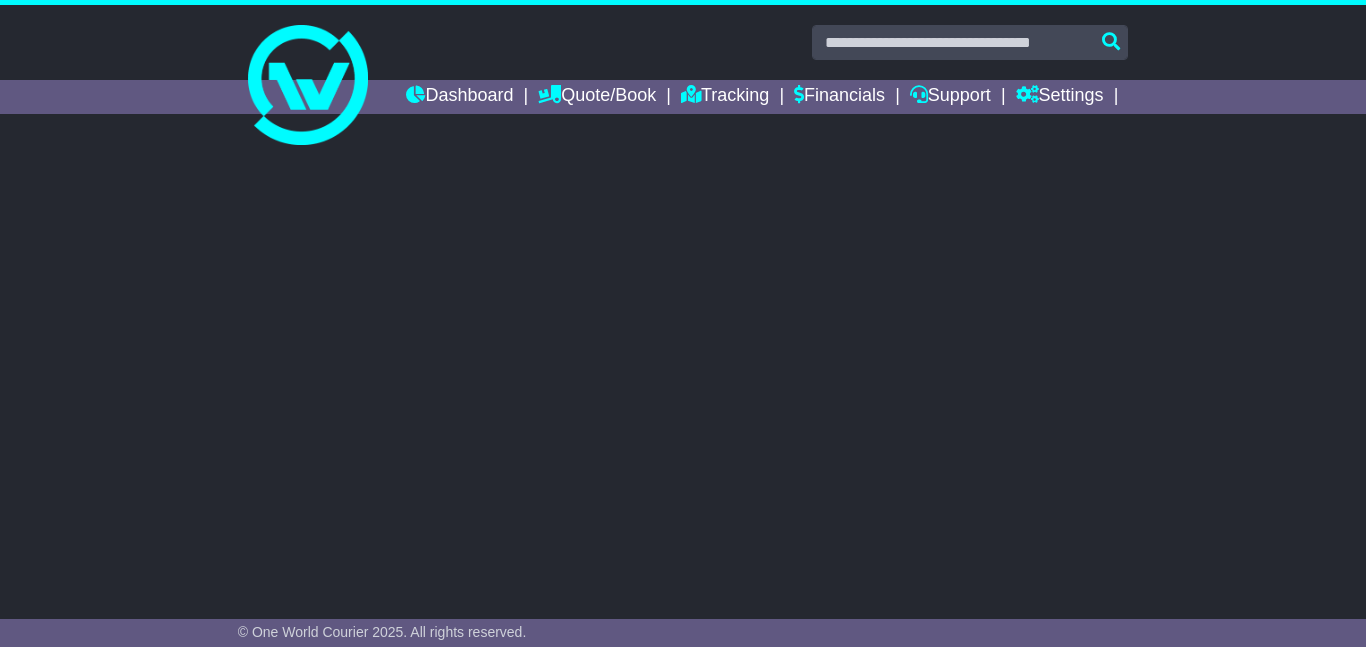 scroll, scrollTop: 0, scrollLeft: 0, axis: both 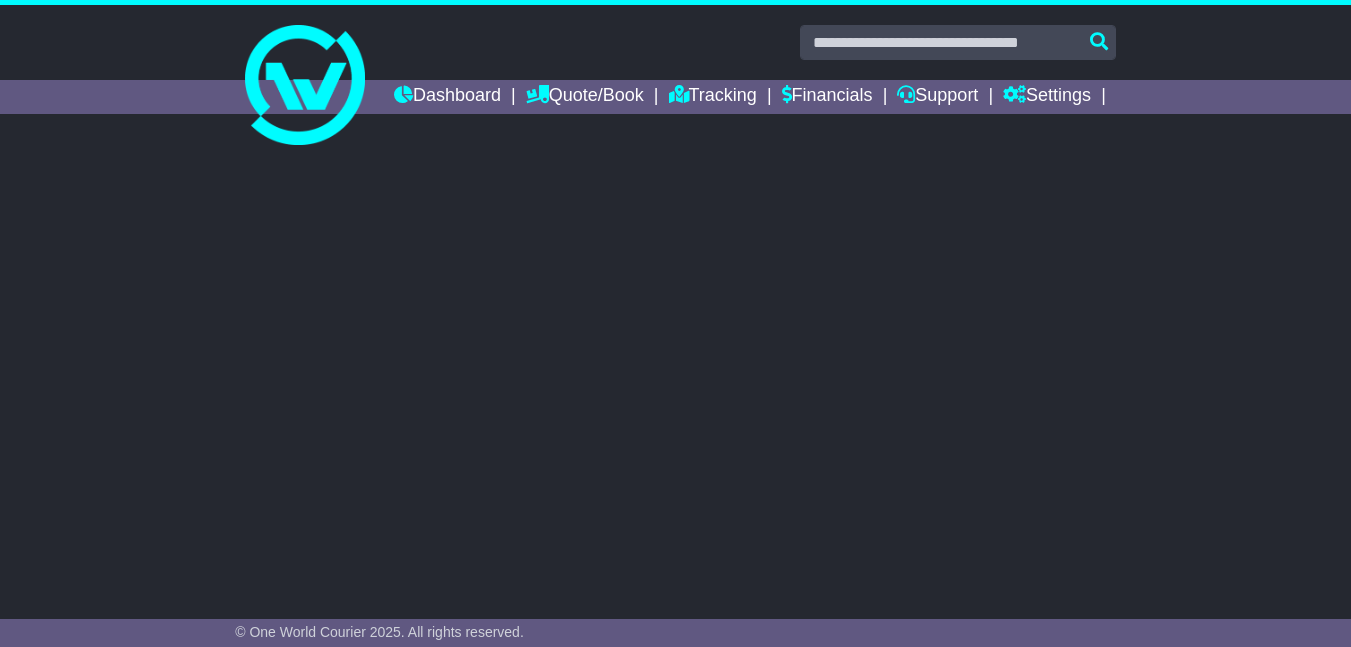 select on "**" 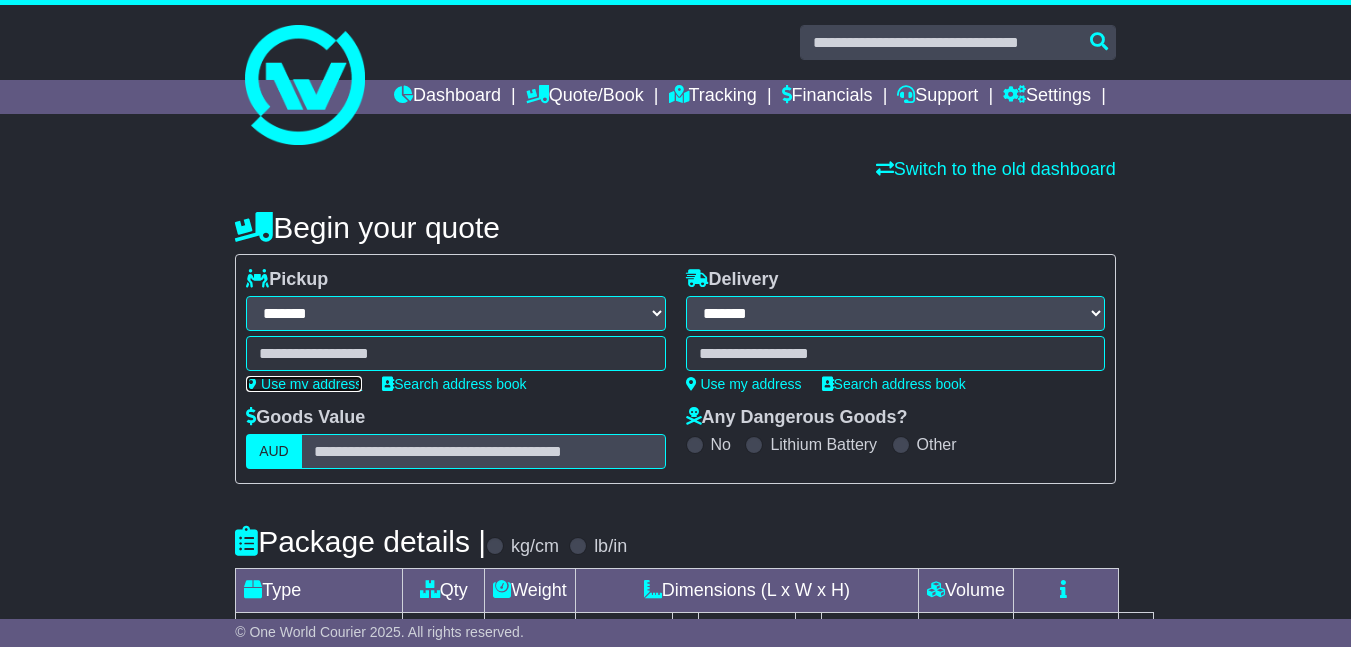 click on "Use my address" at bounding box center [304, 384] 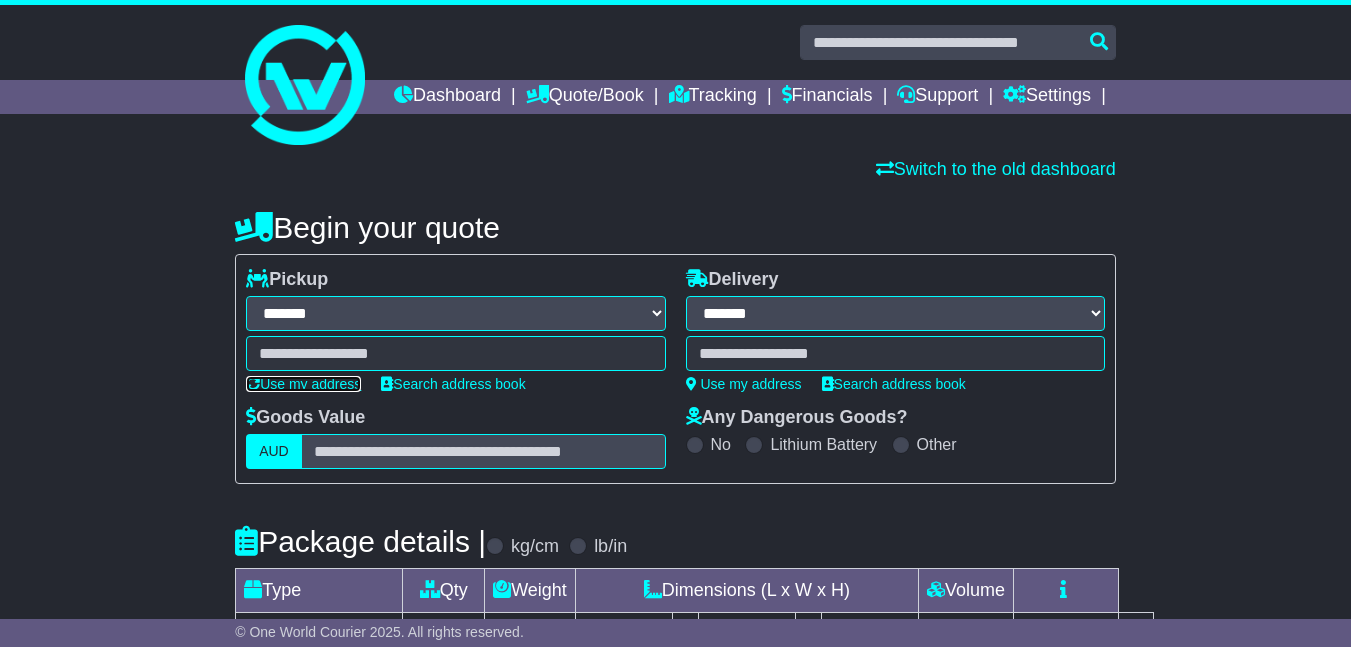 type on "**********" 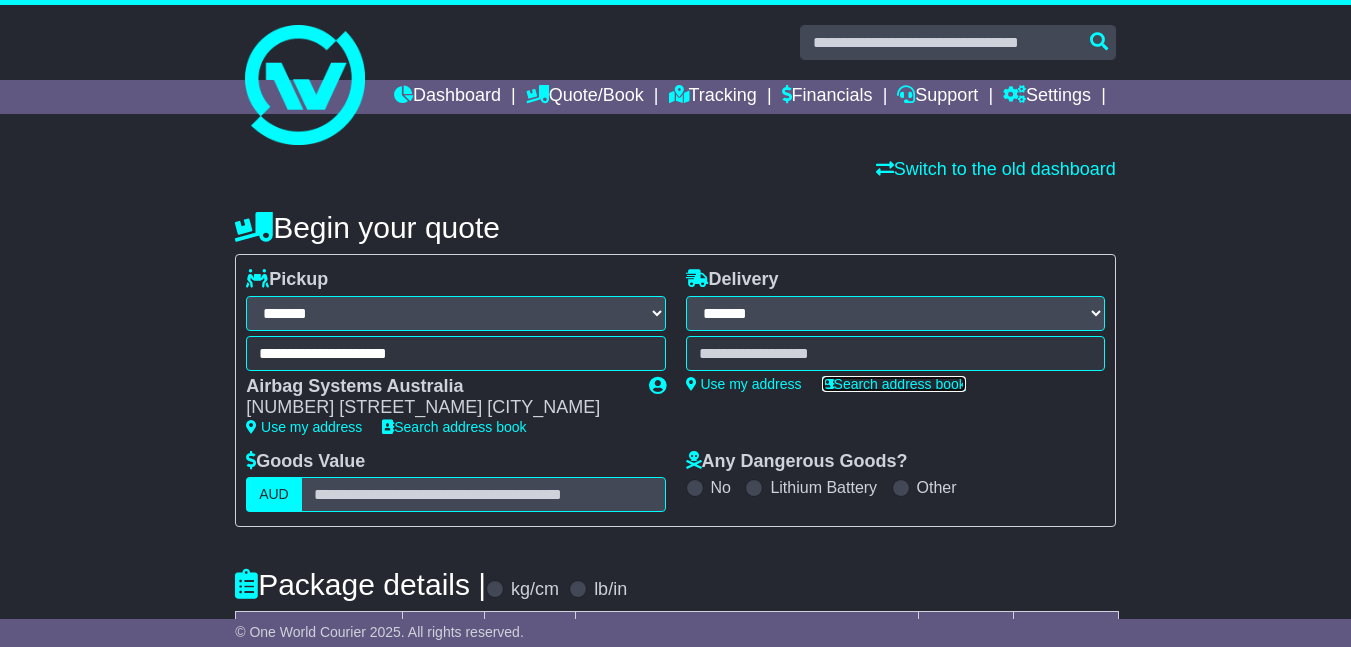 click on "Search address book" at bounding box center [894, 384] 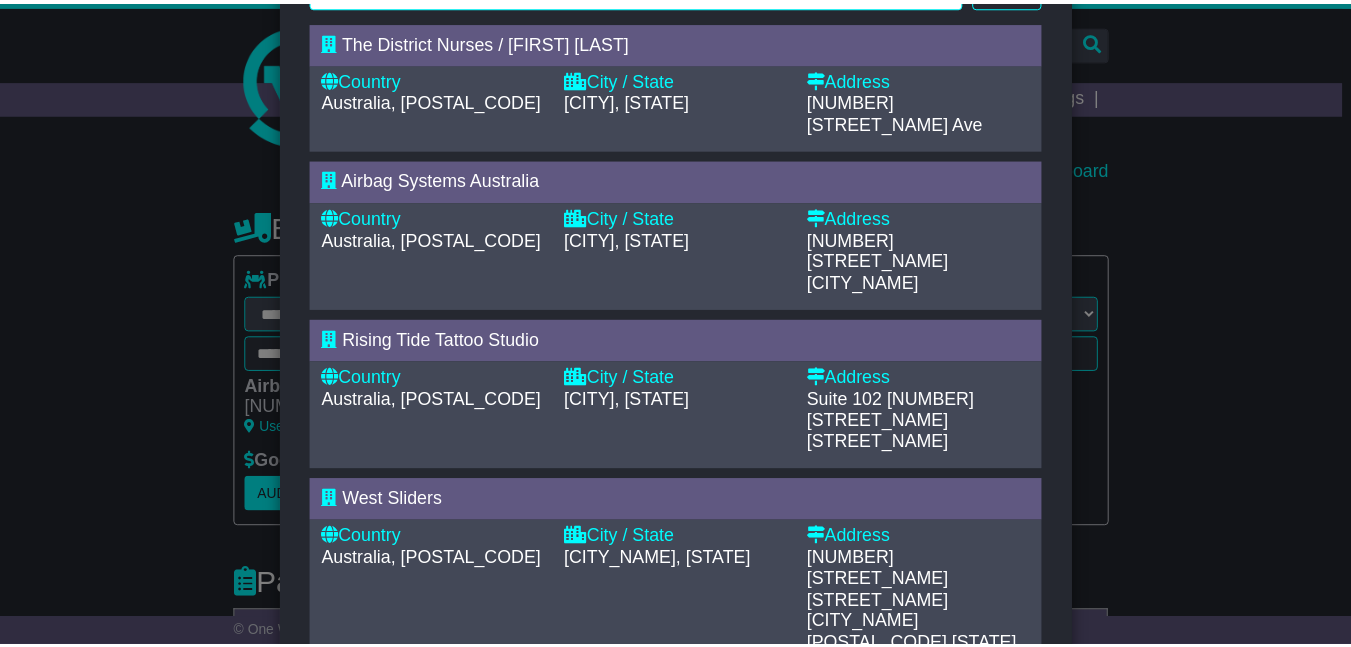 scroll, scrollTop: 0, scrollLeft: 0, axis: both 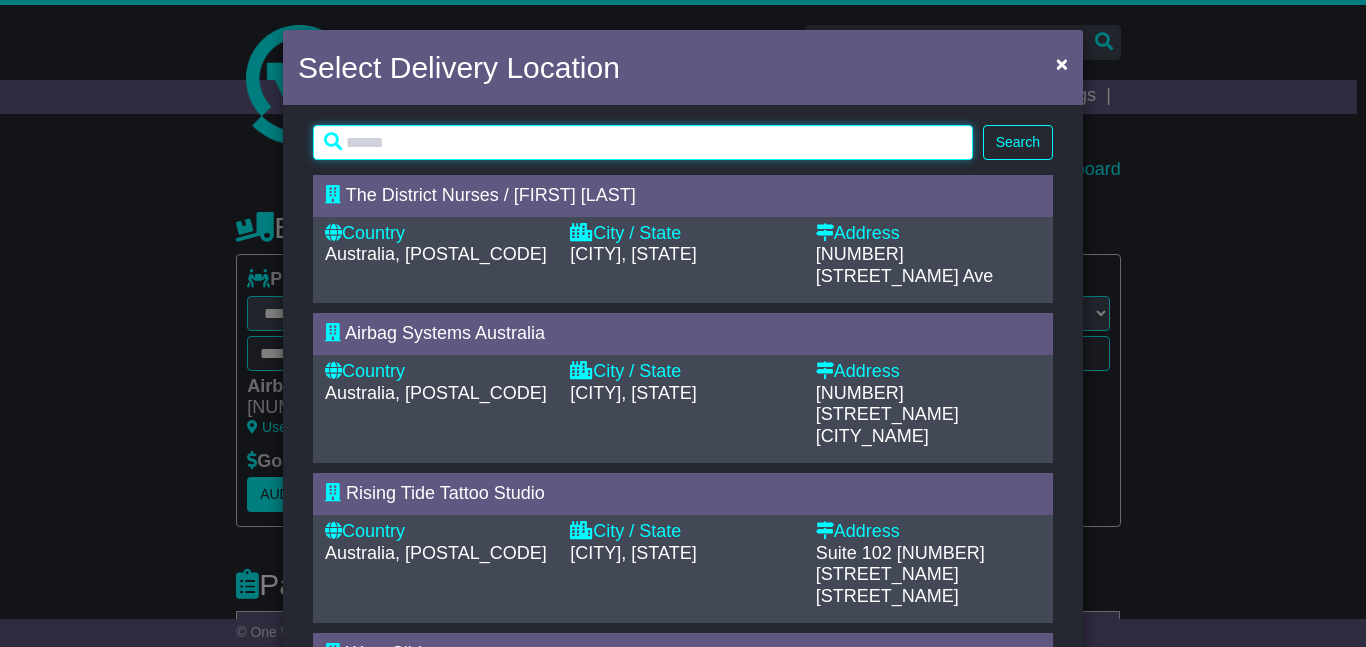 click at bounding box center (643, 142) 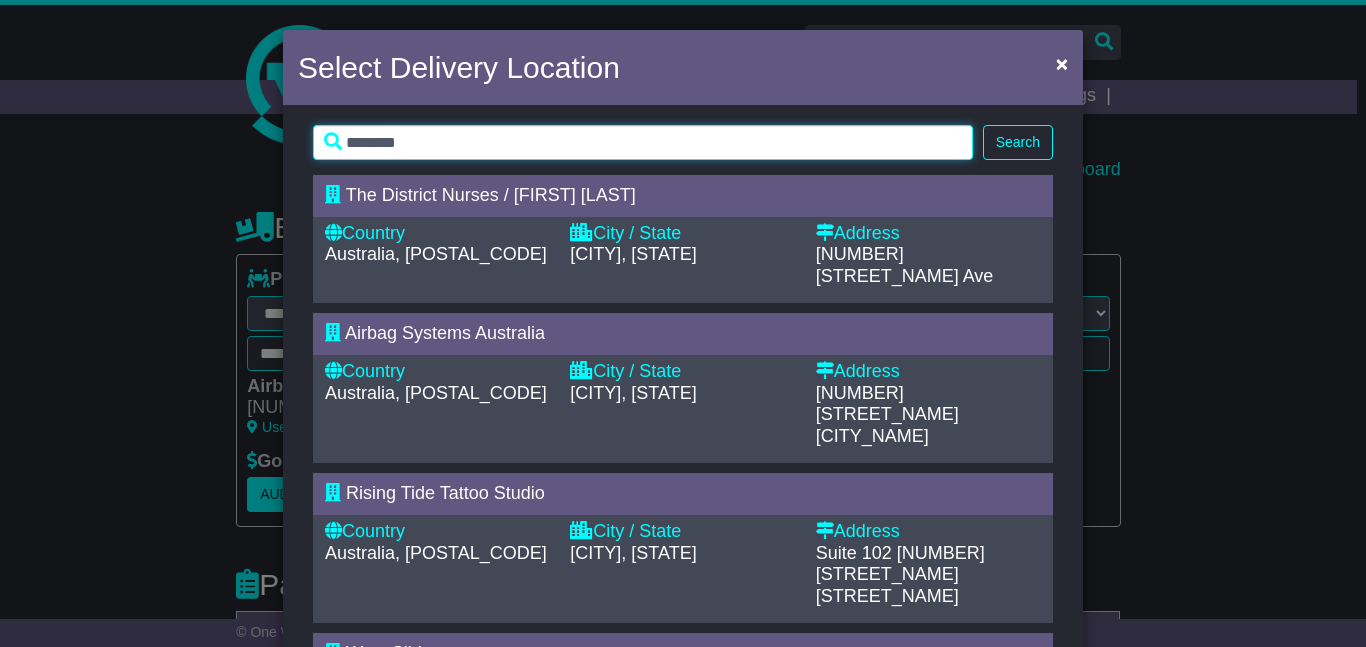 type on "********" 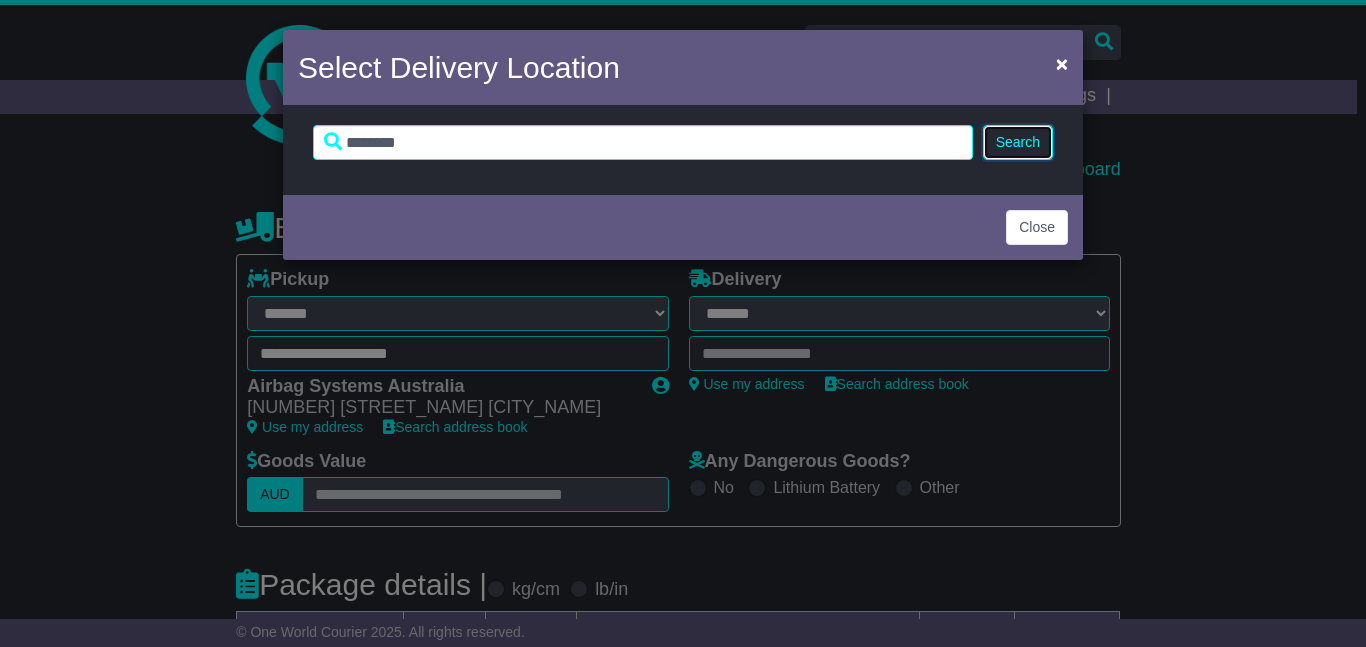 click on "Search" at bounding box center (1018, 142) 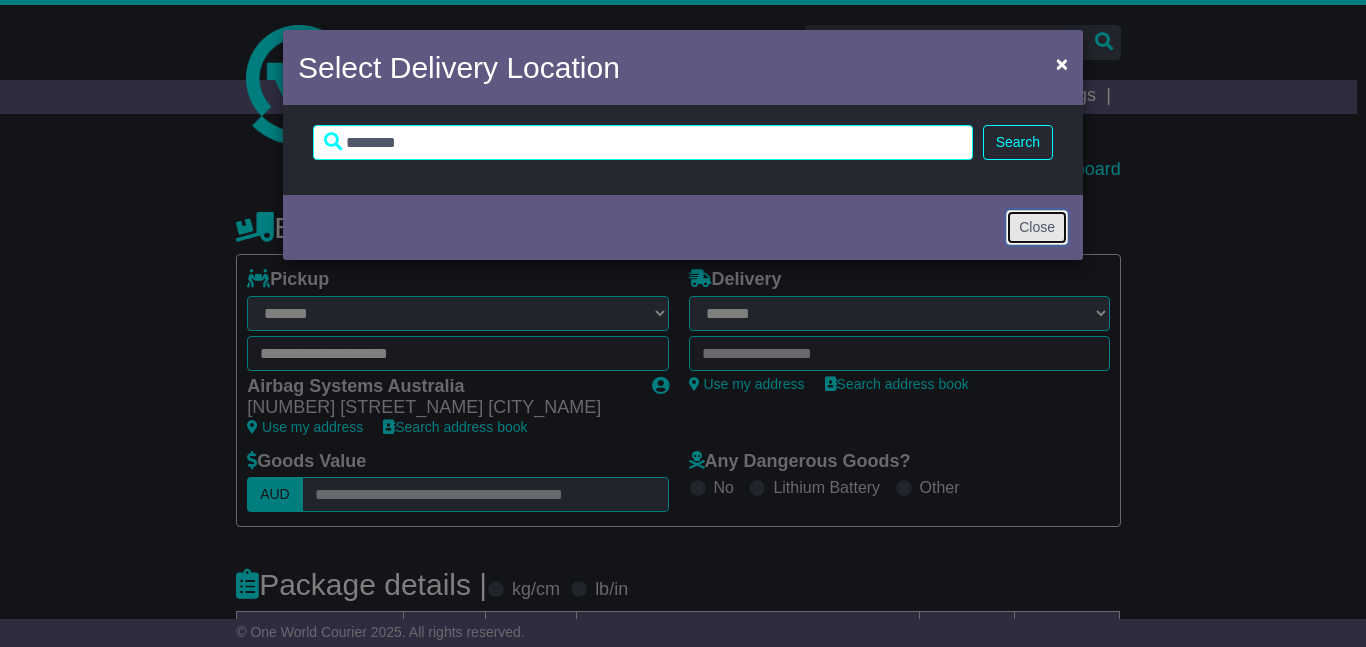click on "Close" at bounding box center (1037, 227) 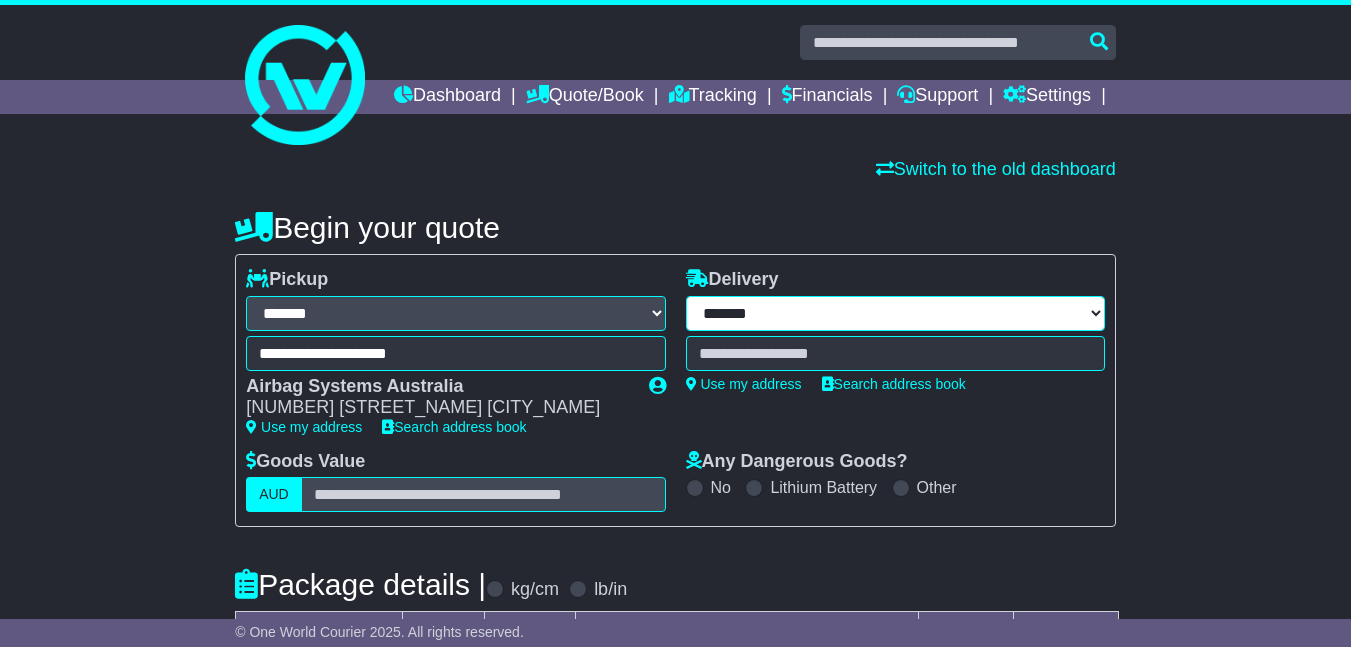 click on "**********" at bounding box center (895, 313) 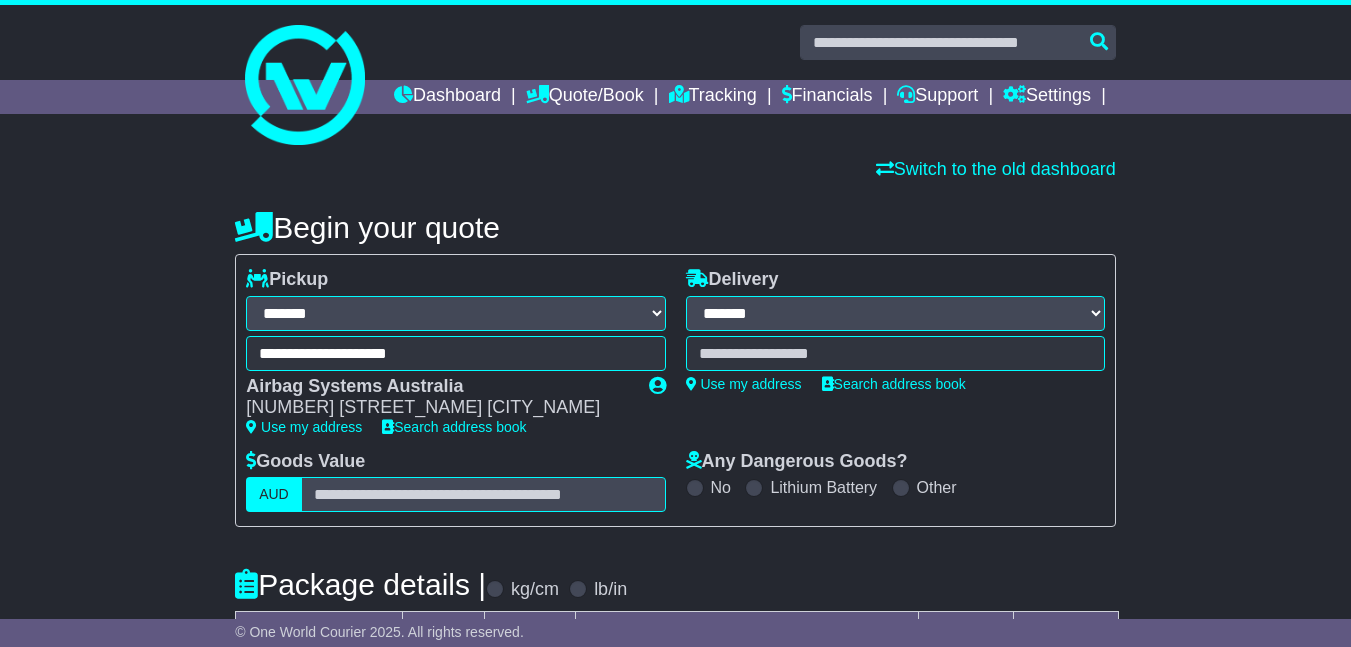click on "**********" at bounding box center (895, 313) 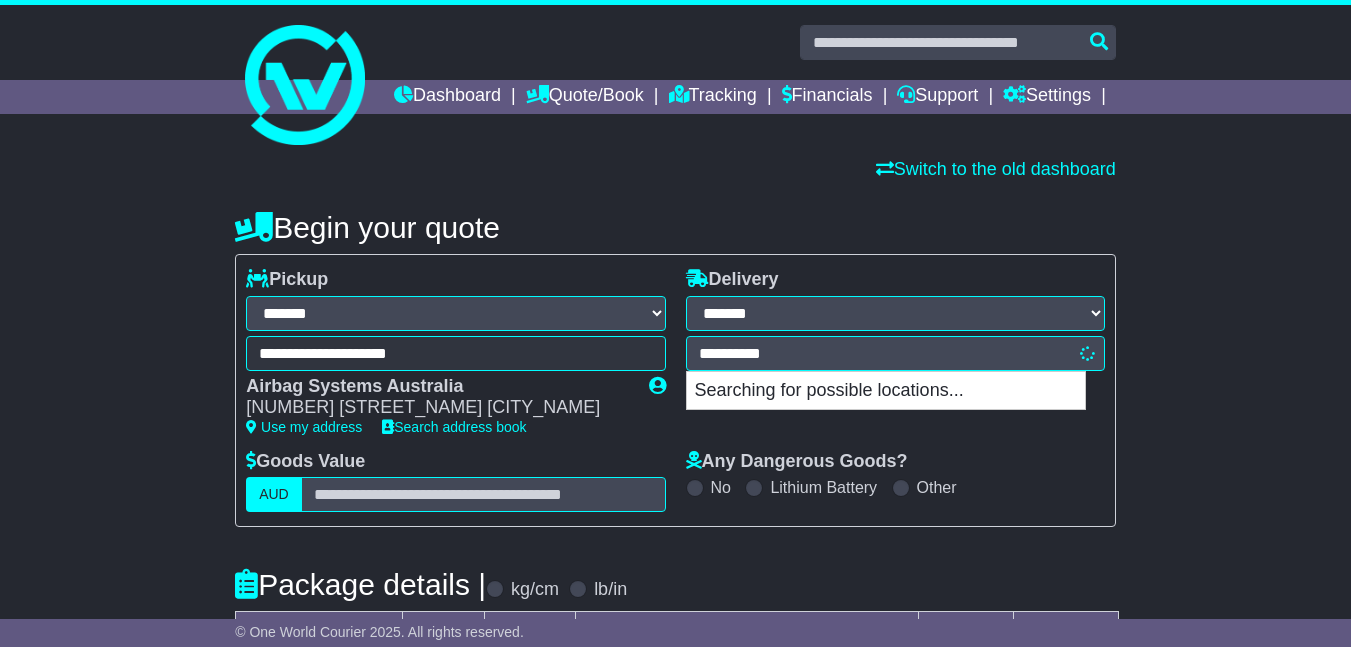 type on "**********" 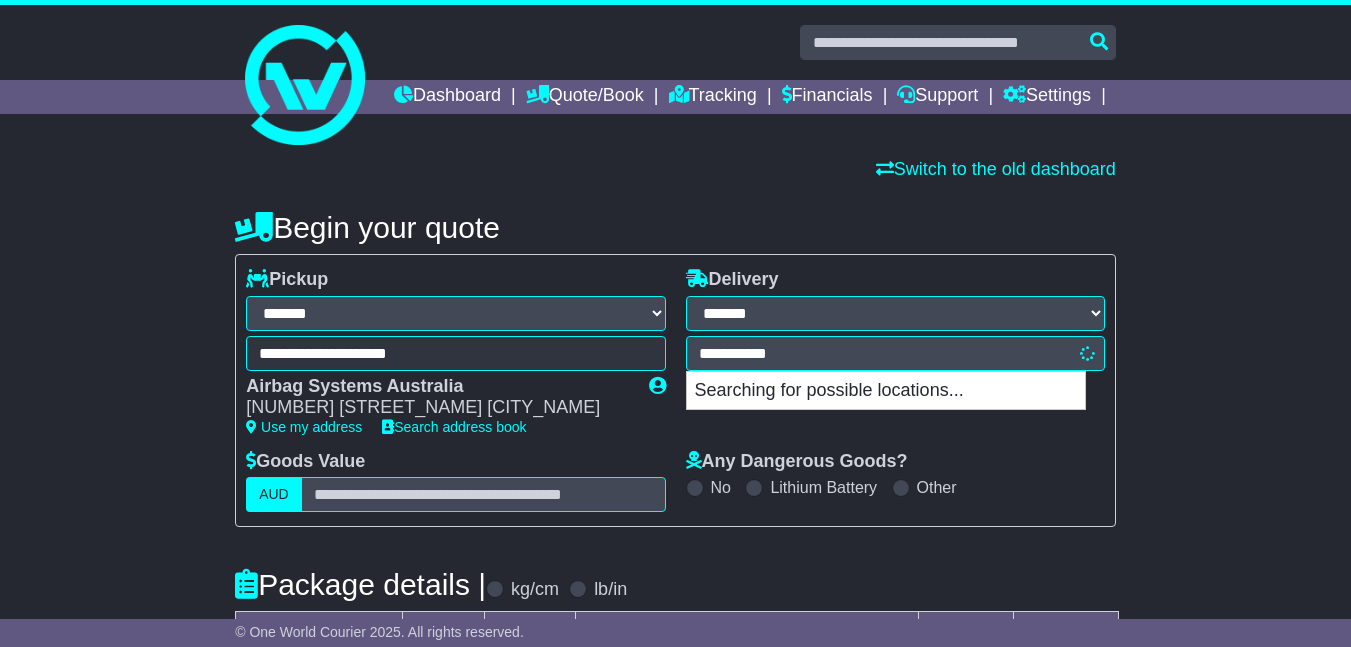 type on "**********" 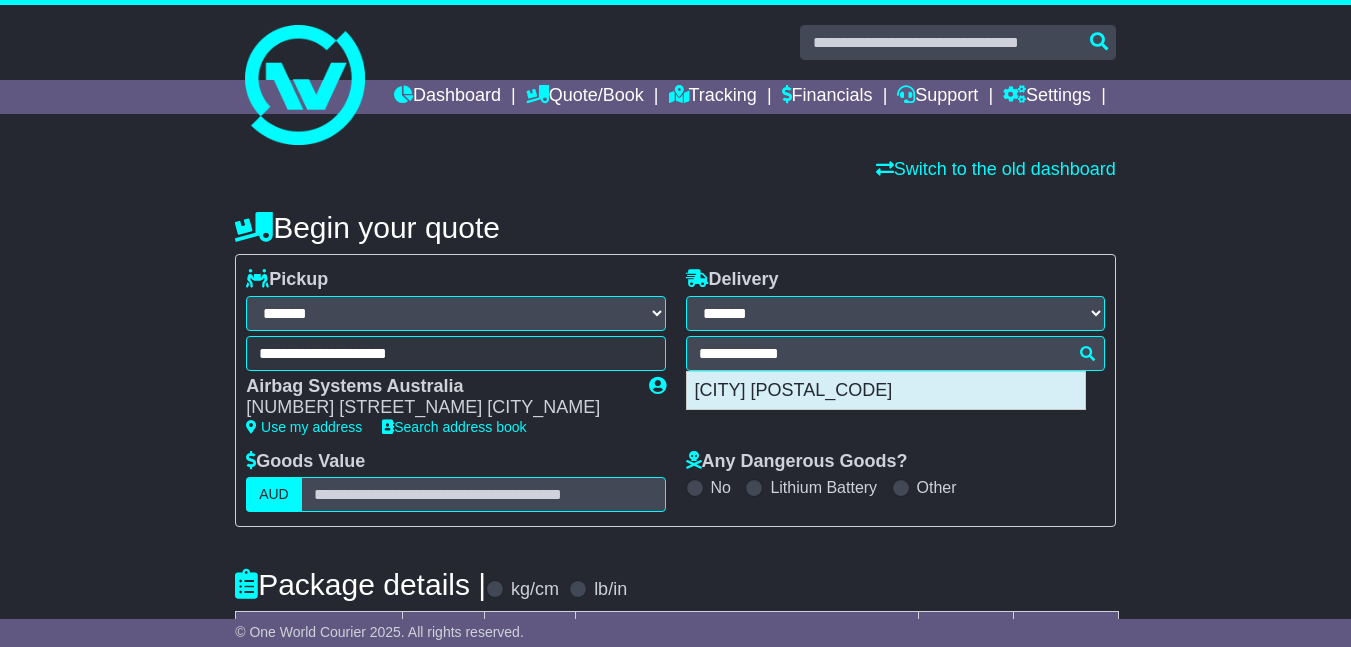 click on "[CITY] [POSTAL_CODE]" at bounding box center [886, 391] 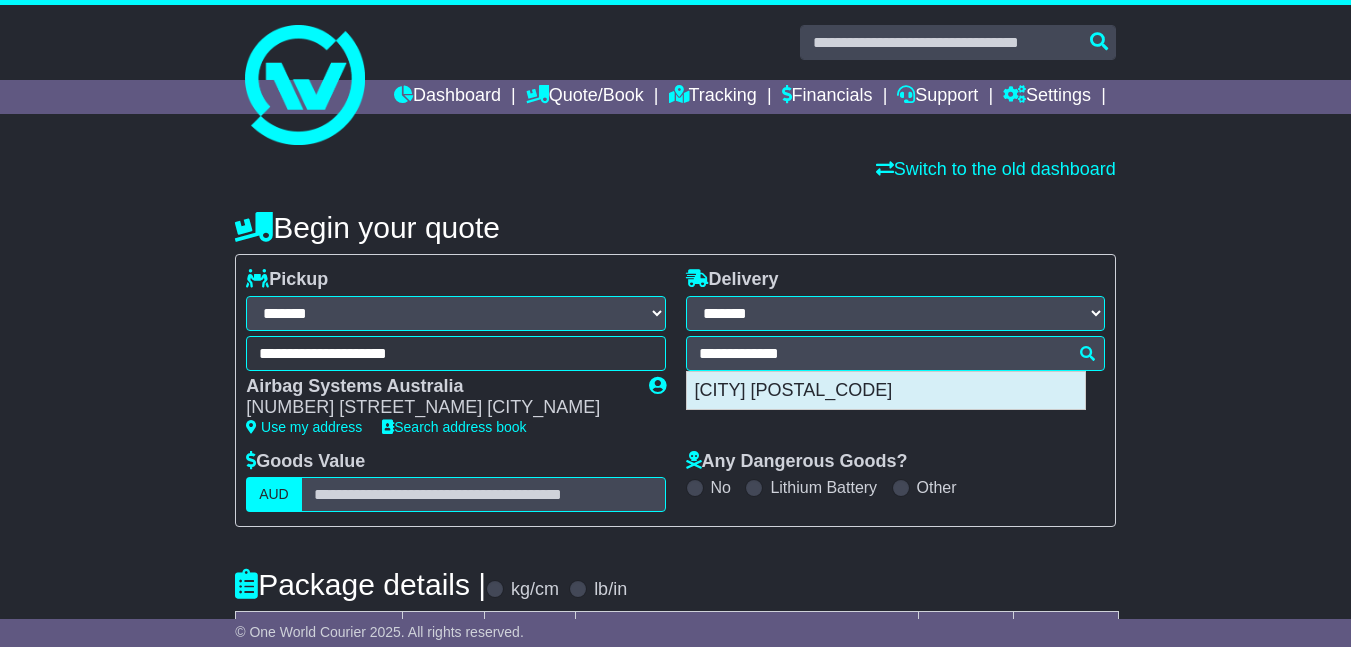 type on "**********" 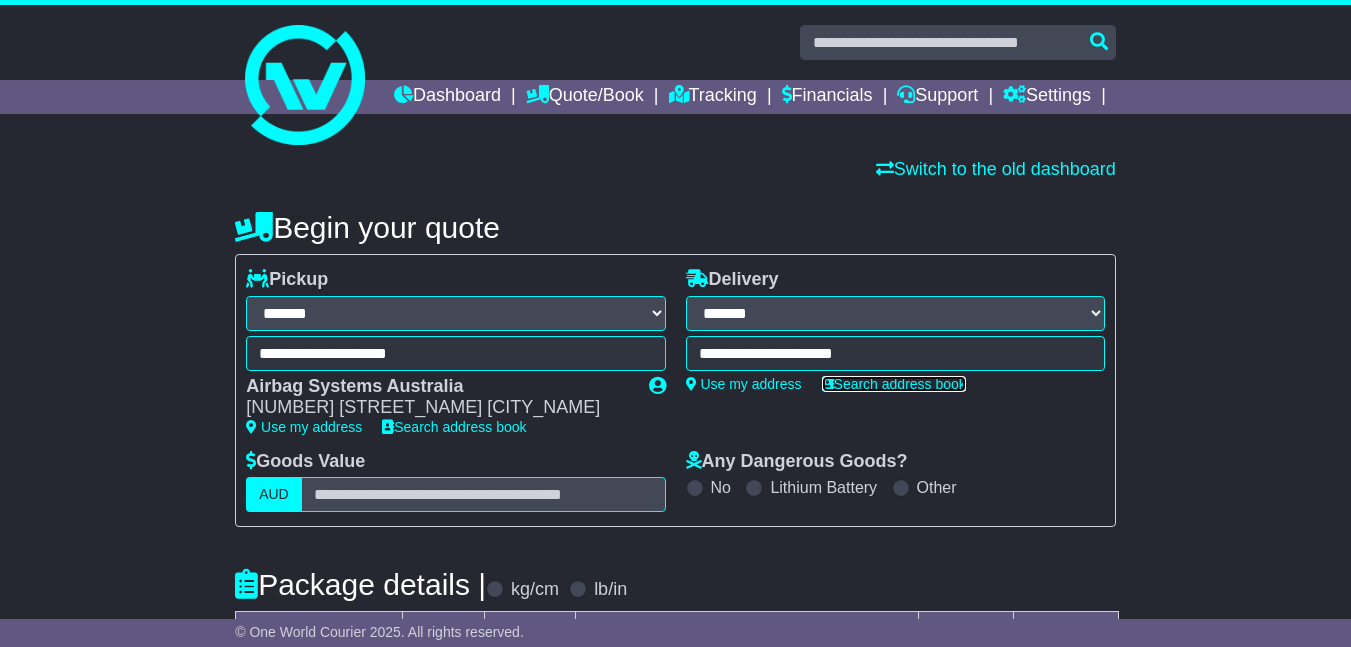 click on "Search address book" at bounding box center [894, 384] 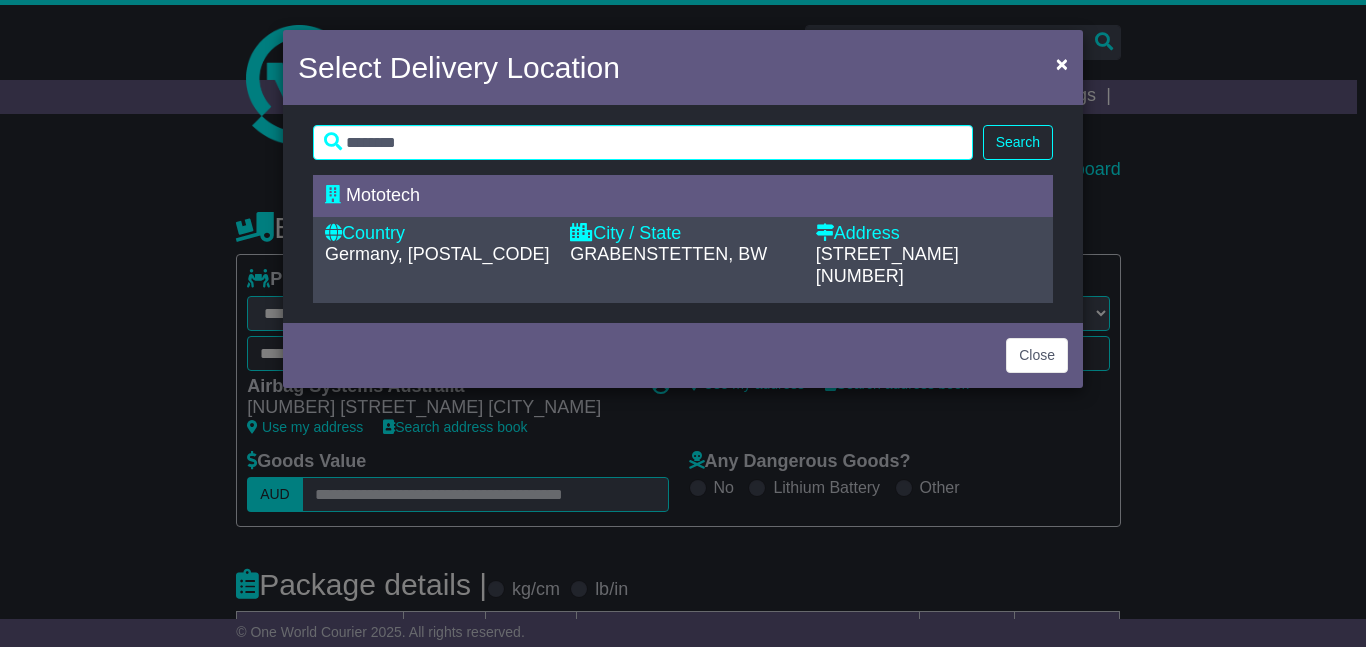 click on "GRABENSTETTEN, BW" at bounding box center (668, 254) 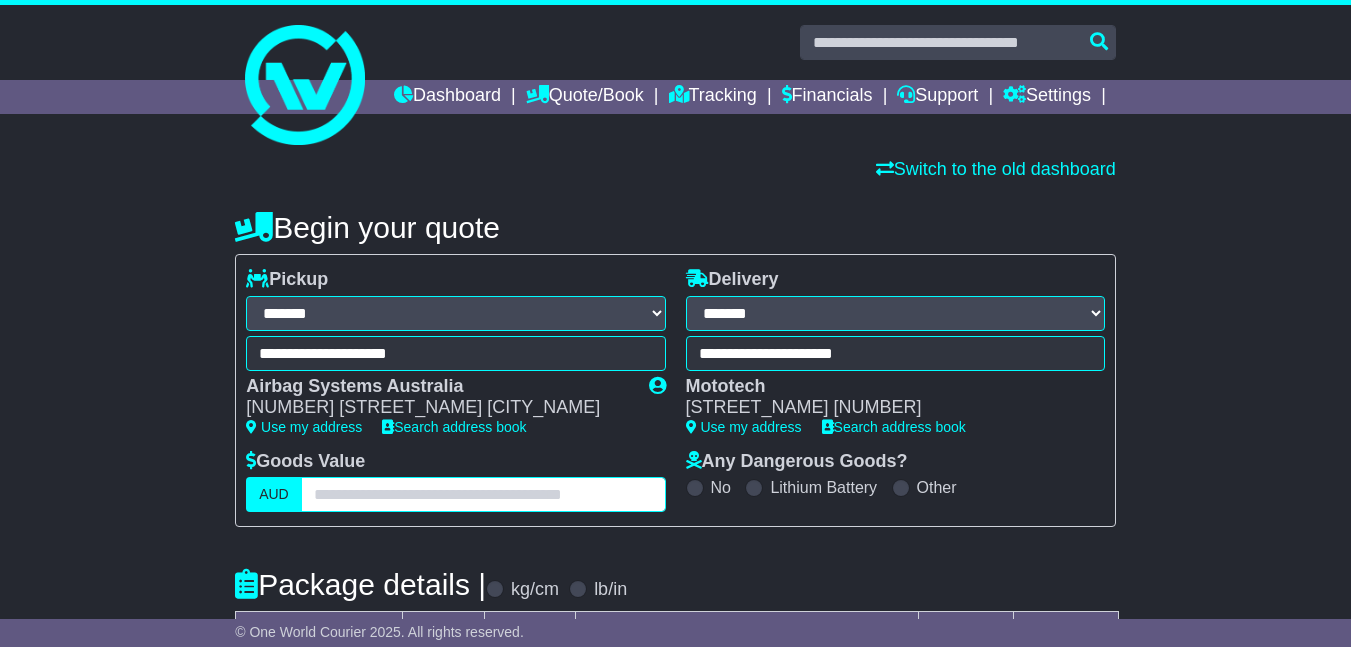 click at bounding box center (483, 494) 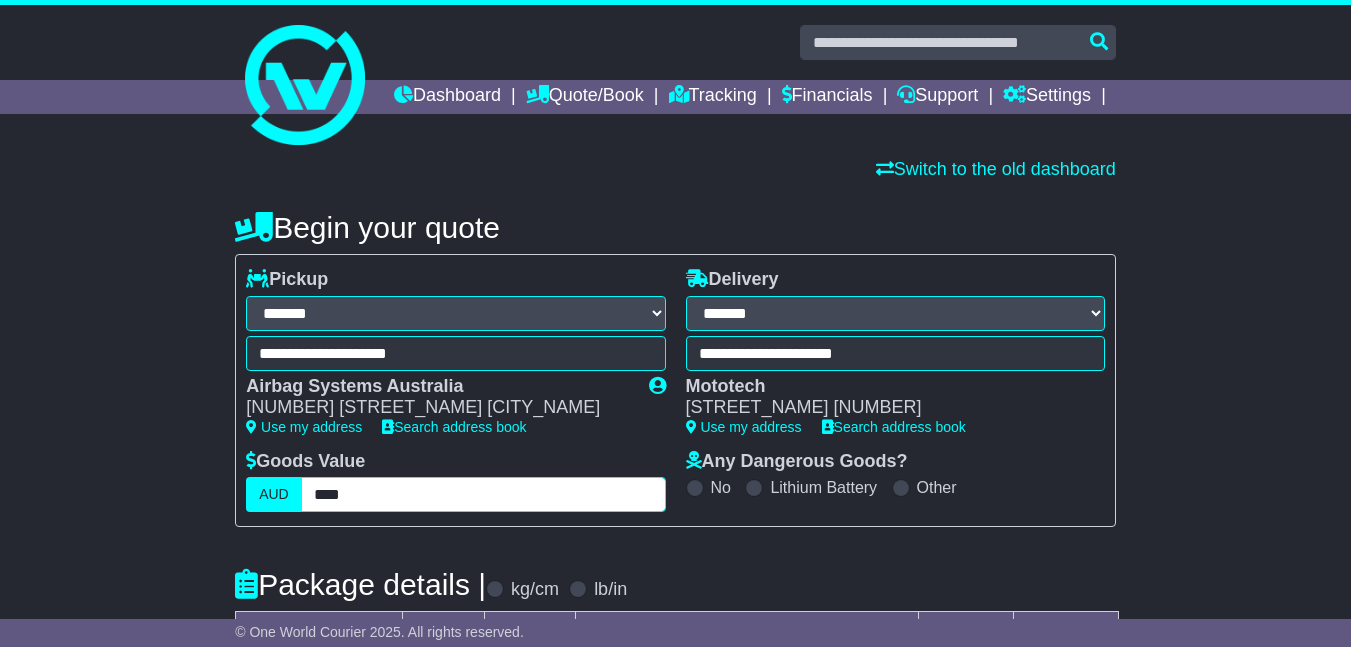 type on "****" 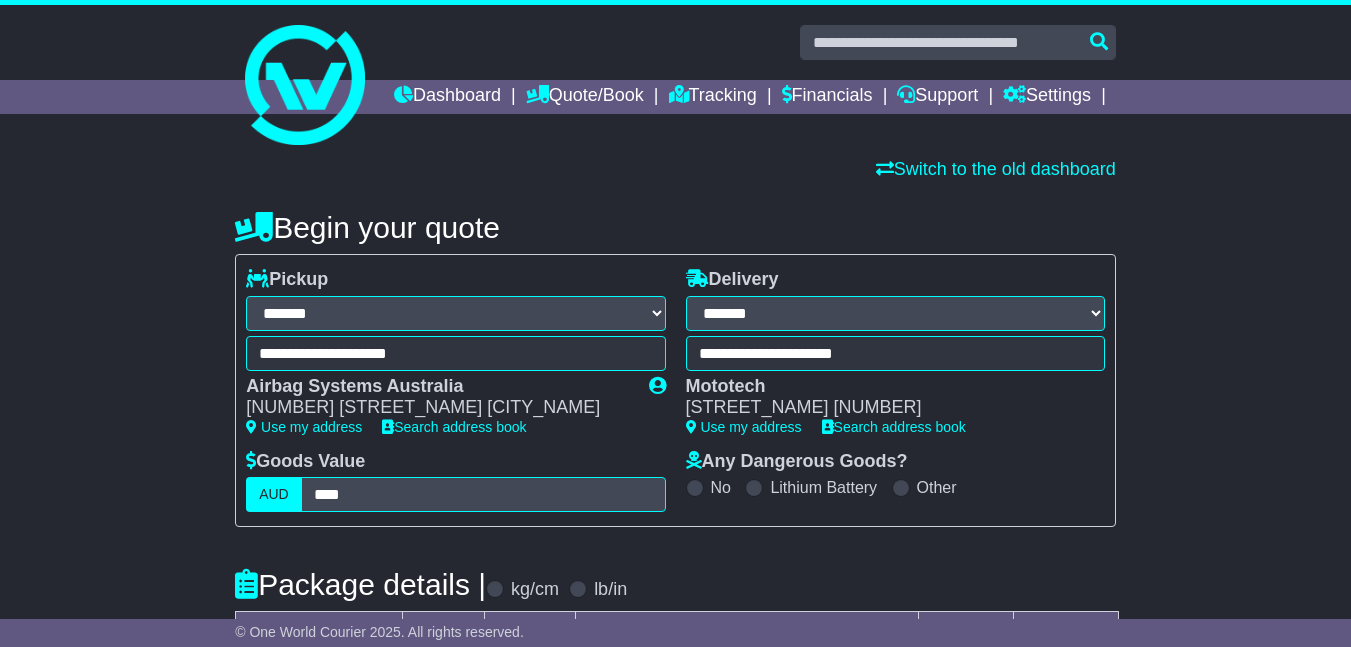 click on "**********" at bounding box center [675, 646] 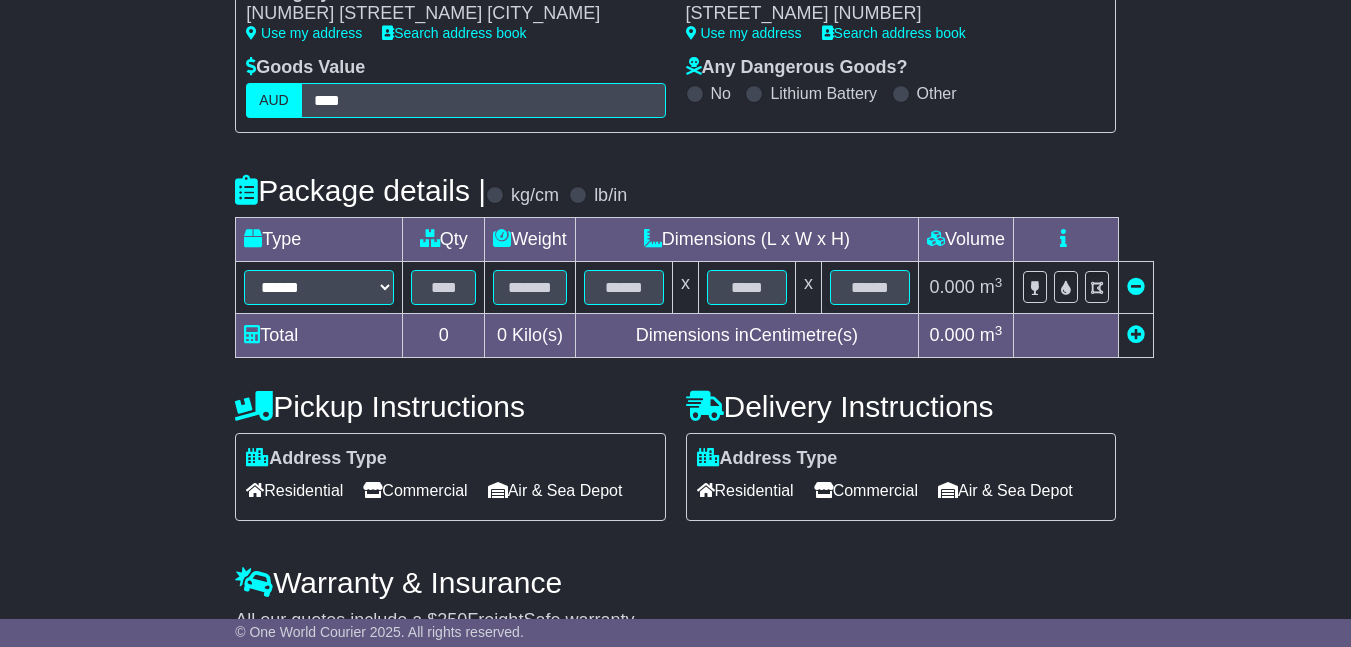 scroll, scrollTop: 400, scrollLeft: 0, axis: vertical 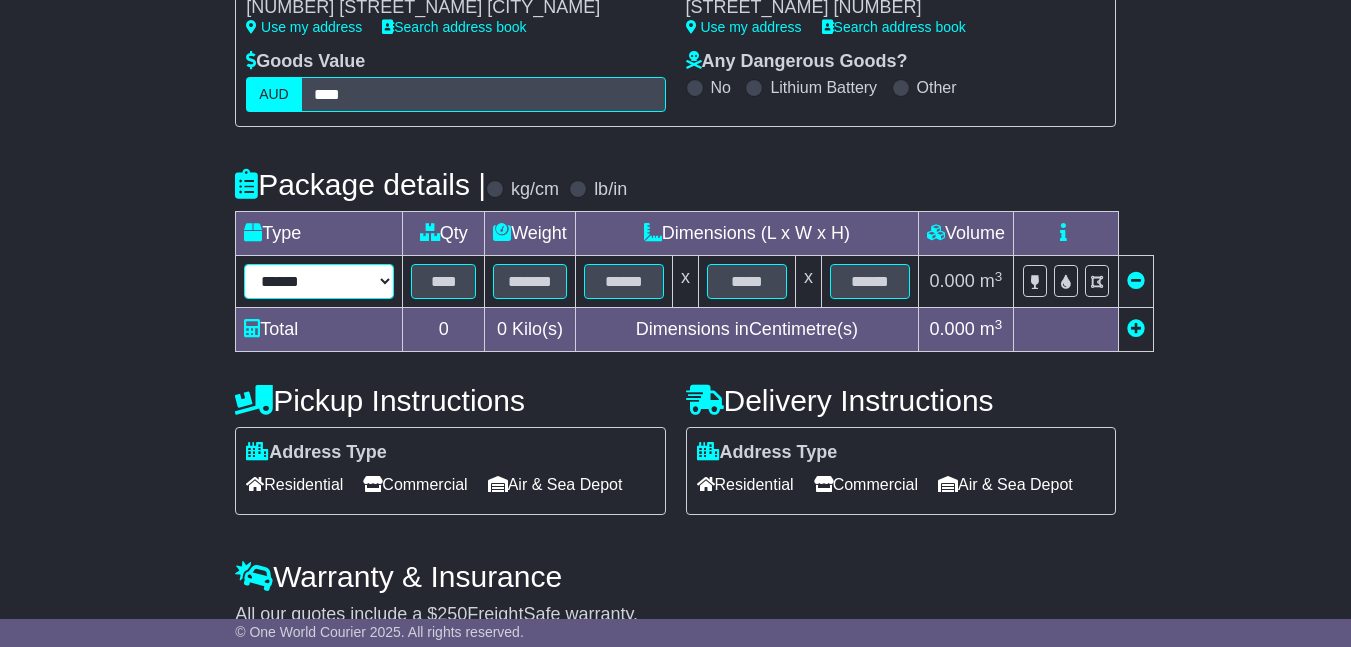 click on "****** ****** *** ******** ***** **** **** ****** *** *******" at bounding box center (319, 281) 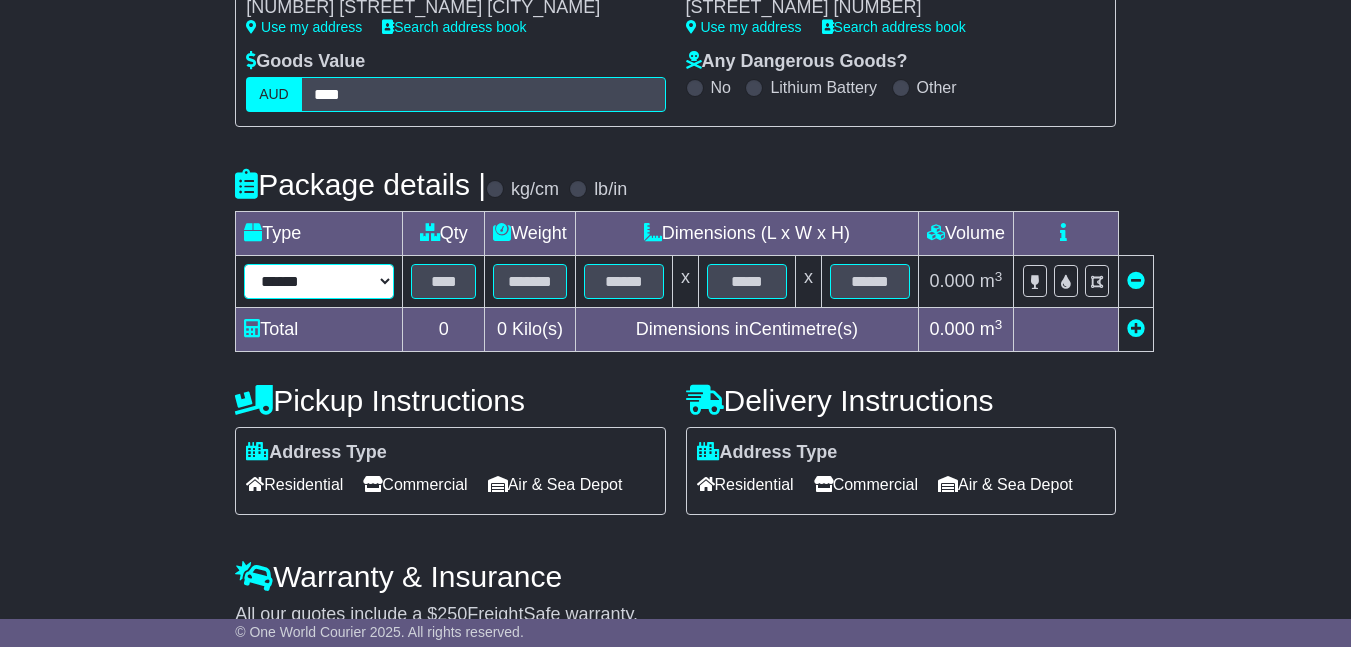 select on "*****" 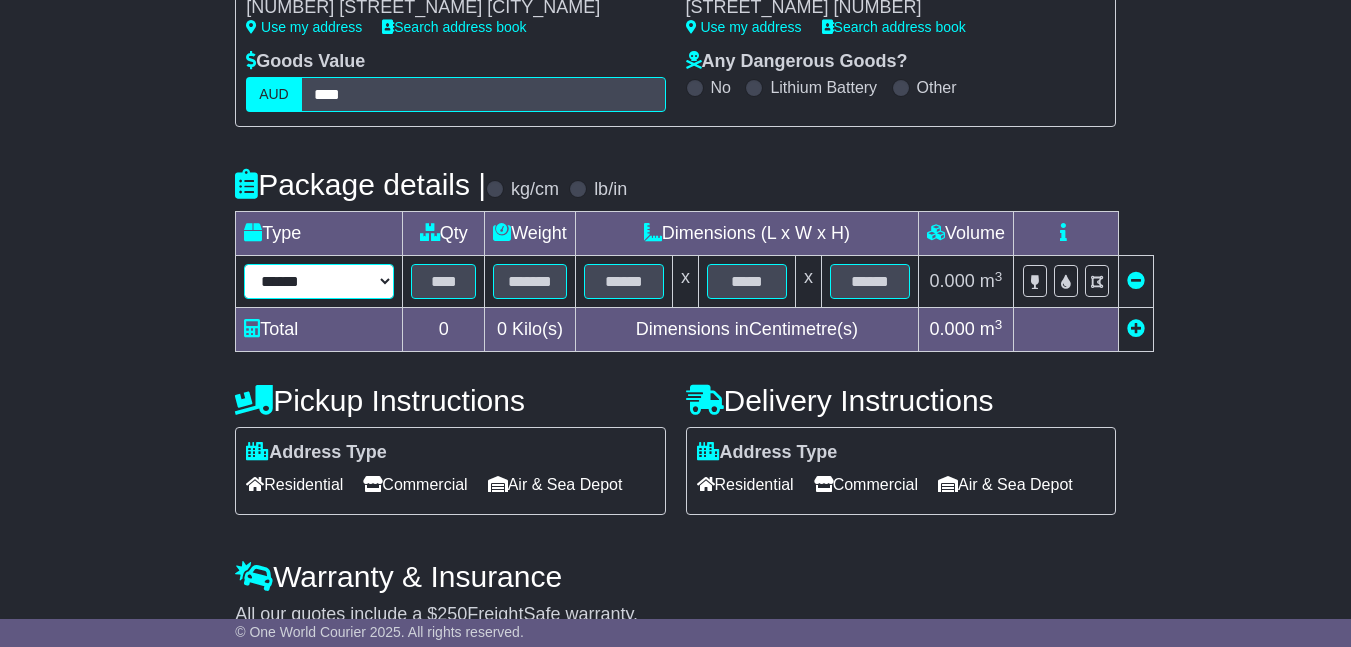 click on "****** ****** *** ******** ***** **** **** ****** *** *******" at bounding box center (319, 281) 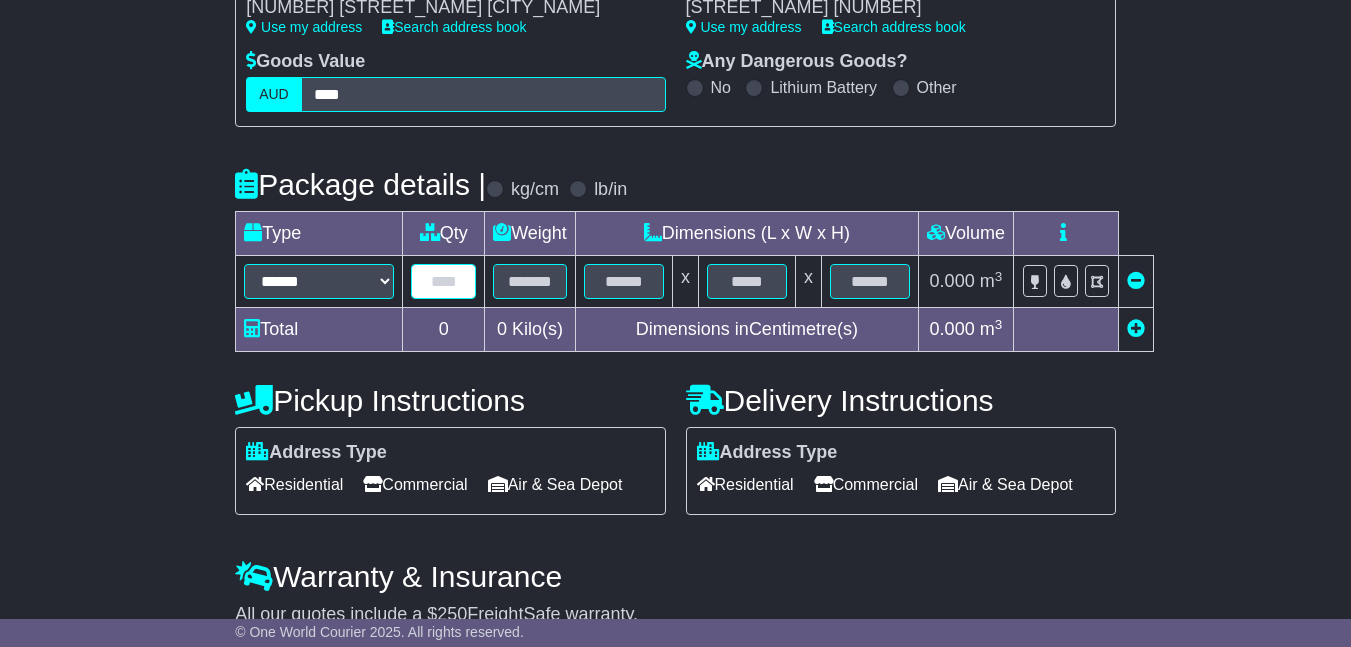 click at bounding box center [443, 281] 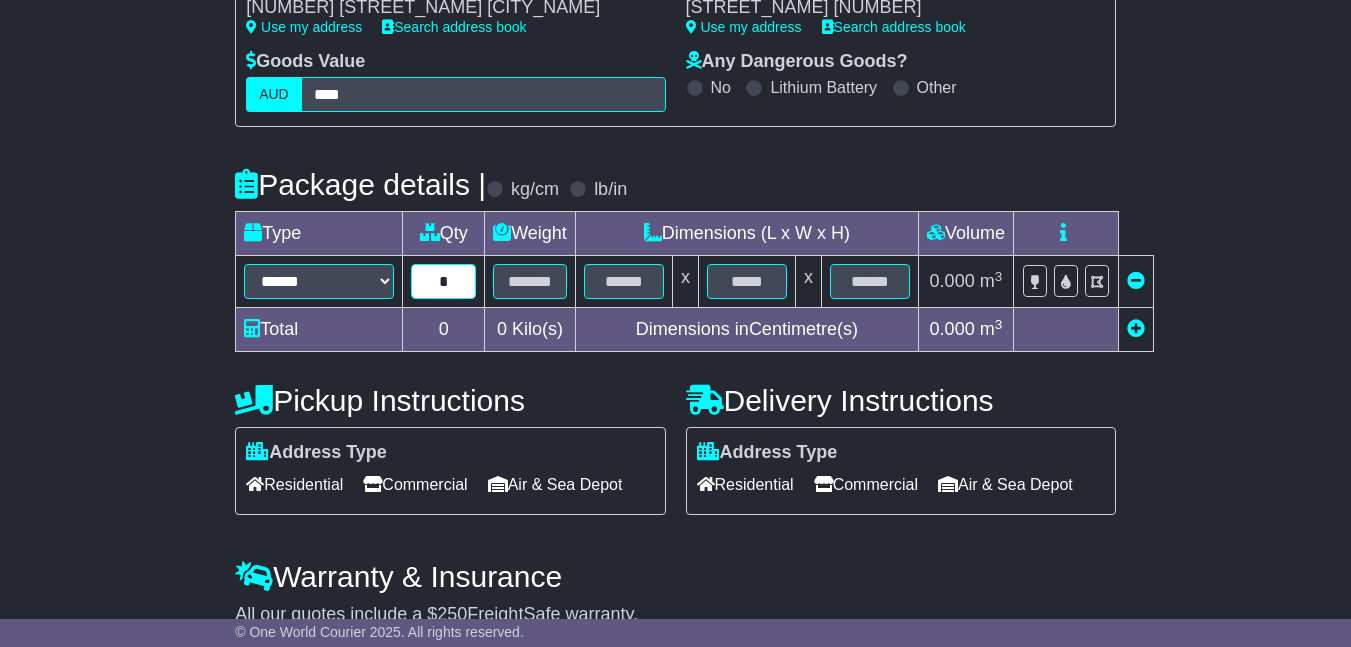 type on "*" 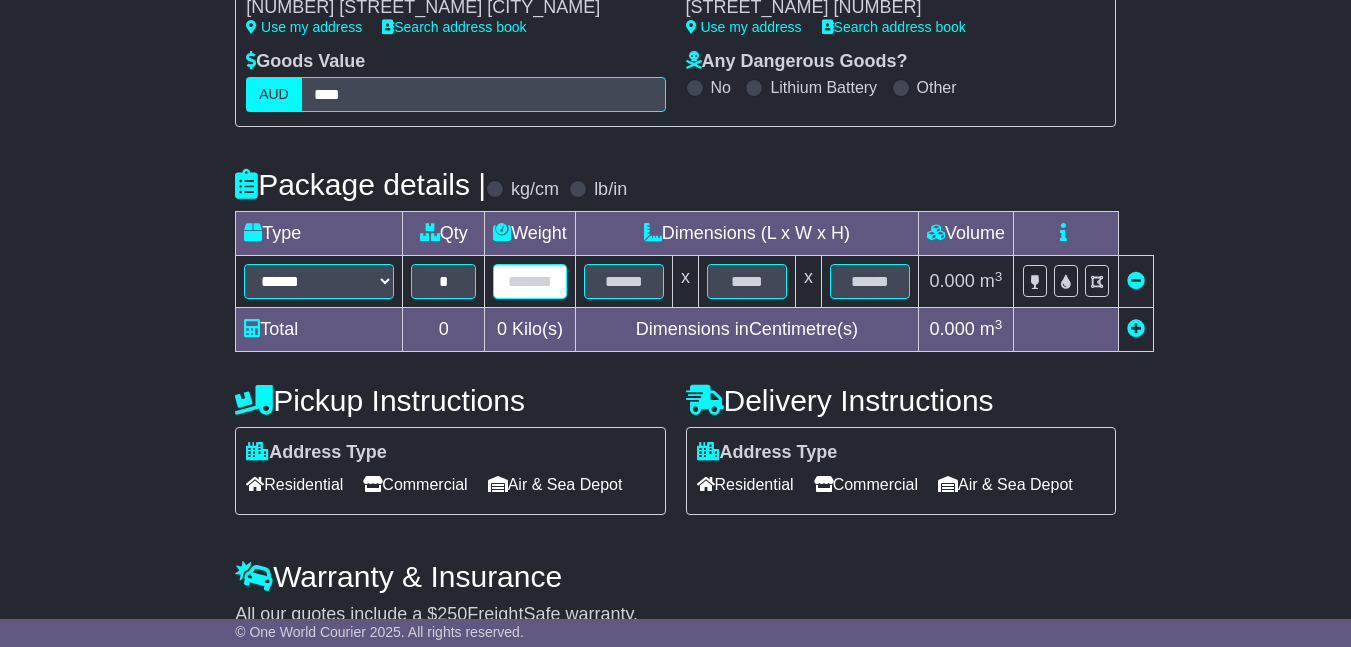 click at bounding box center [530, 281] 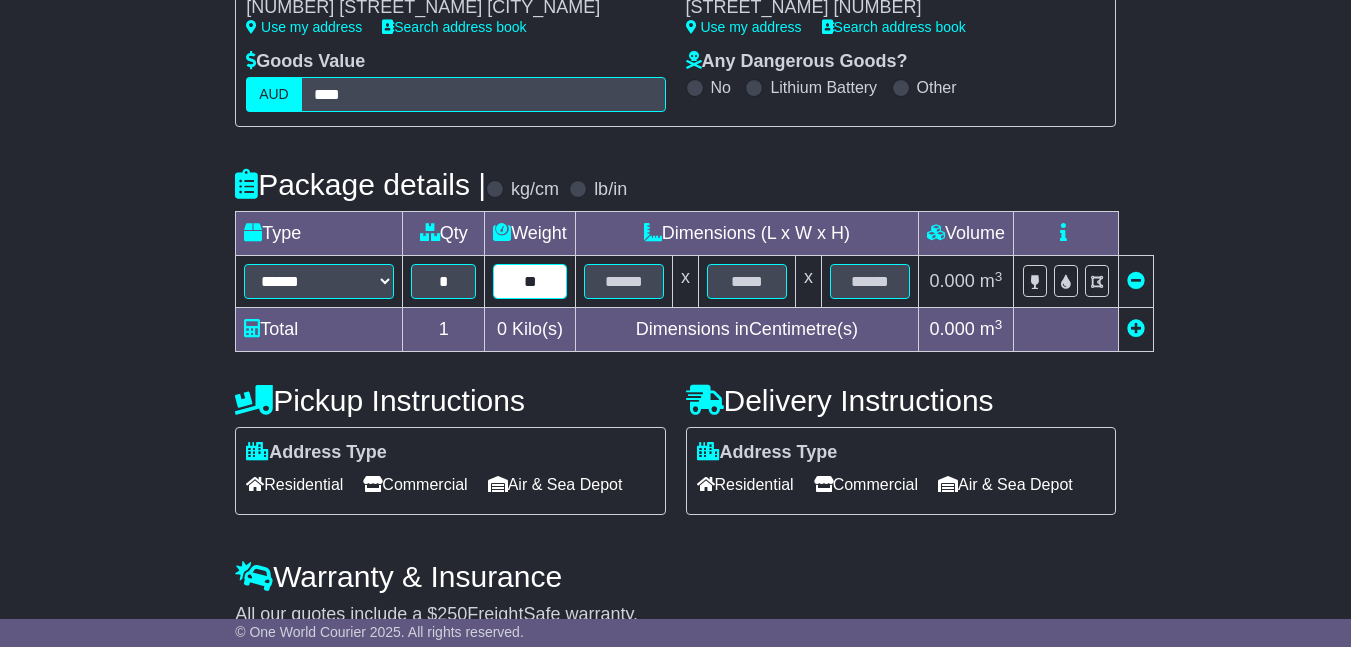 type on "**" 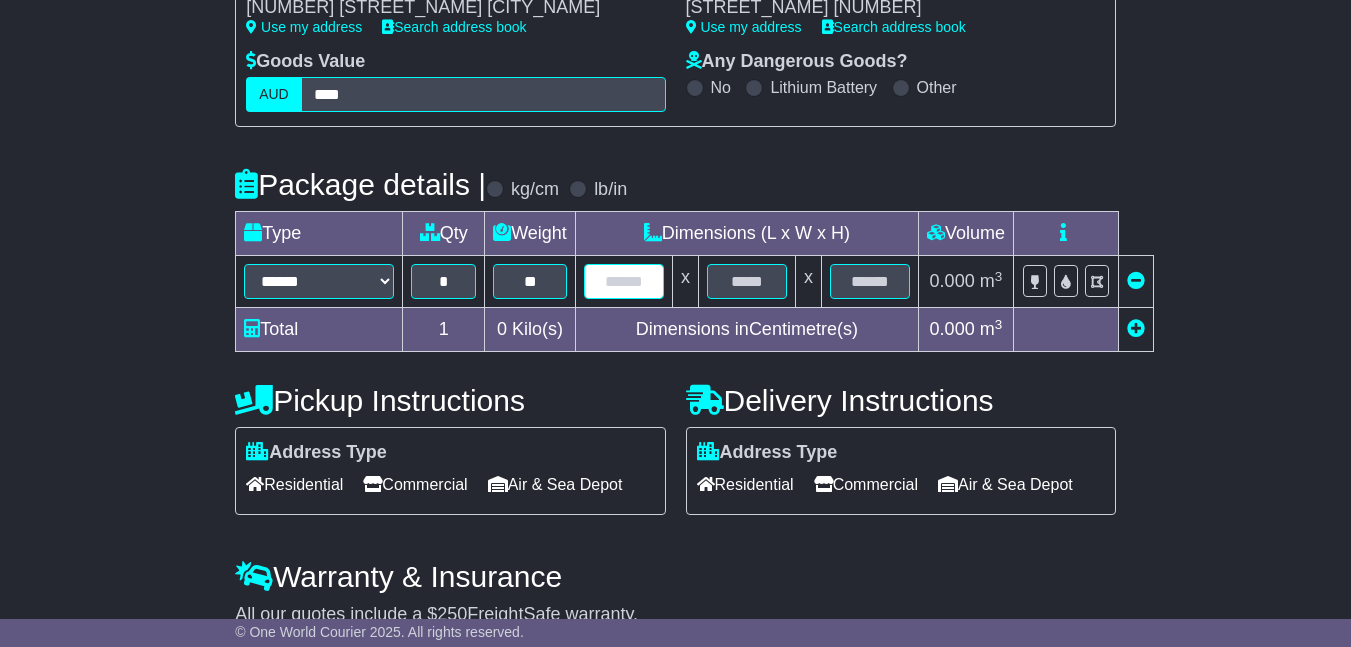 click at bounding box center (624, 281) 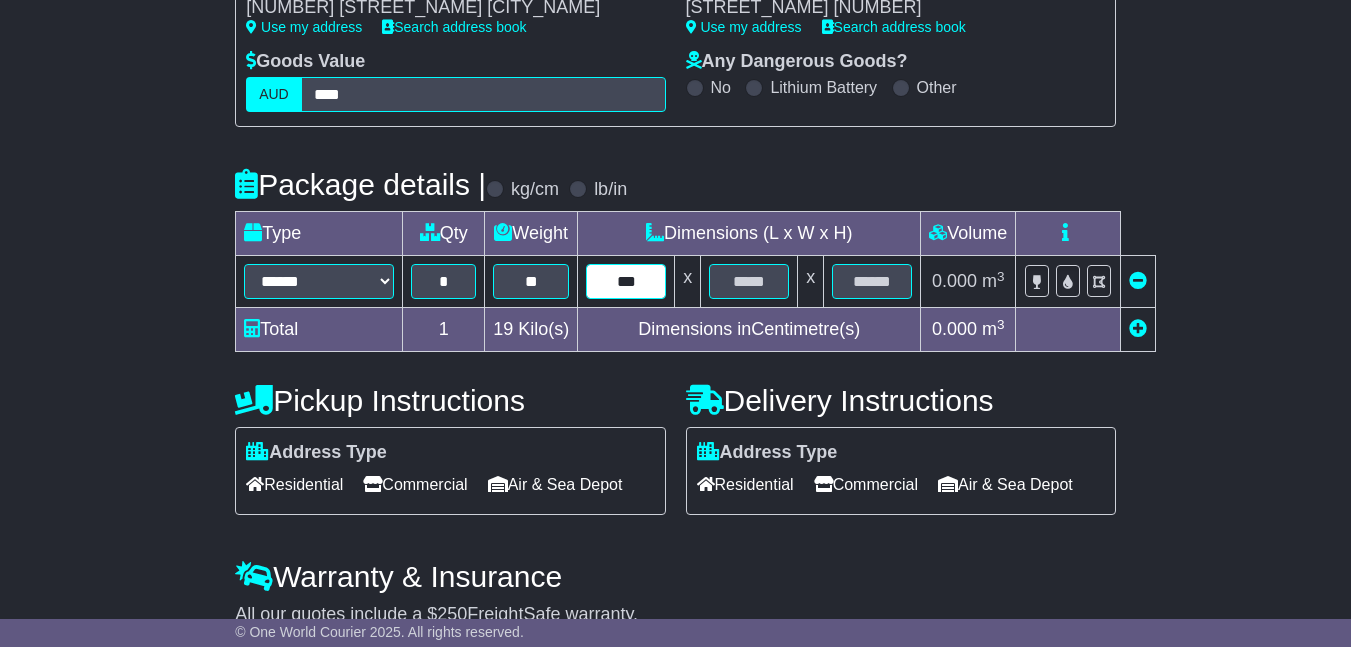 type on "***" 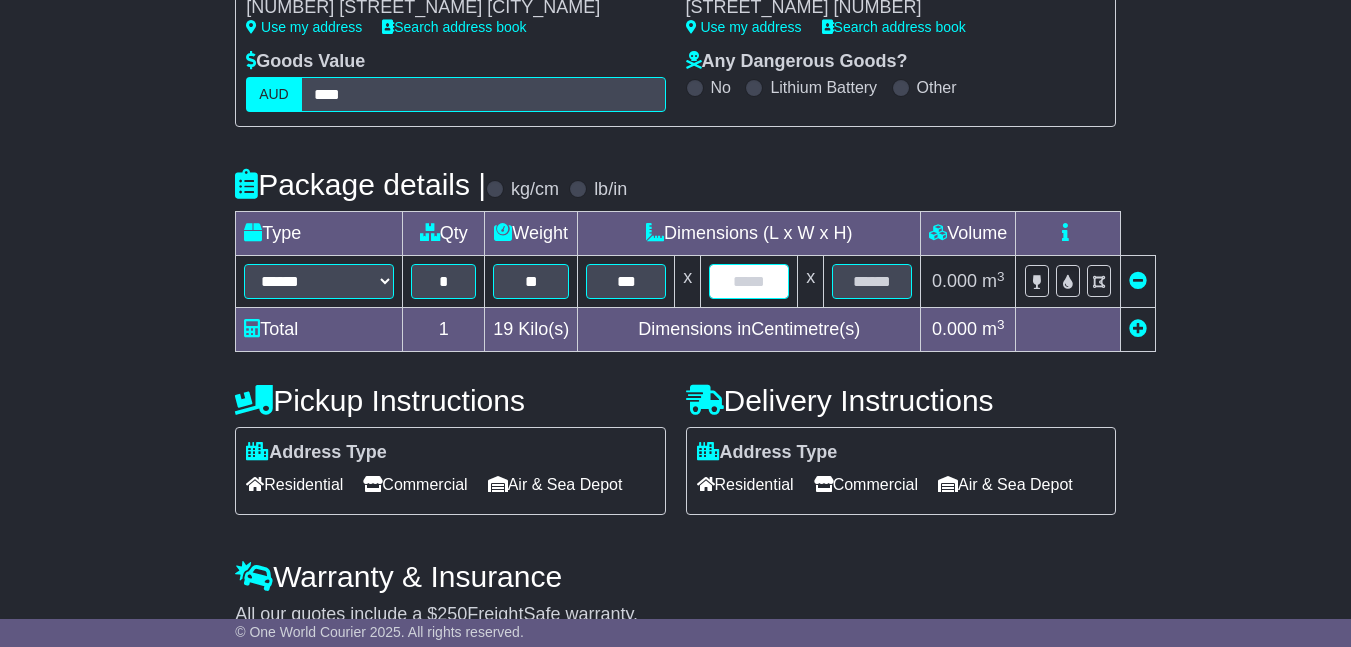 click at bounding box center [749, 281] 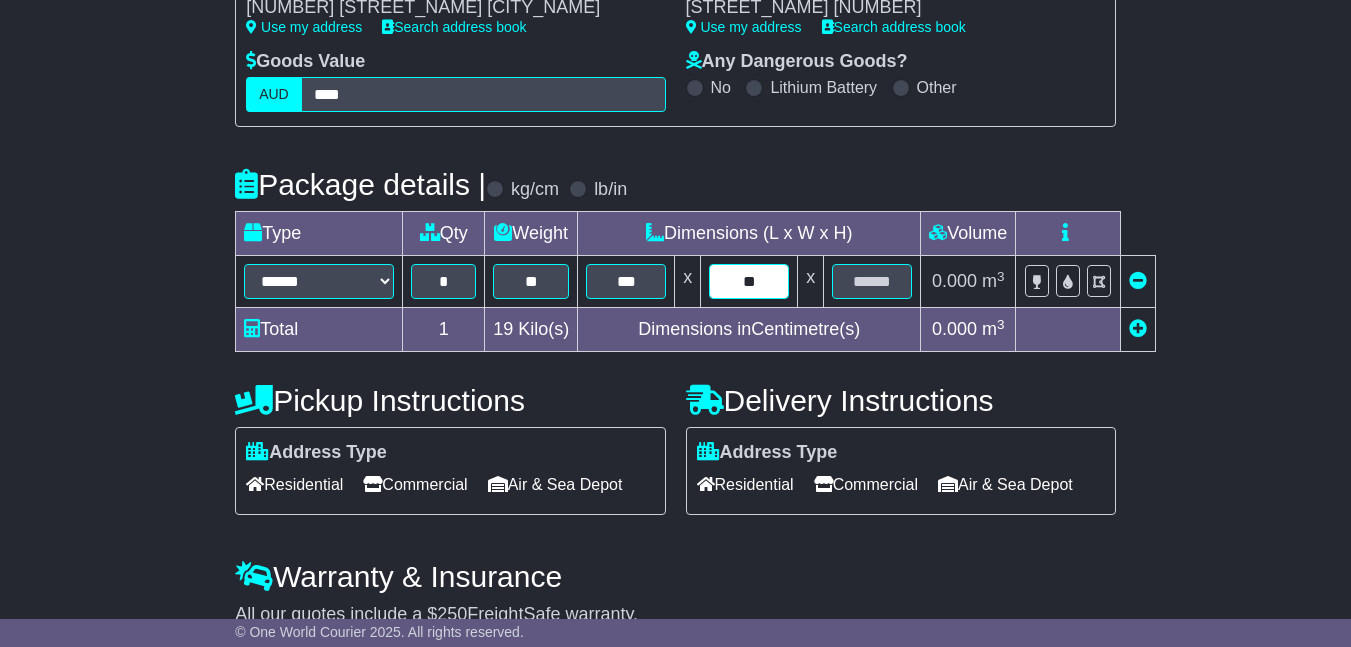 type on "**" 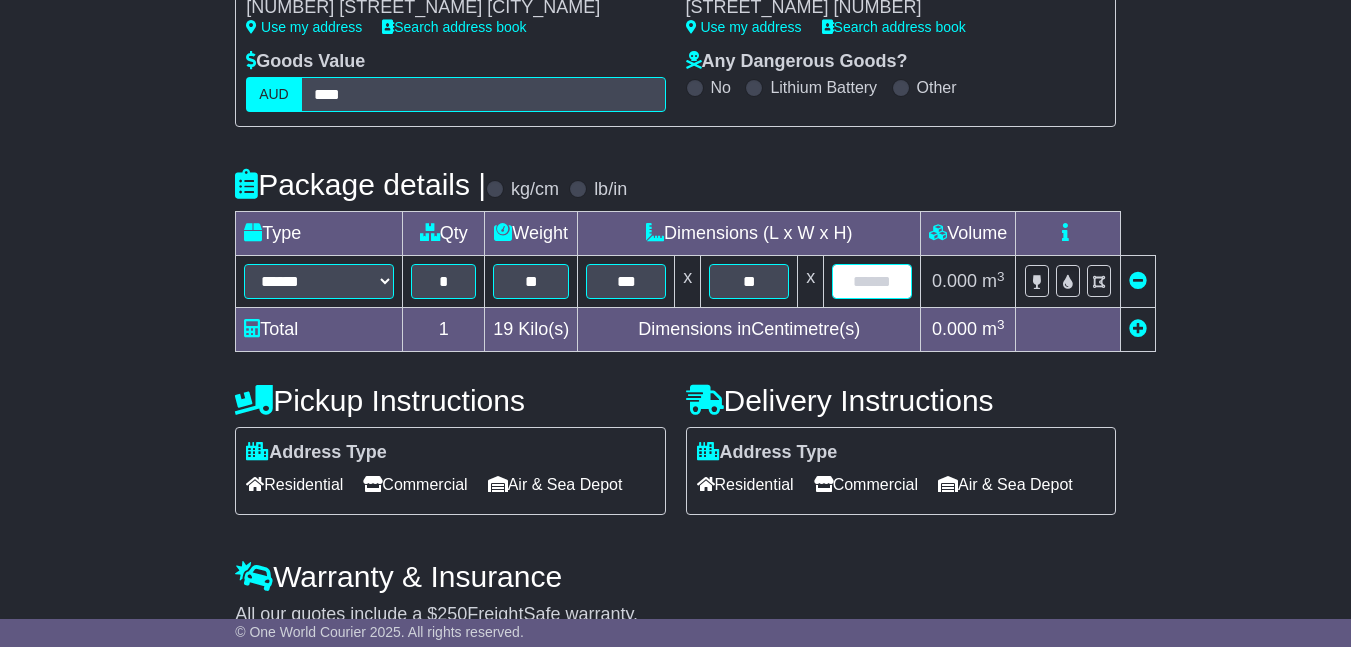 click at bounding box center [872, 281] 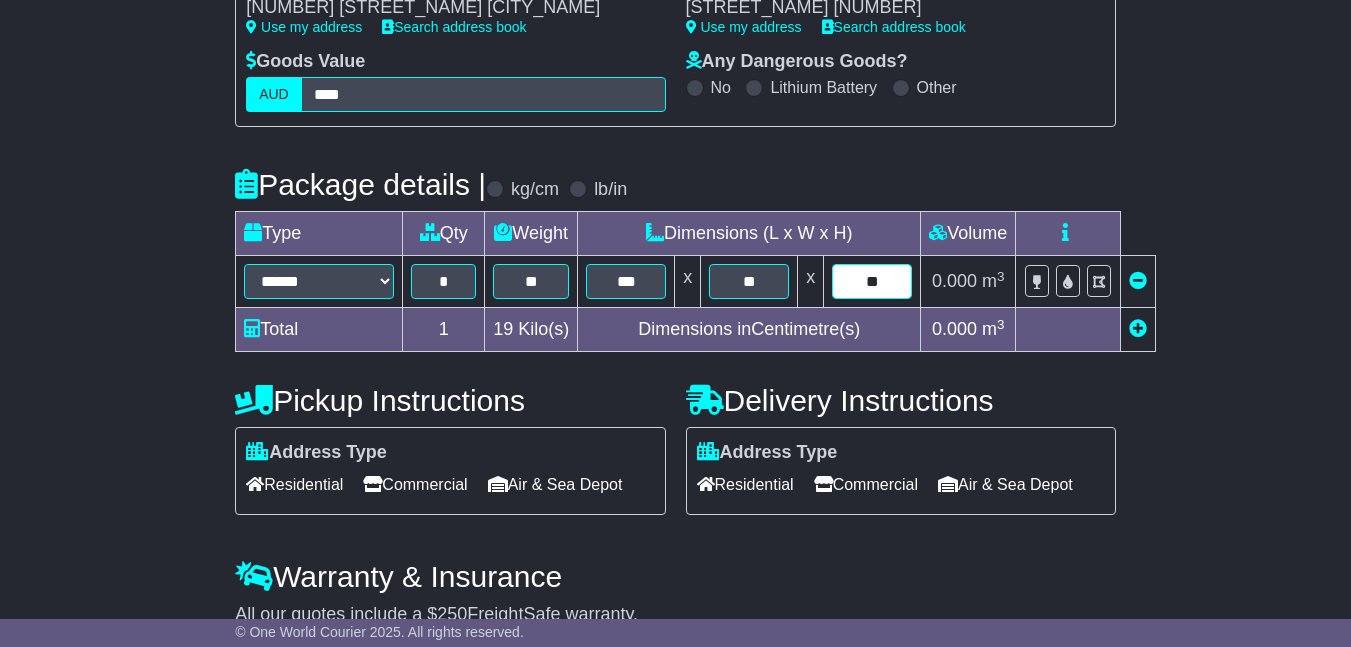 type on "**" 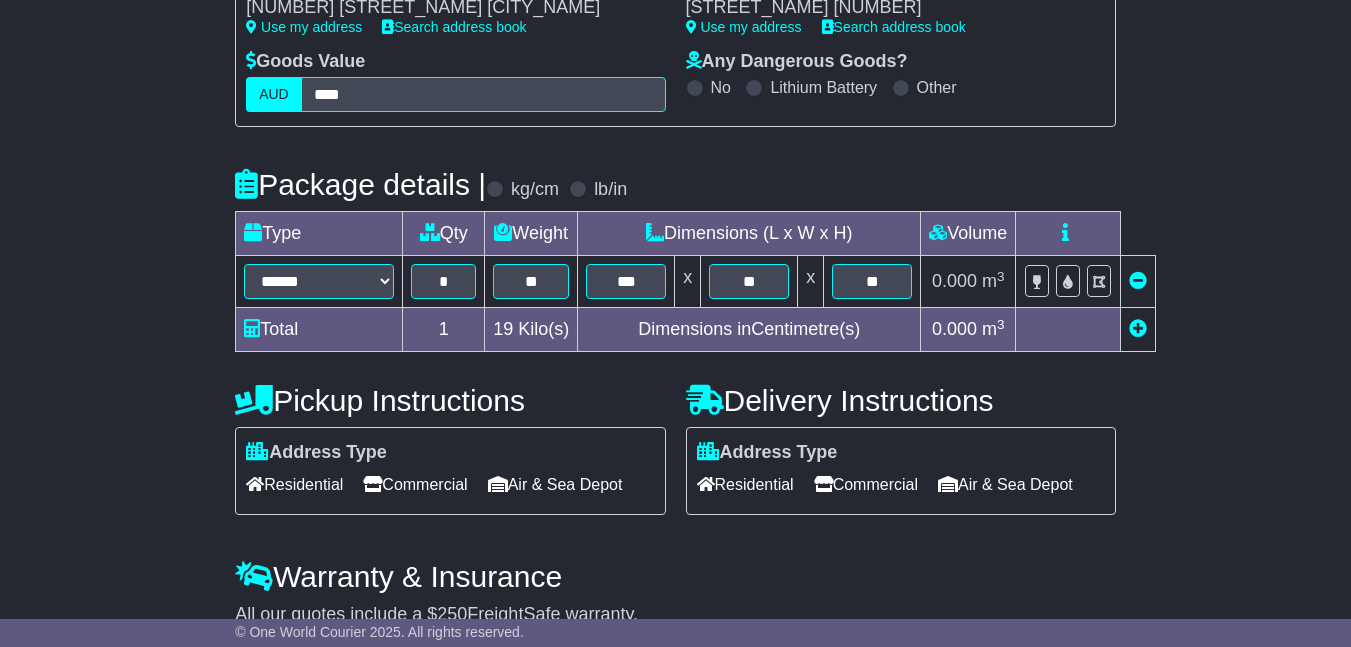 click on "**********" at bounding box center [675, 354] 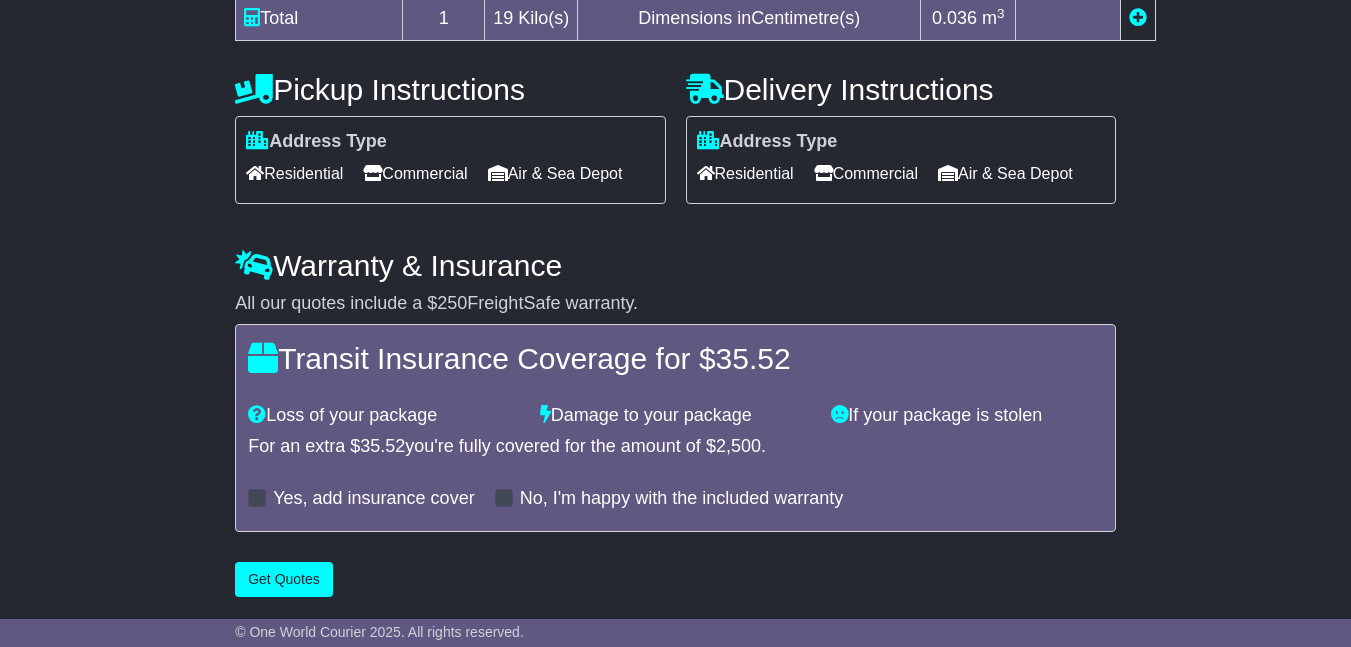 scroll, scrollTop: 778, scrollLeft: 0, axis: vertical 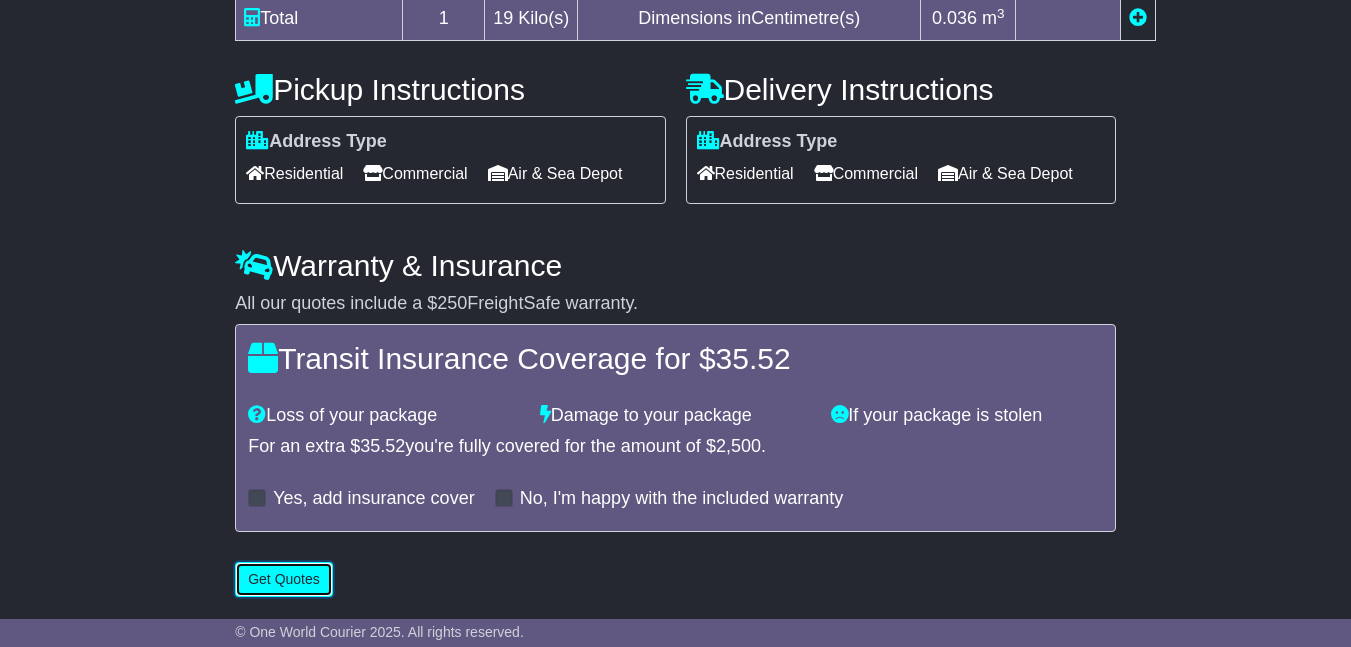 click on "Get Quotes" at bounding box center (284, 579) 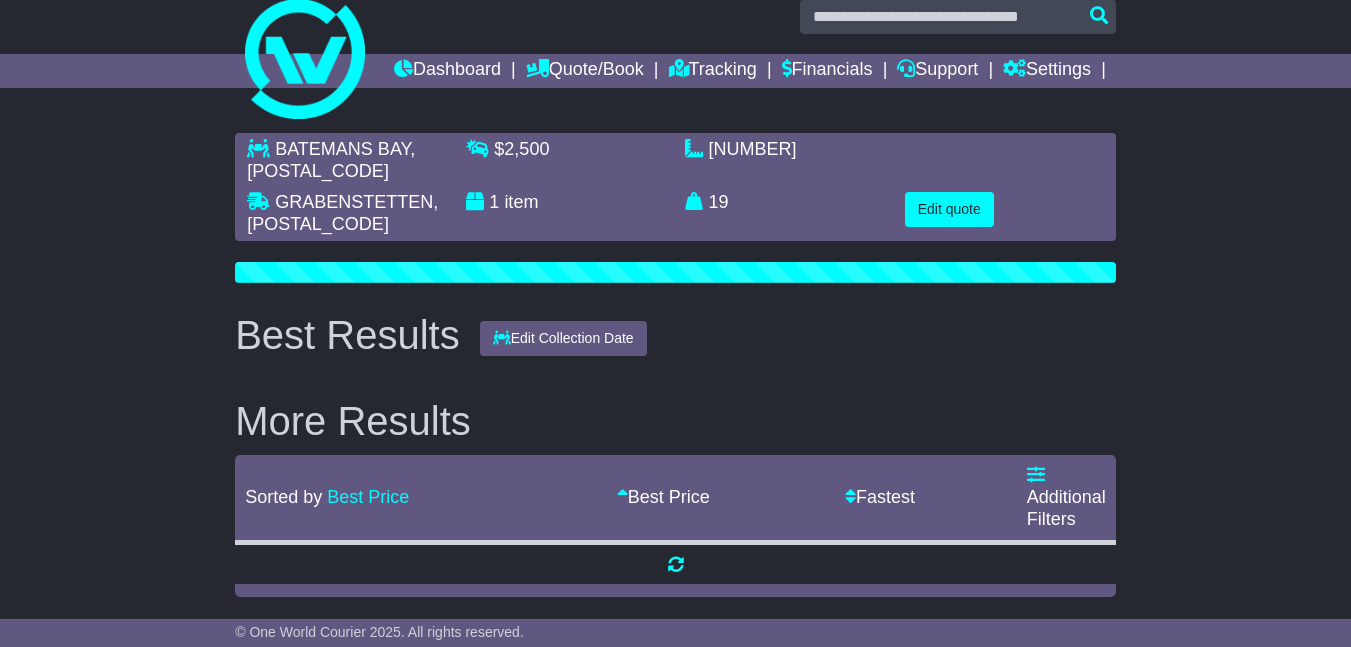 scroll, scrollTop: 0, scrollLeft: 0, axis: both 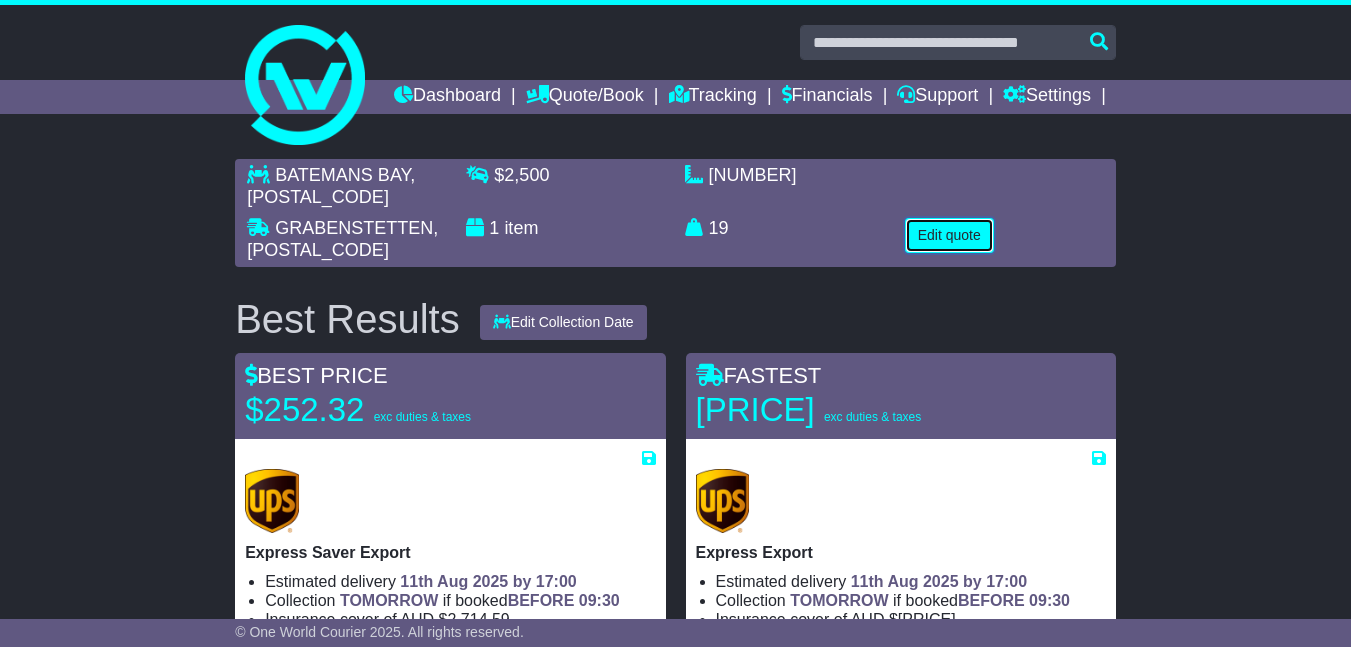 click on "Edit quote" at bounding box center [949, 235] 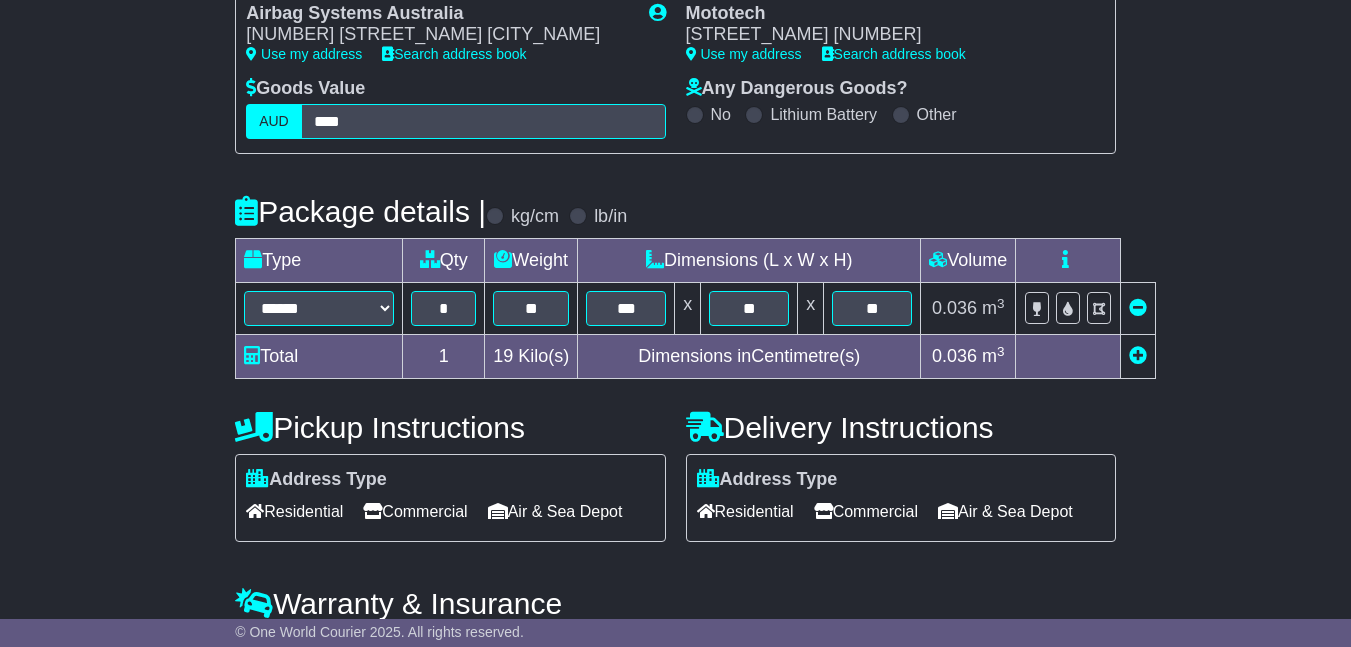 scroll, scrollTop: 400, scrollLeft: 0, axis: vertical 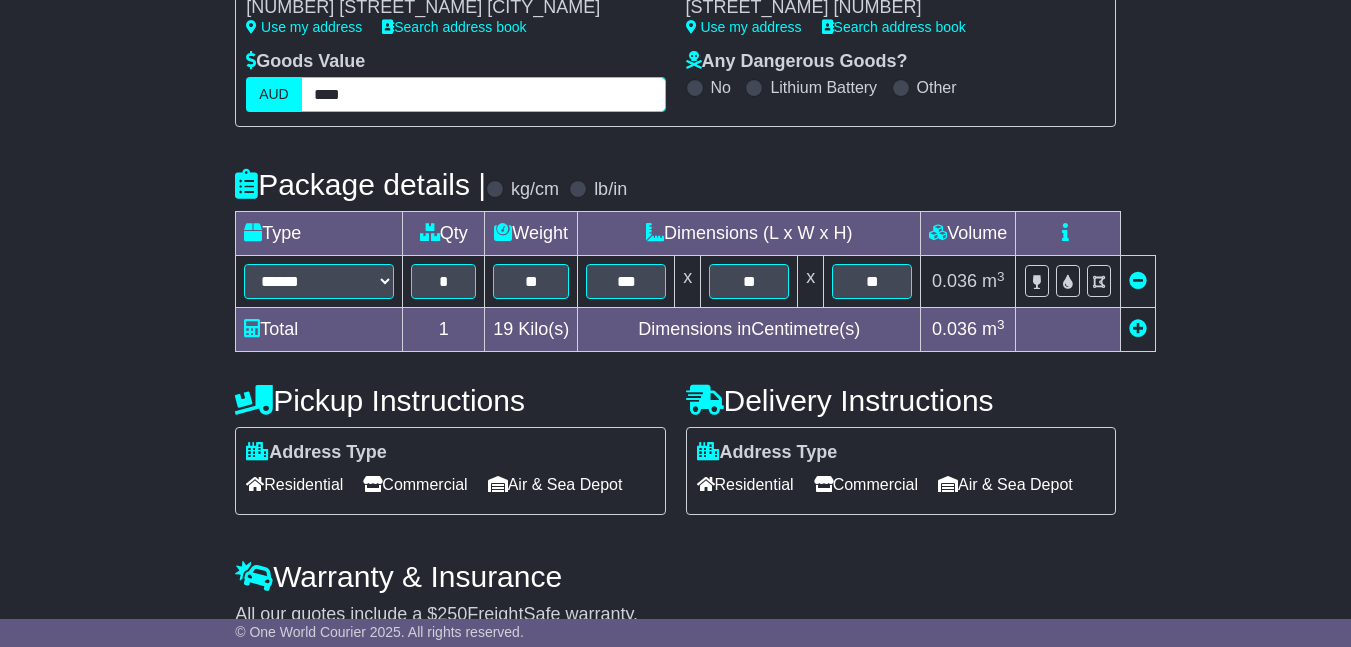 drag, startPoint x: 370, startPoint y: 128, endPoint x: 128, endPoint y: 145, distance: 242.59637 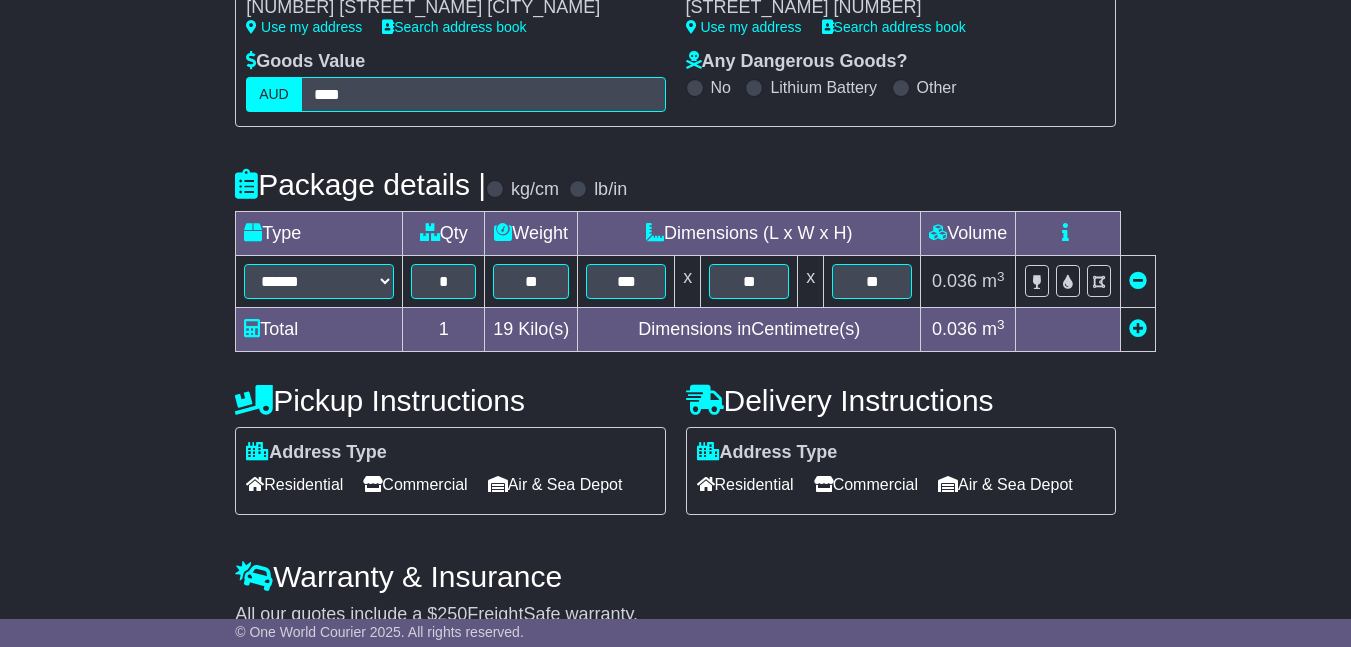 click at bounding box center (1138, 328) 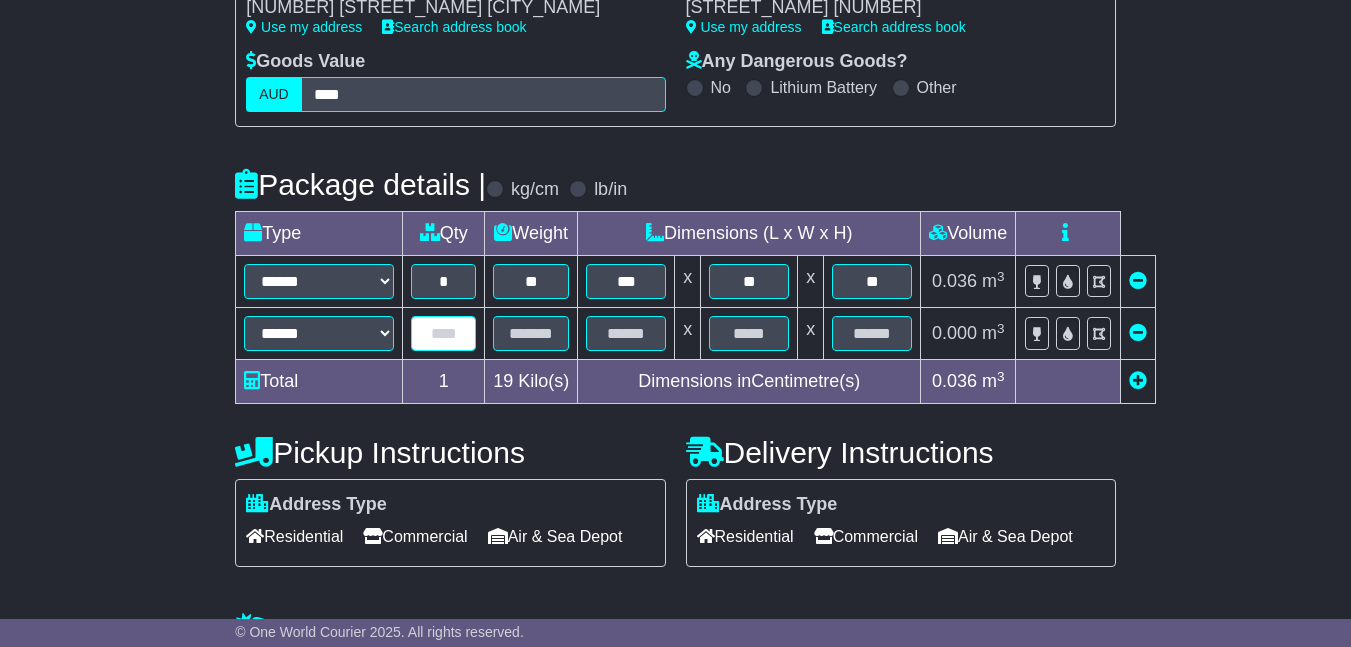click at bounding box center (443, 333) 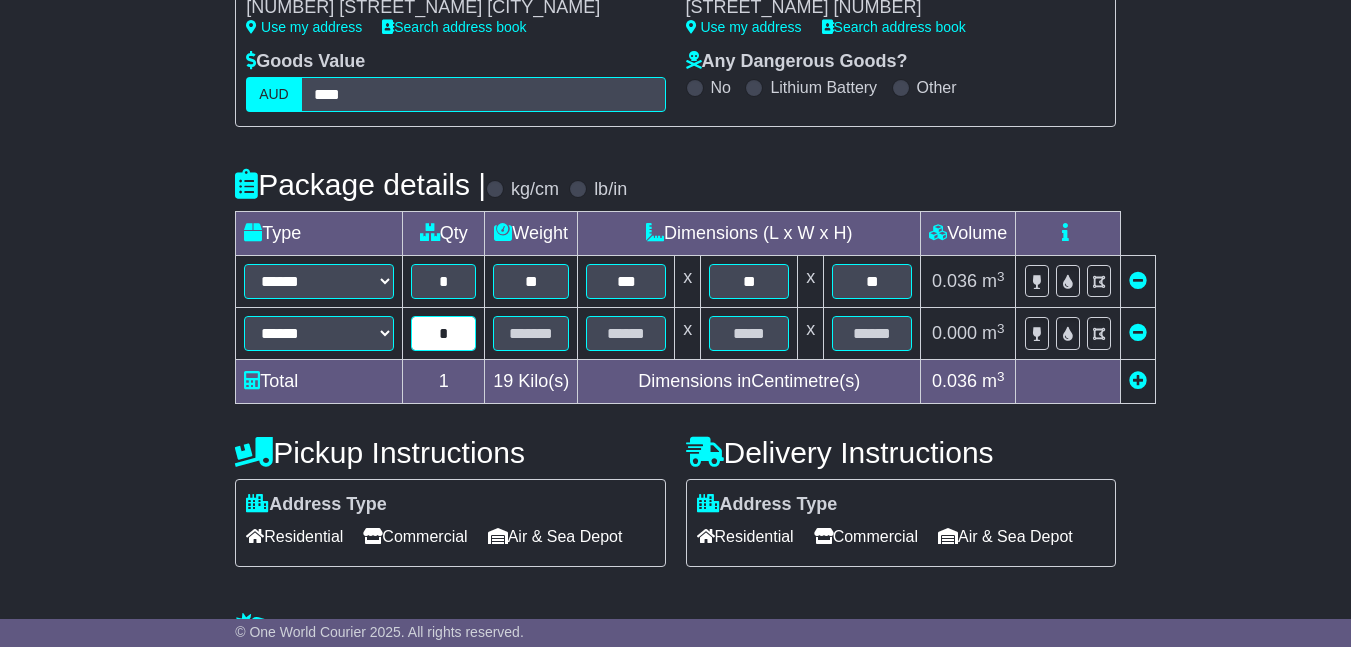 type on "*" 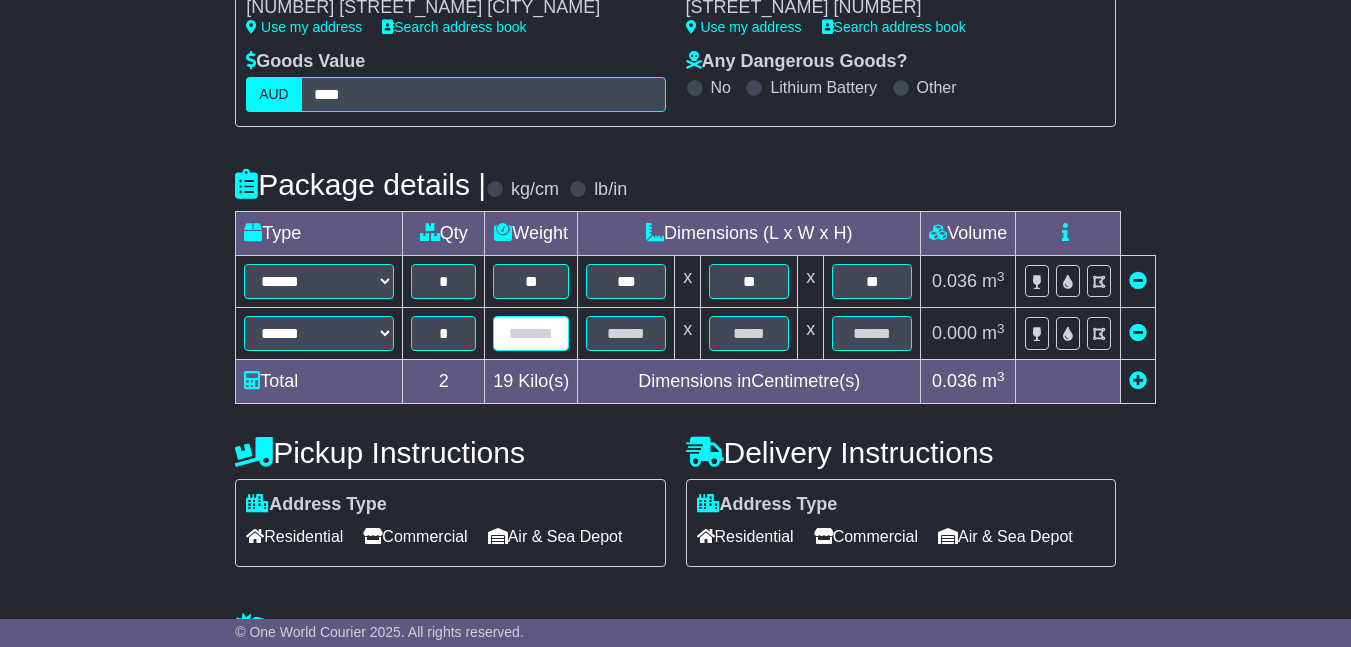 click at bounding box center (531, 333) 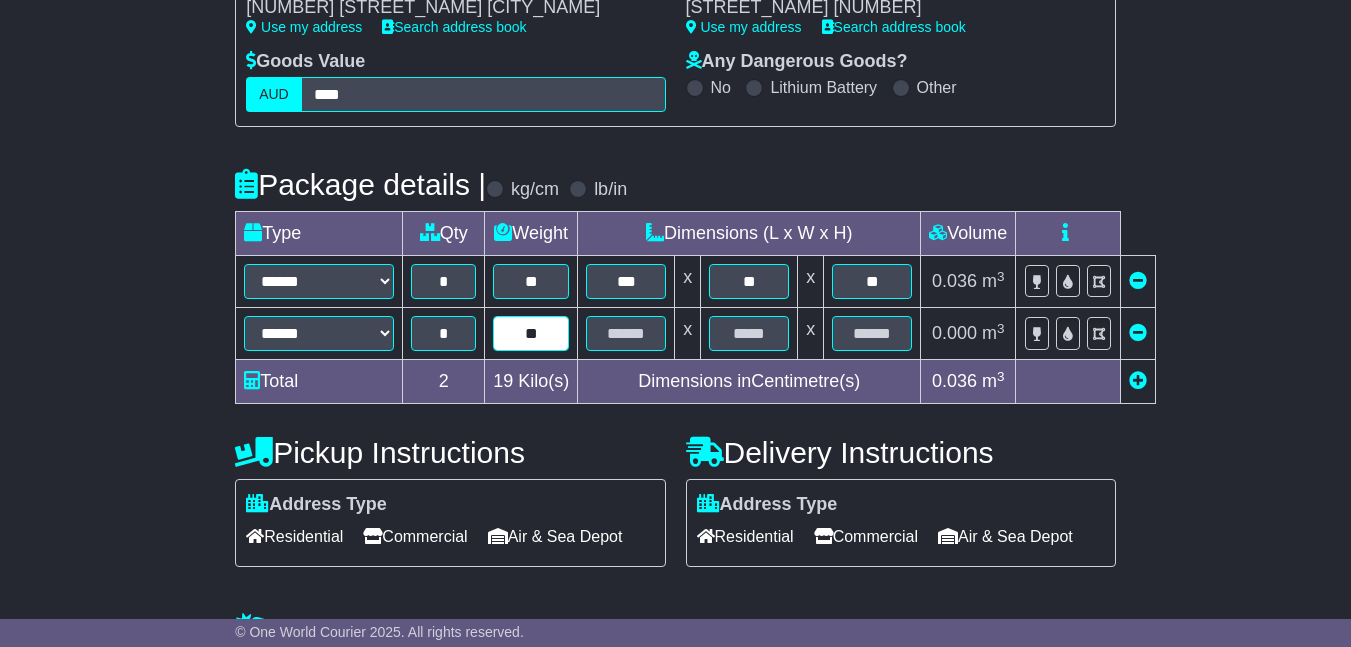 type on "**" 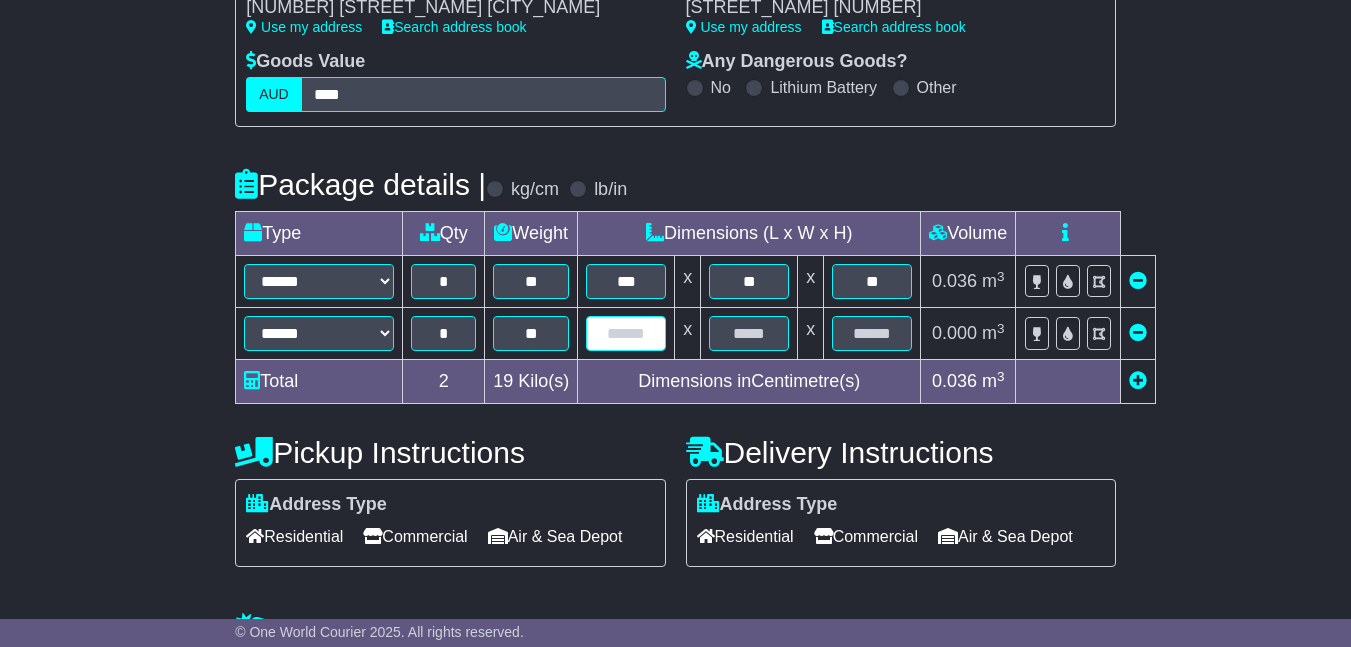 click at bounding box center [626, 333] 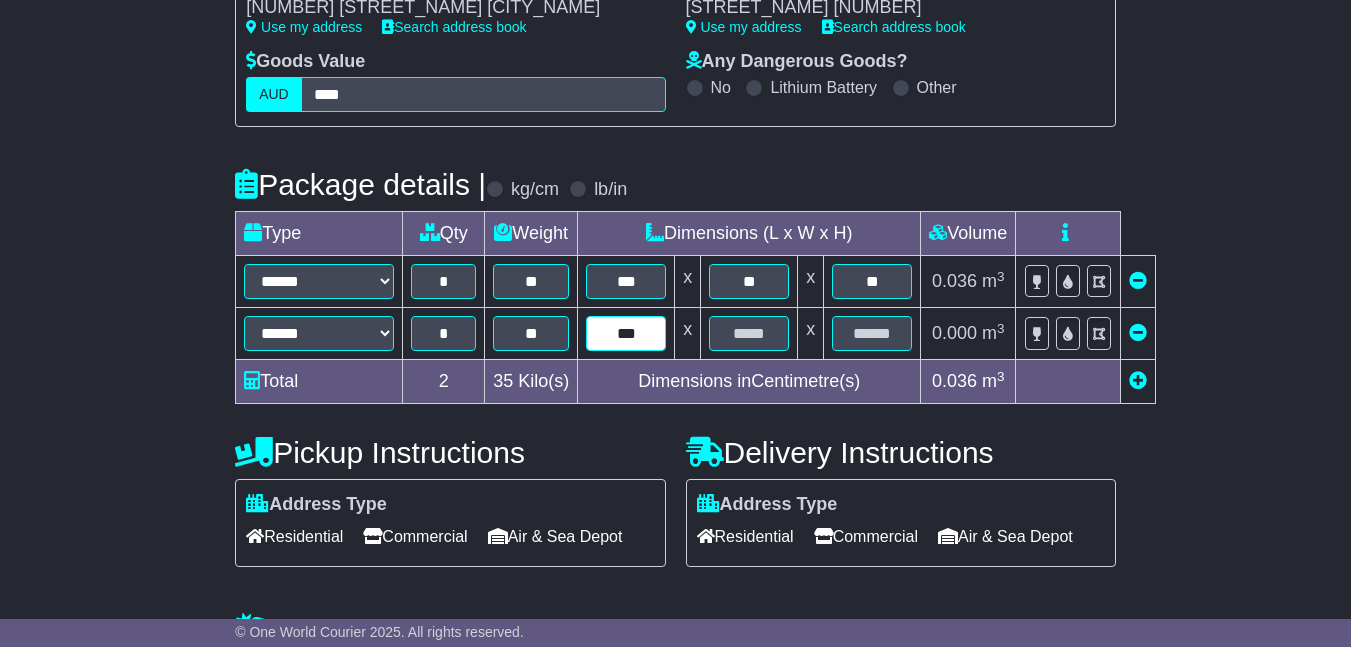 type on "***" 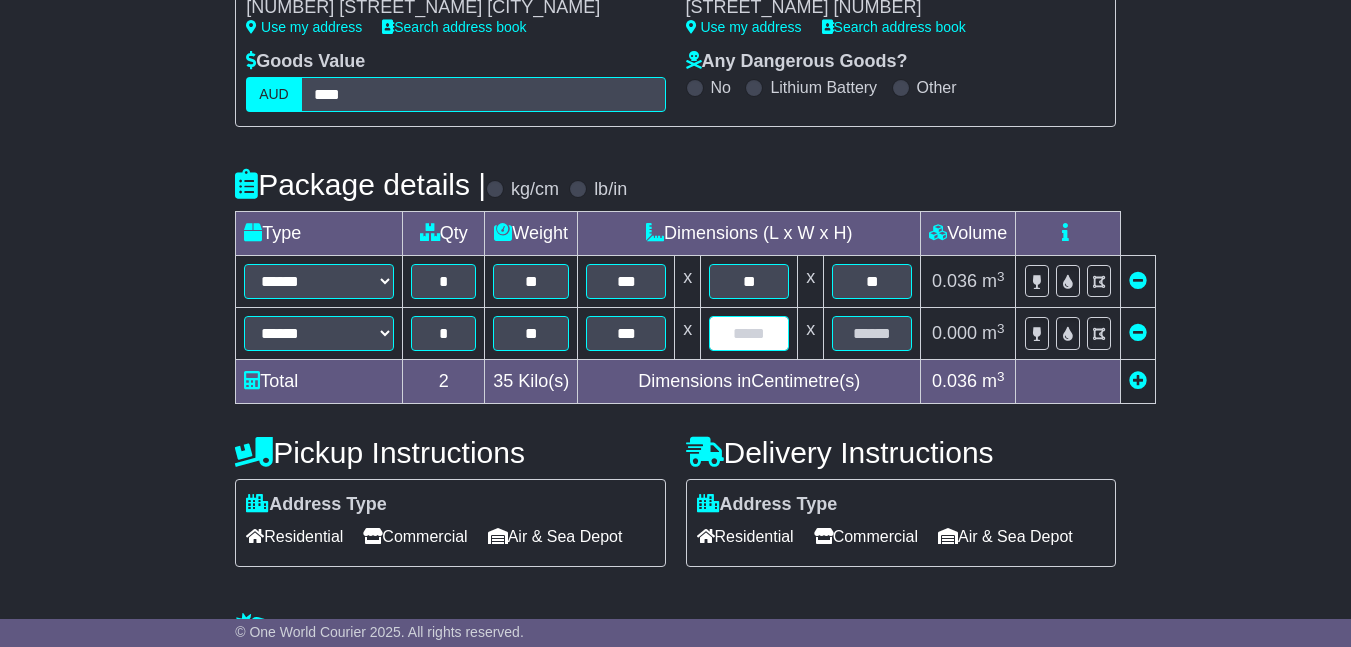 click at bounding box center (749, 333) 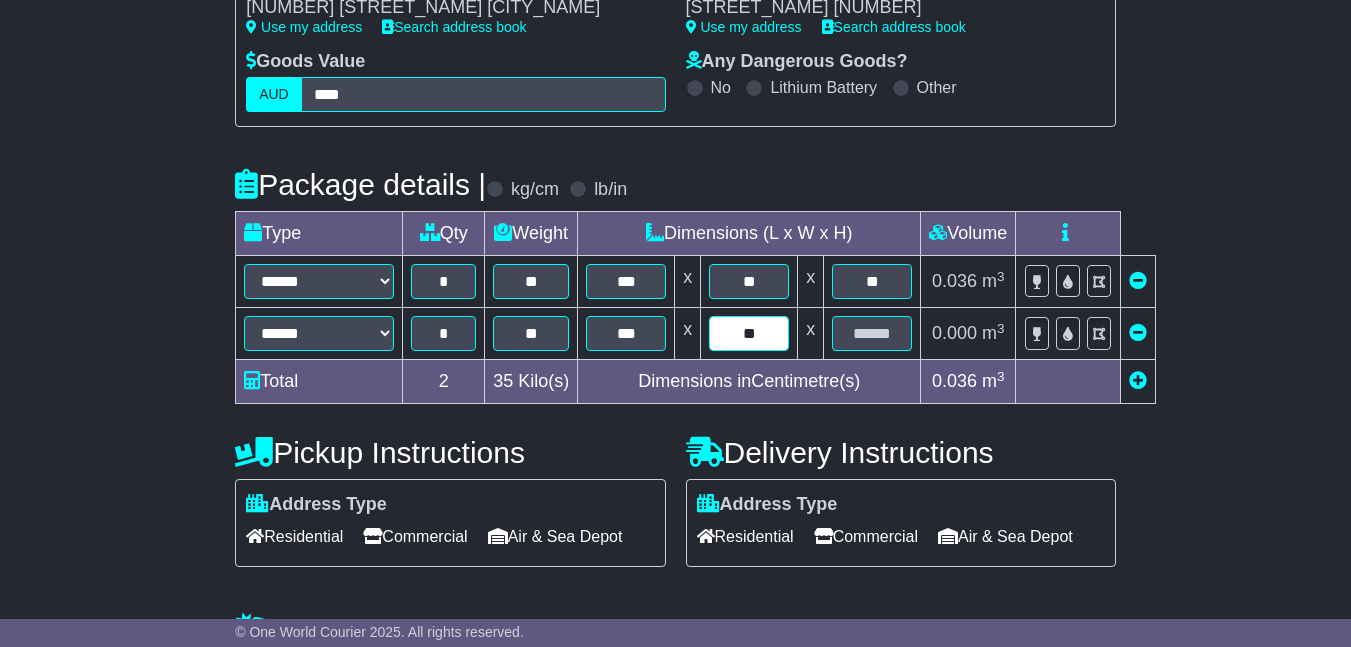 type on "**" 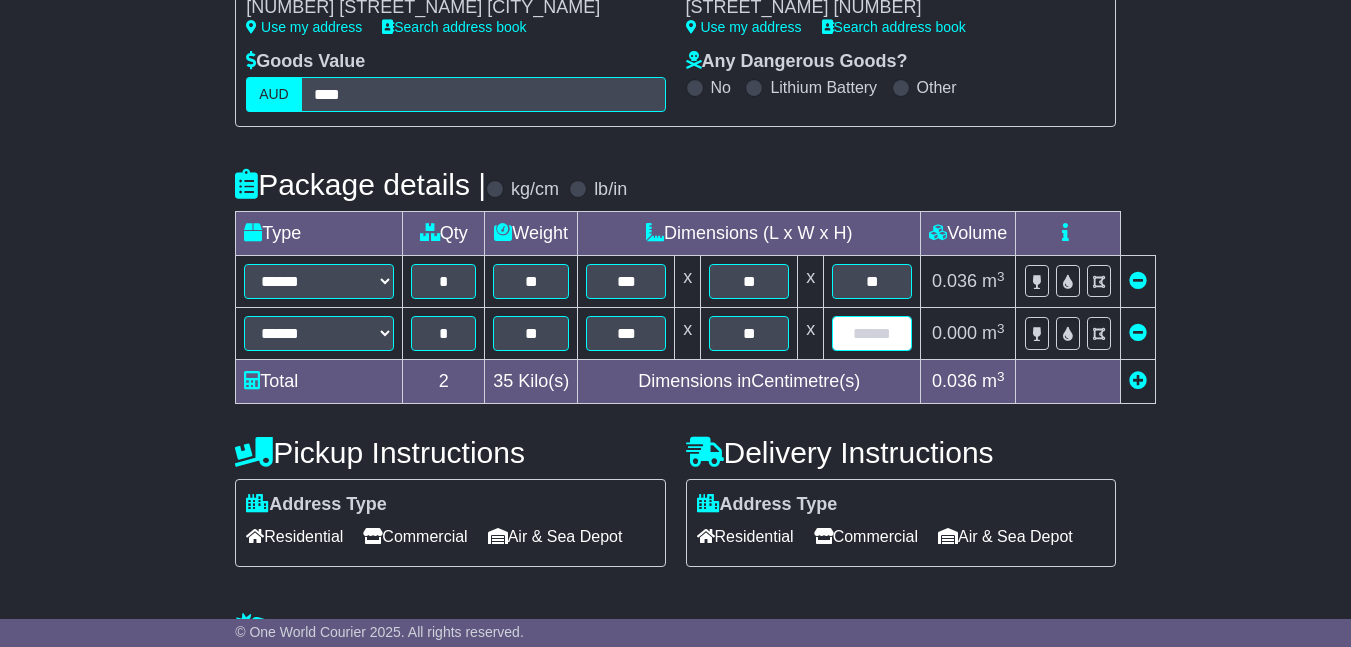 click at bounding box center [872, 333] 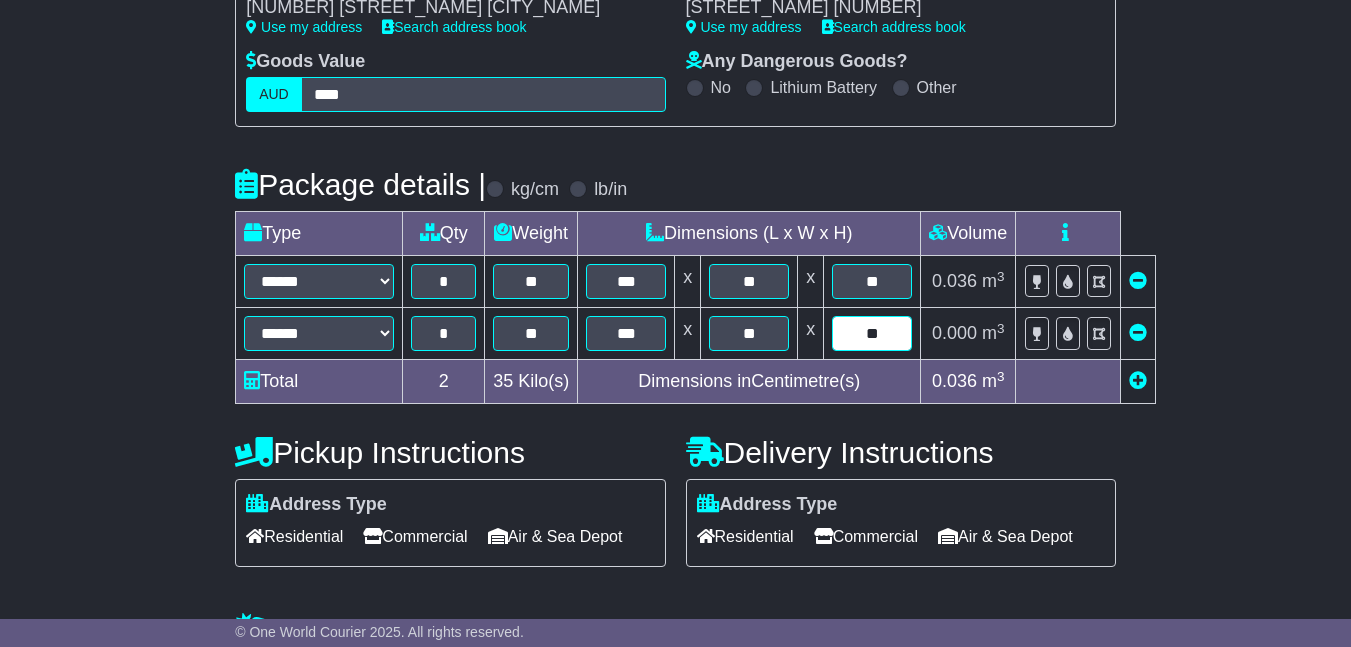 type on "**" 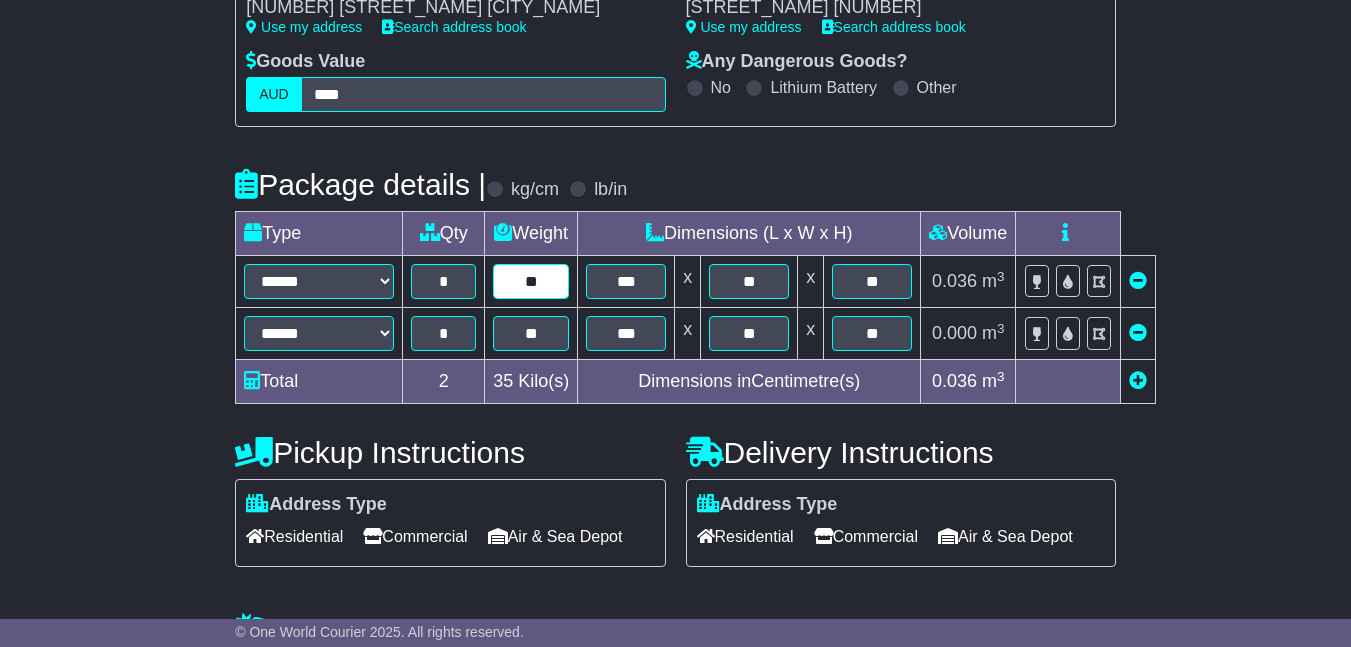 click on "**" at bounding box center (531, 281) 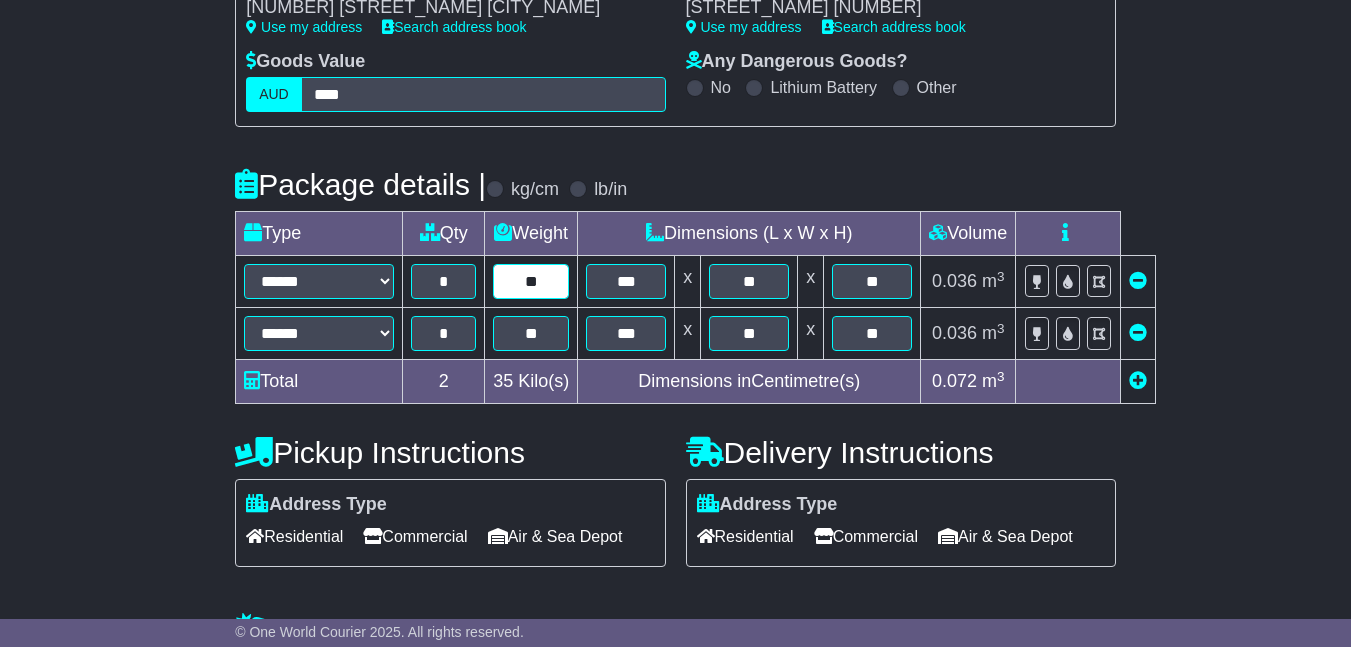 type on "**" 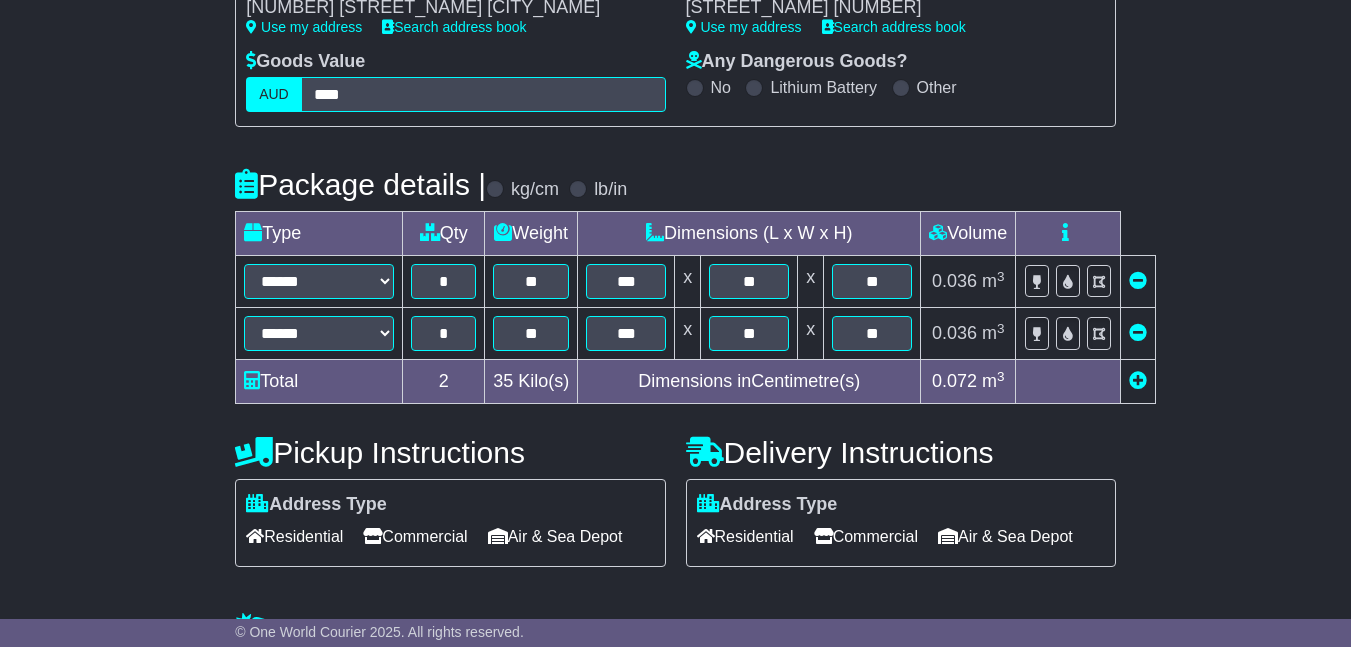click on "Delivery Instructions
Address Type
Residential
Commercial
Air & Sea Depot" at bounding box center (901, 503) 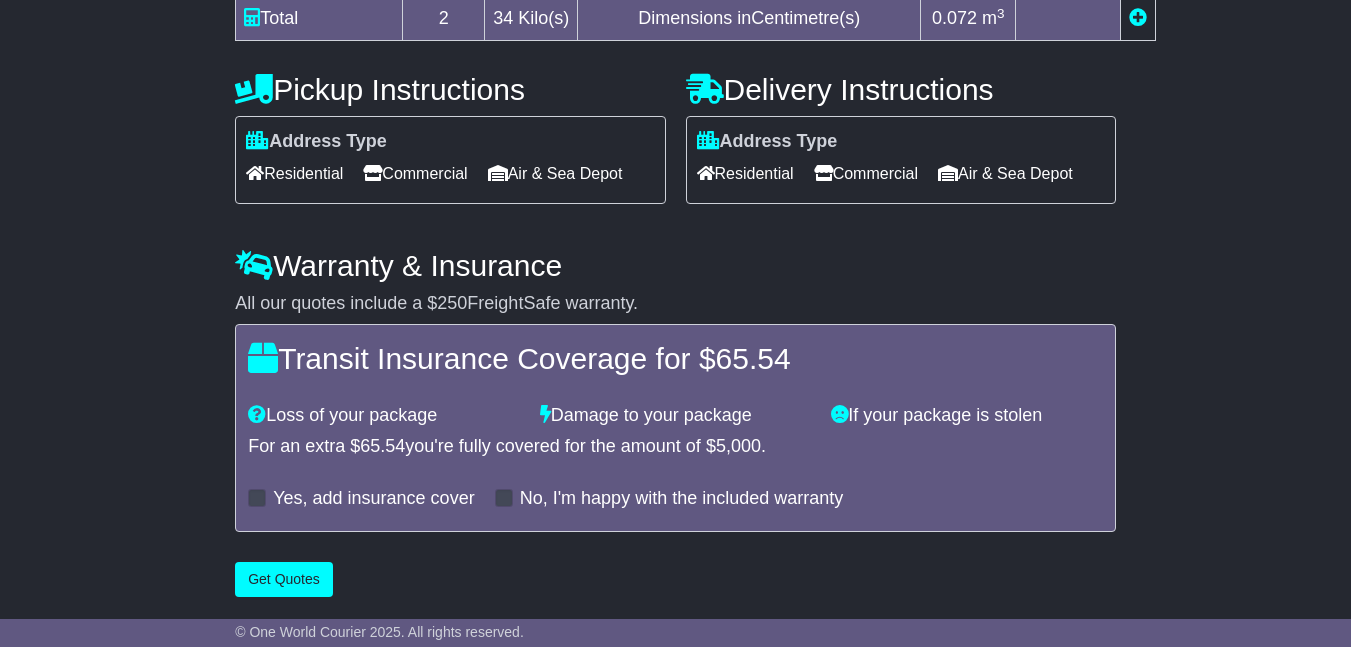 scroll, scrollTop: 830, scrollLeft: 0, axis: vertical 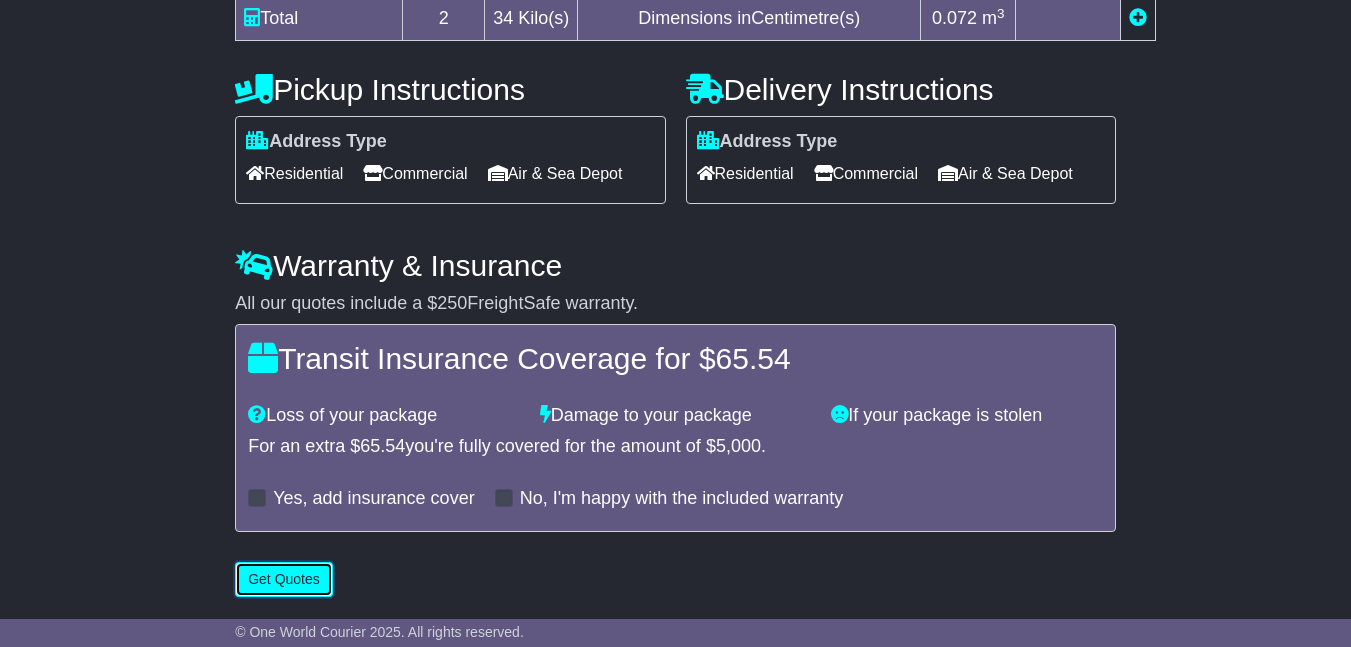click on "Get Quotes" at bounding box center (284, 579) 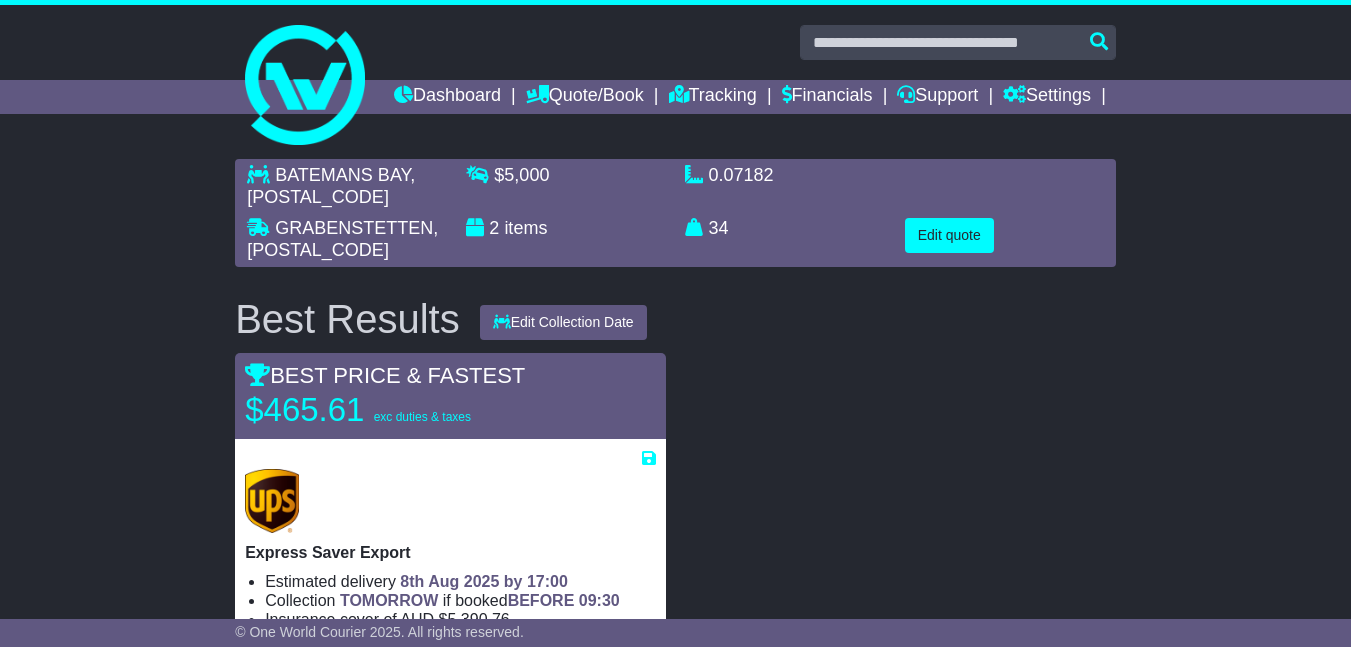 scroll, scrollTop: 200, scrollLeft: 0, axis: vertical 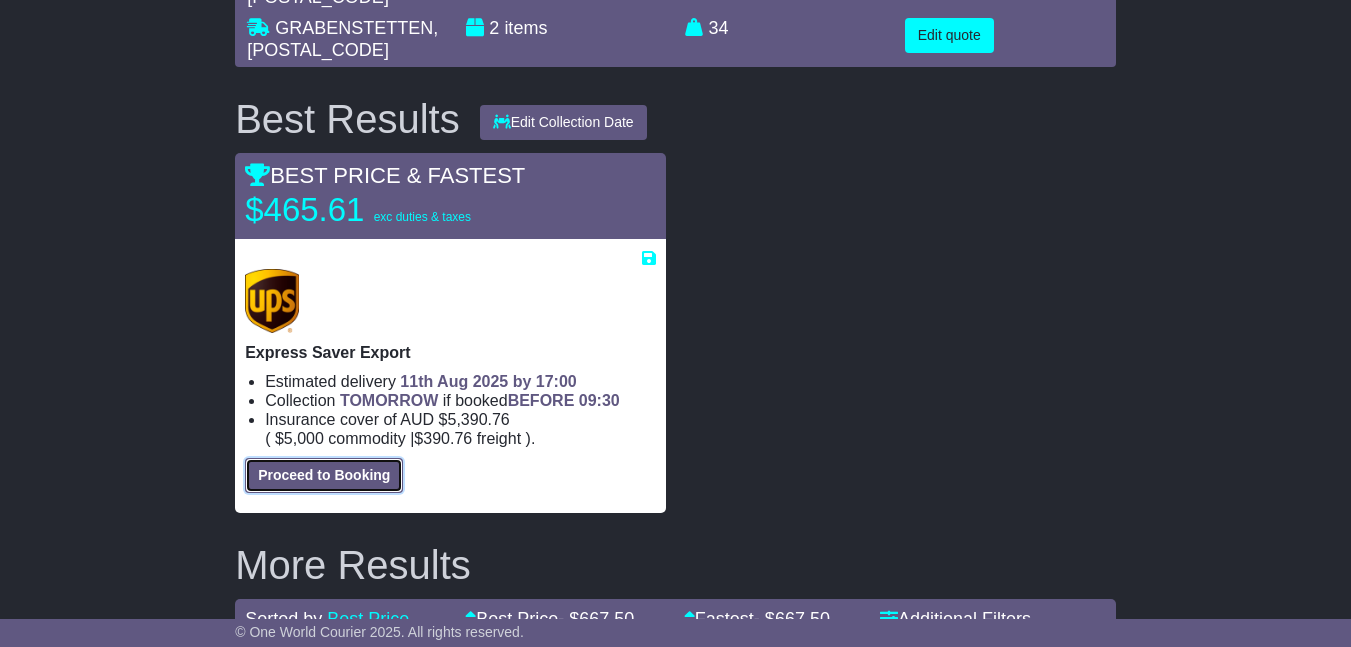 click on "Proceed to Booking" at bounding box center [324, 475] 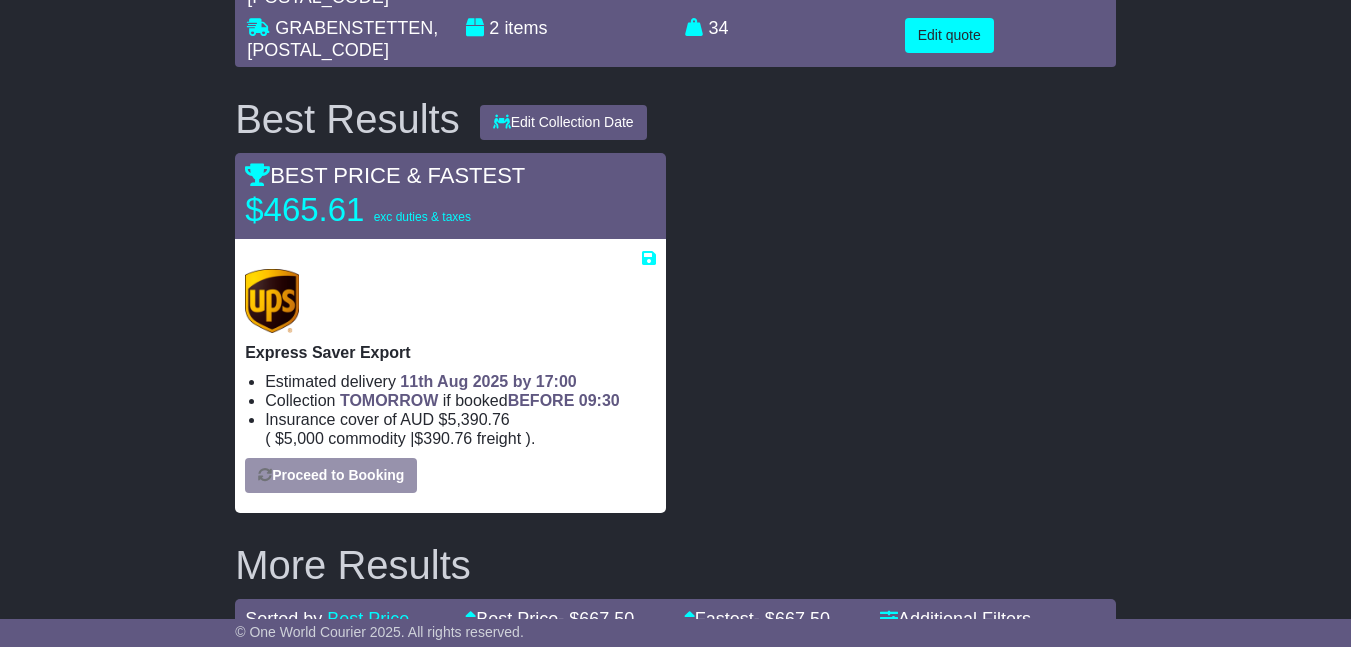 select on "***" 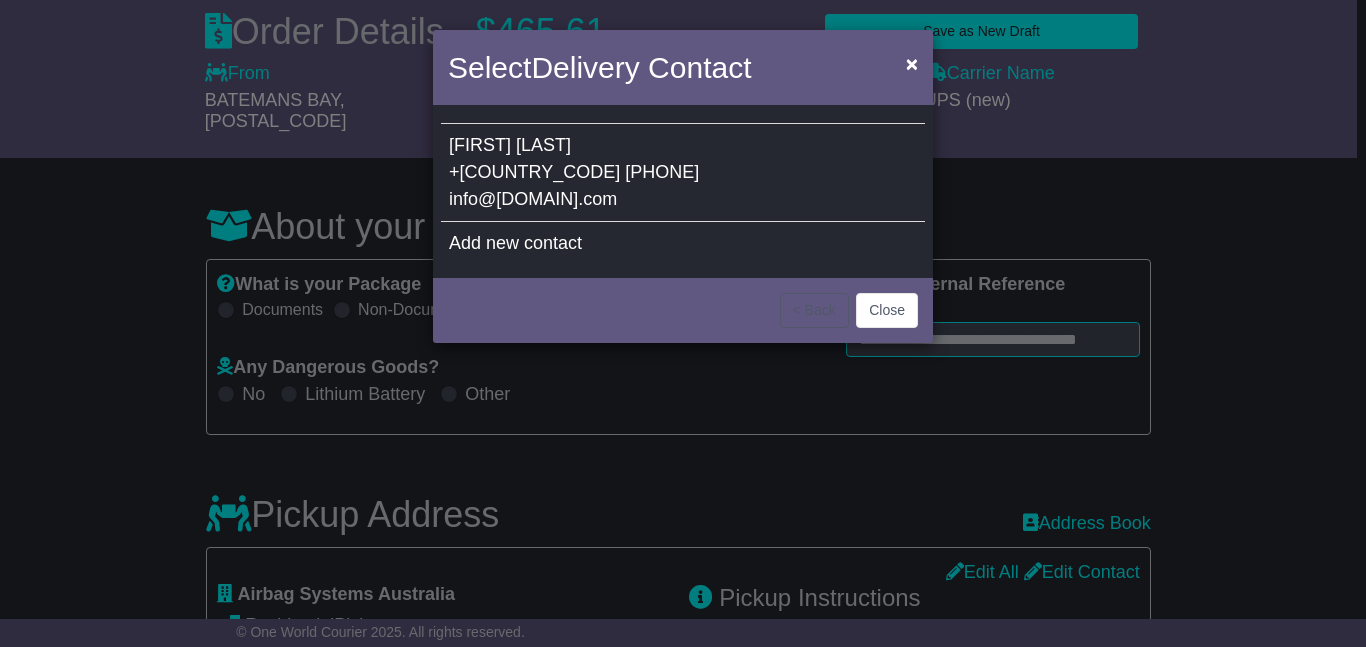 select 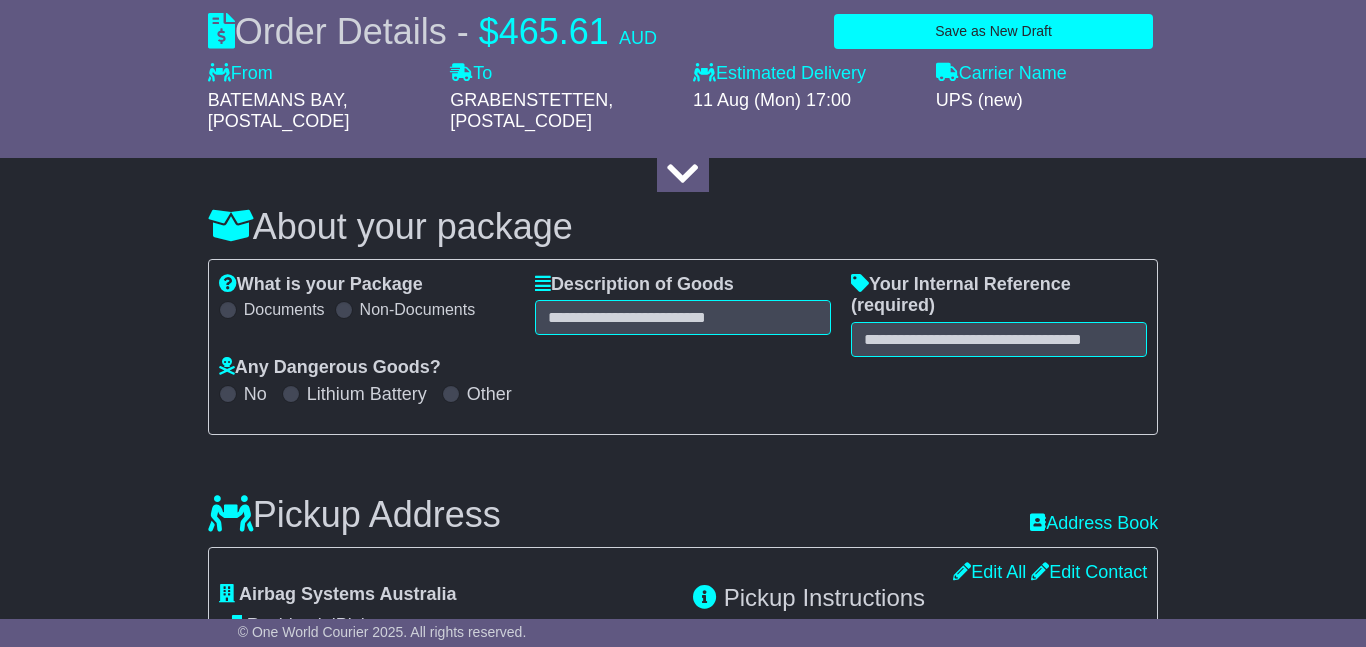 type on "********" 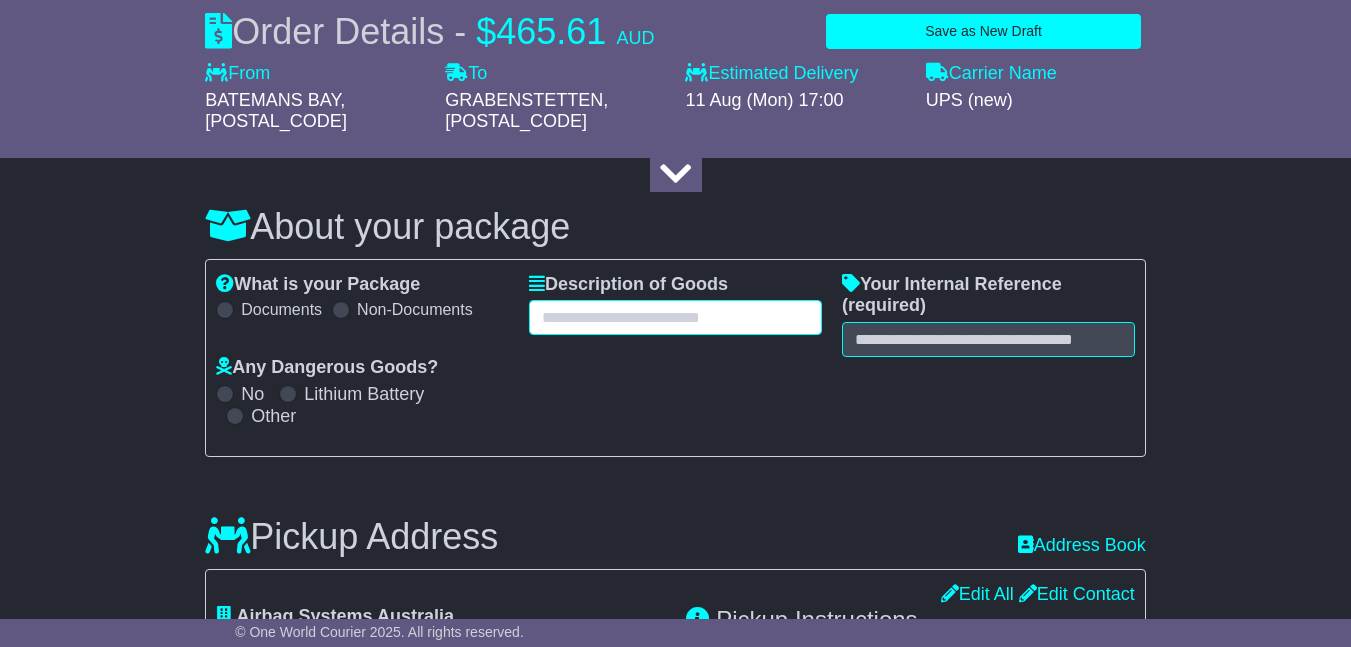 click at bounding box center (675, 317) 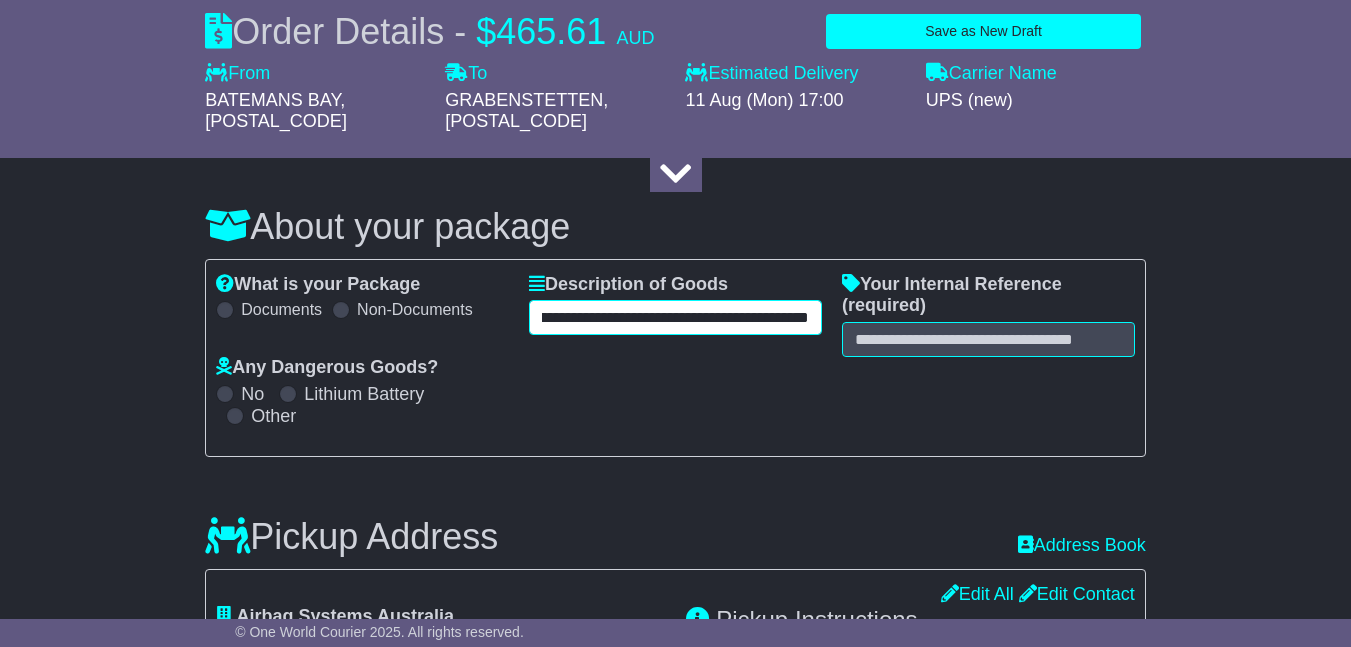 scroll, scrollTop: 0, scrollLeft: 791, axis: horizontal 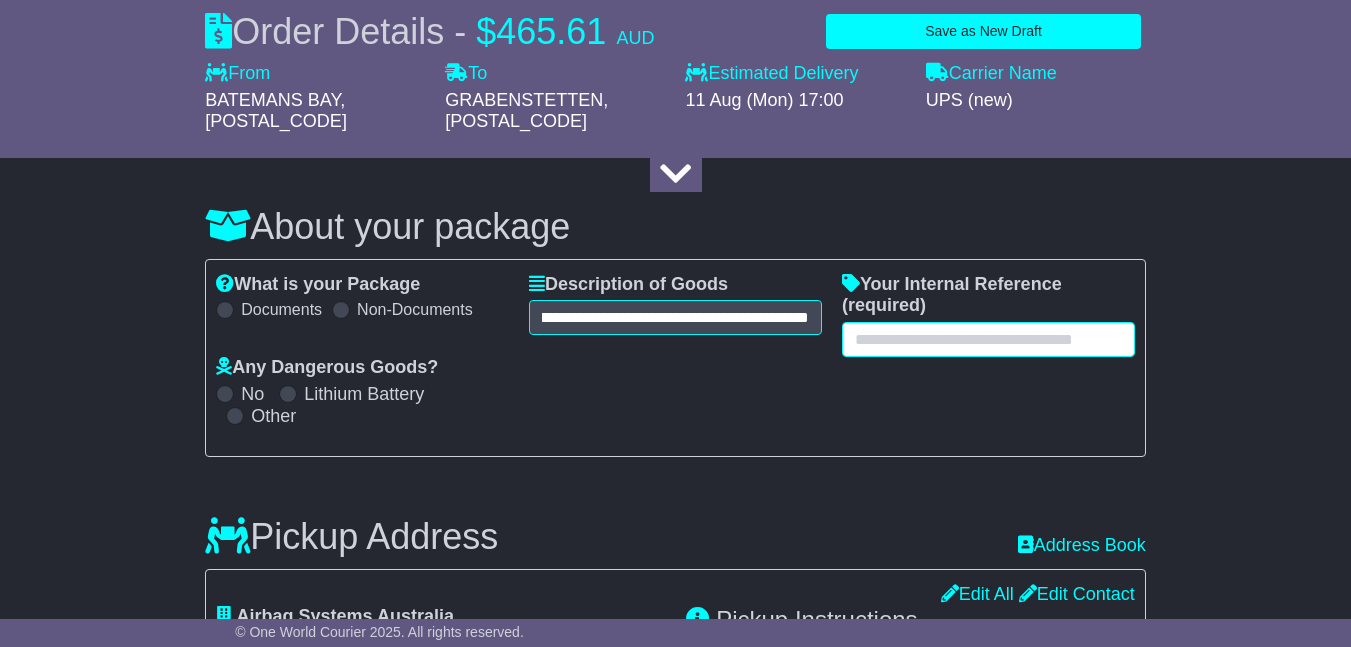click at bounding box center (988, 339) 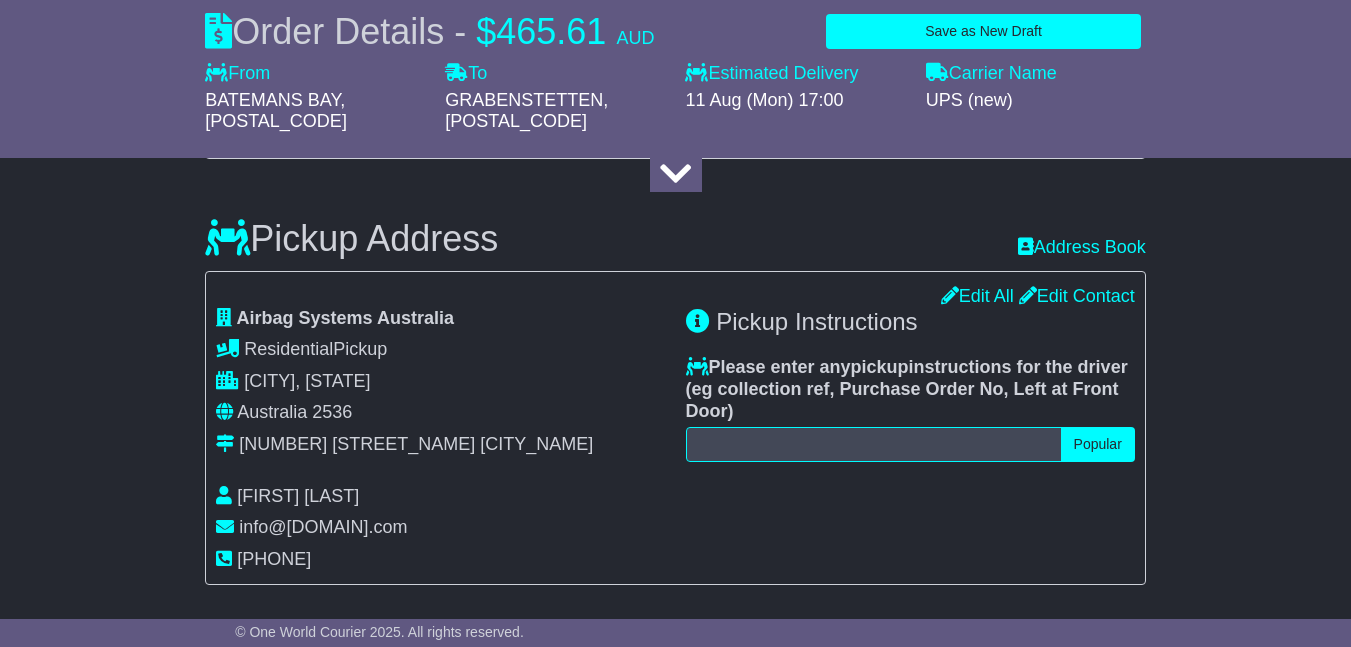 scroll, scrollTop: 500, scrollLeft: 0, axis: vertical 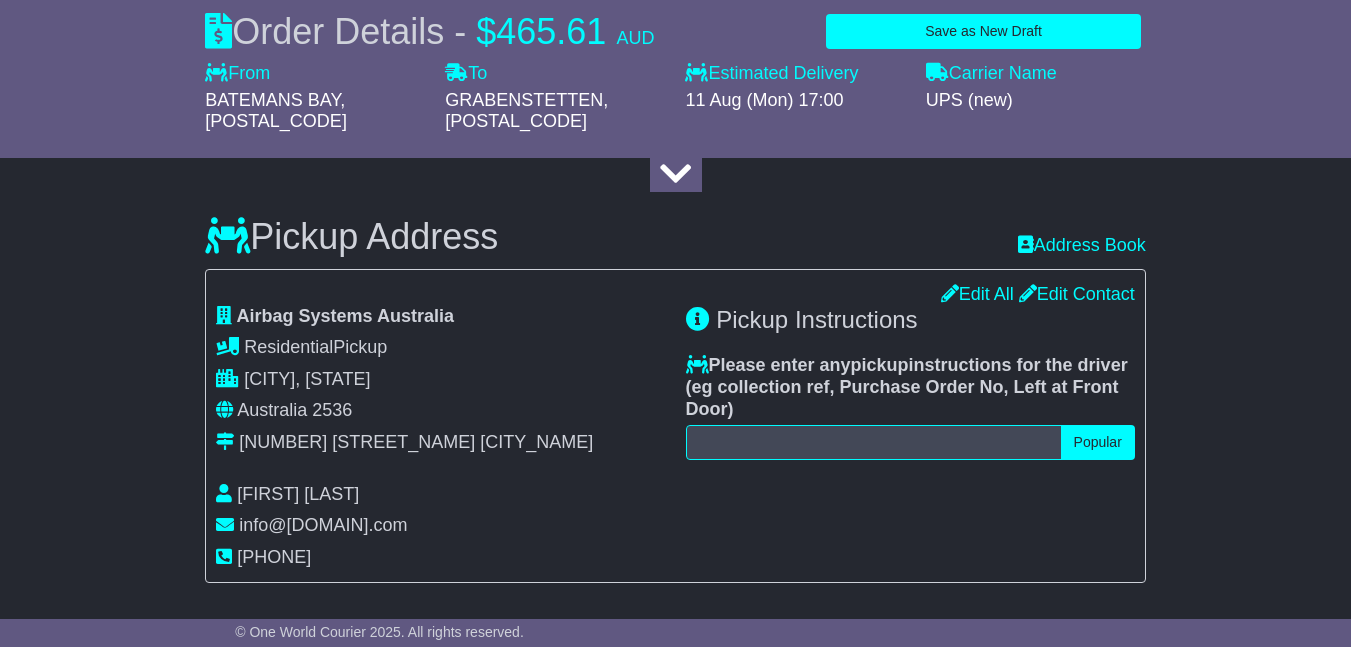 type on "**********" 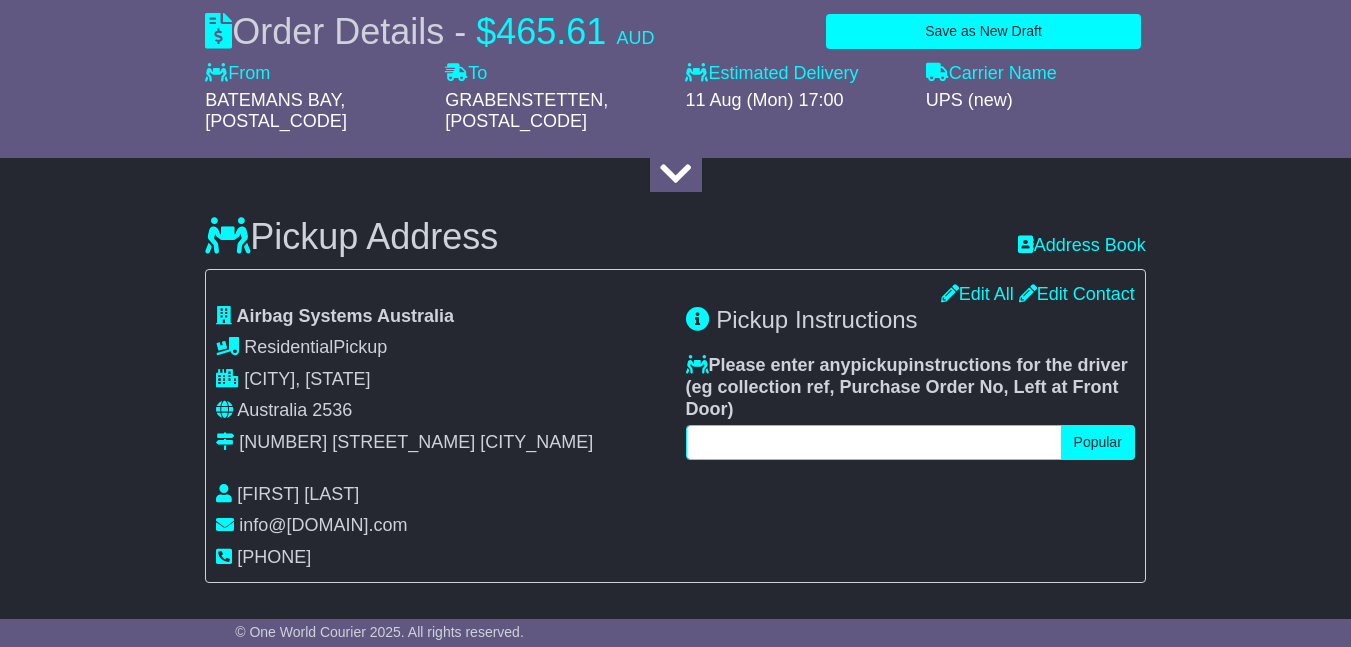 click at bounding box center (874, 442) 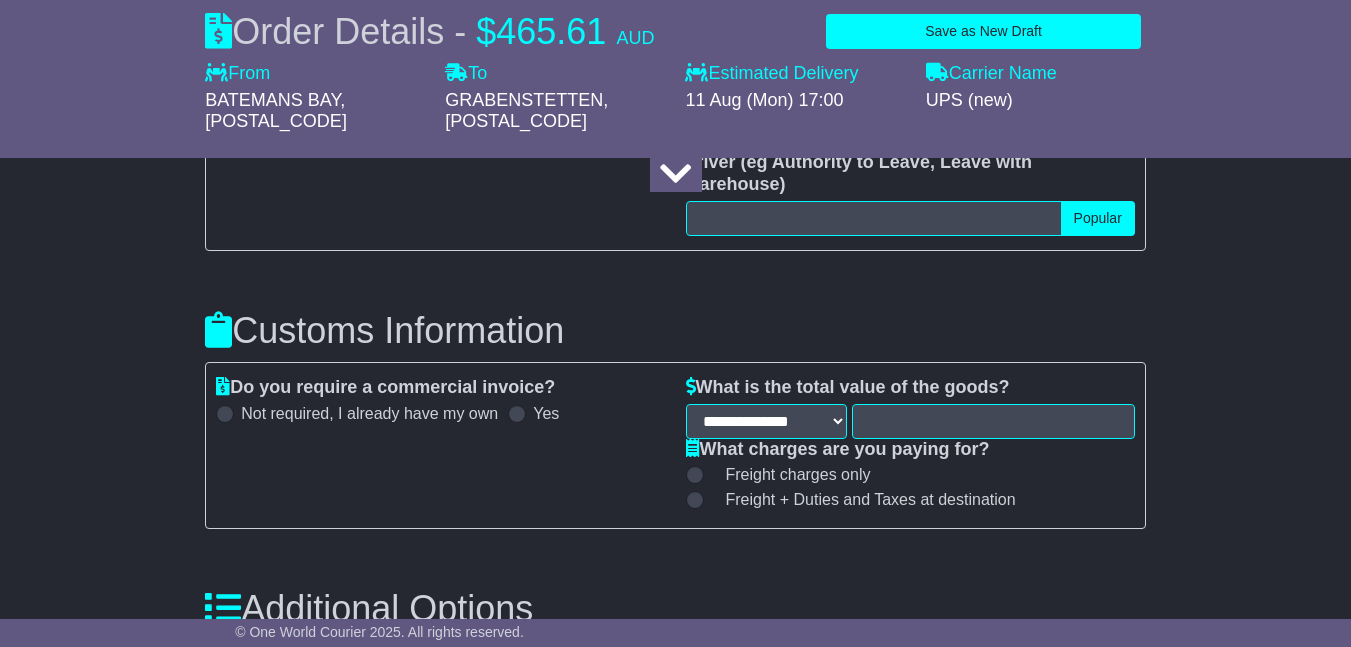 scroll, scrollTop: 1600, scrollLeft: 0, axis: vertical 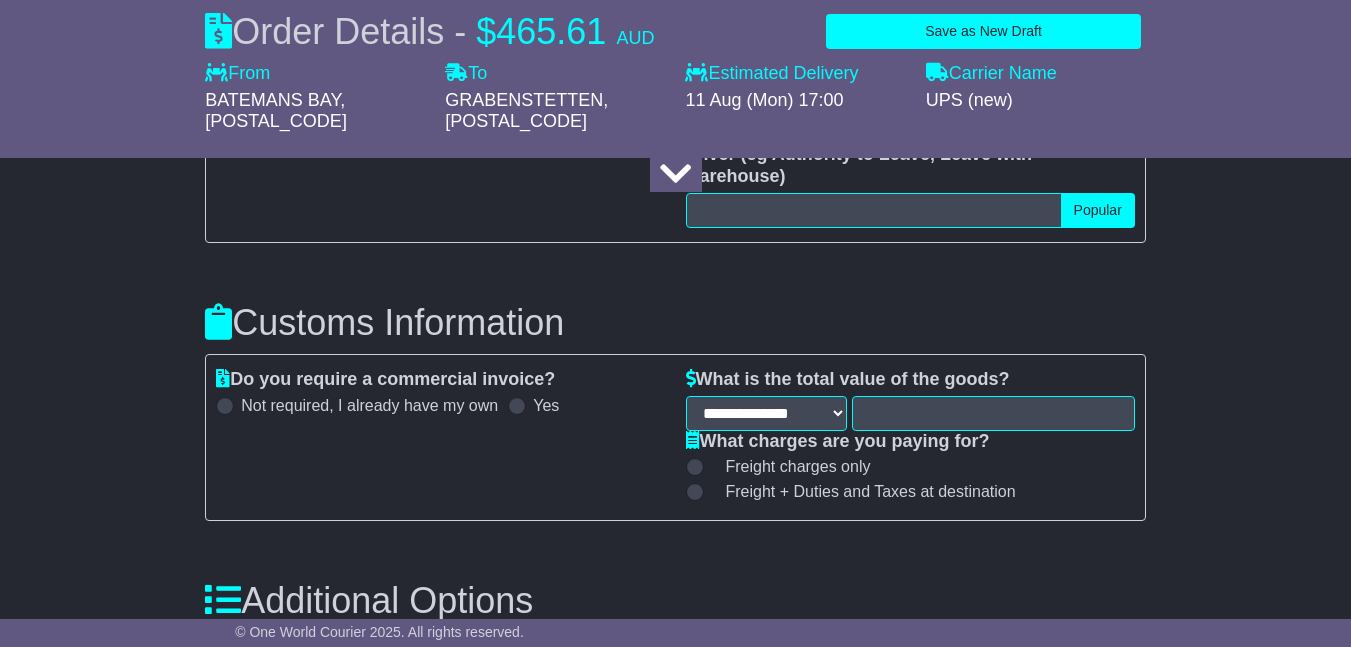type on "**********" 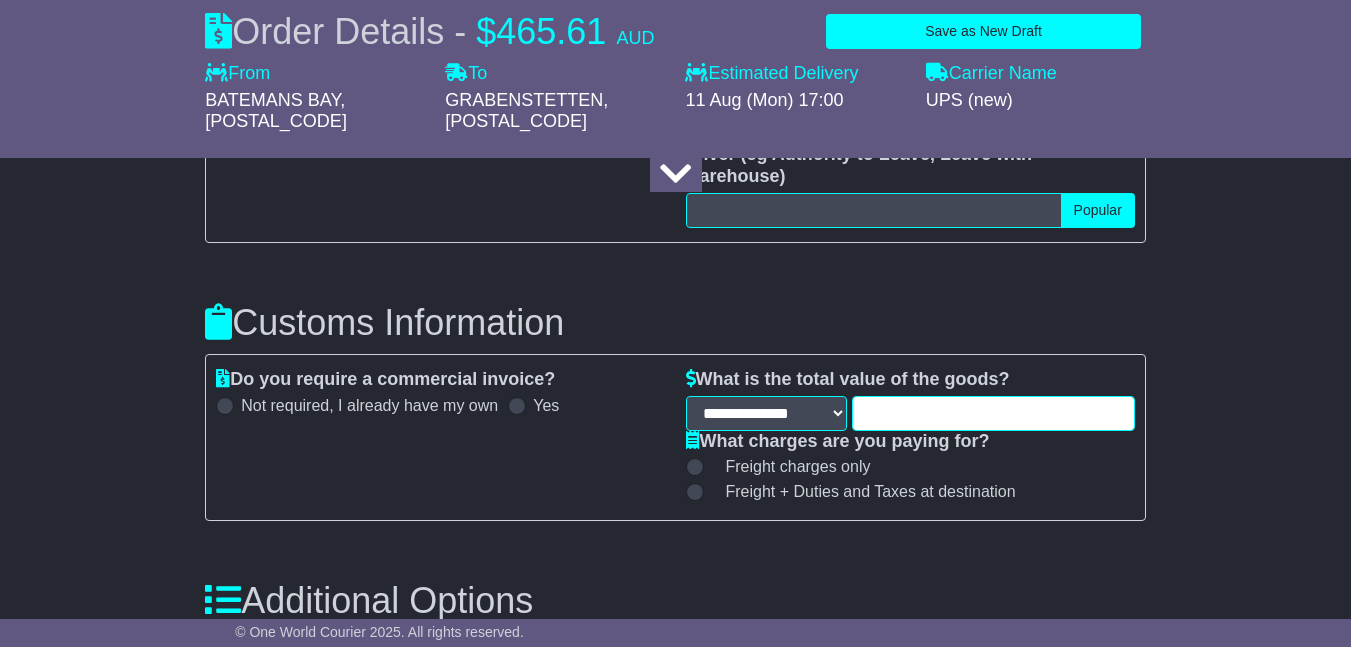 click at bounding box center (993, 413) 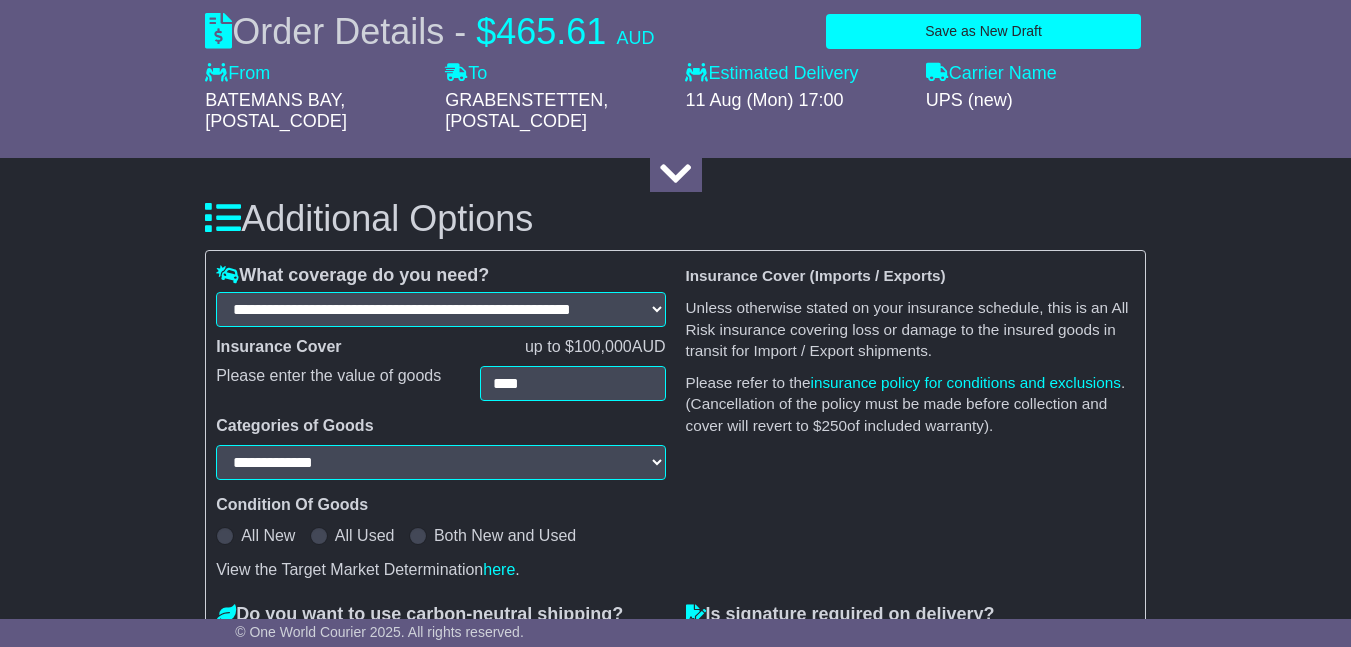 scroll, scrollTop: 2000, scrollLeft: 0, axis: vertical 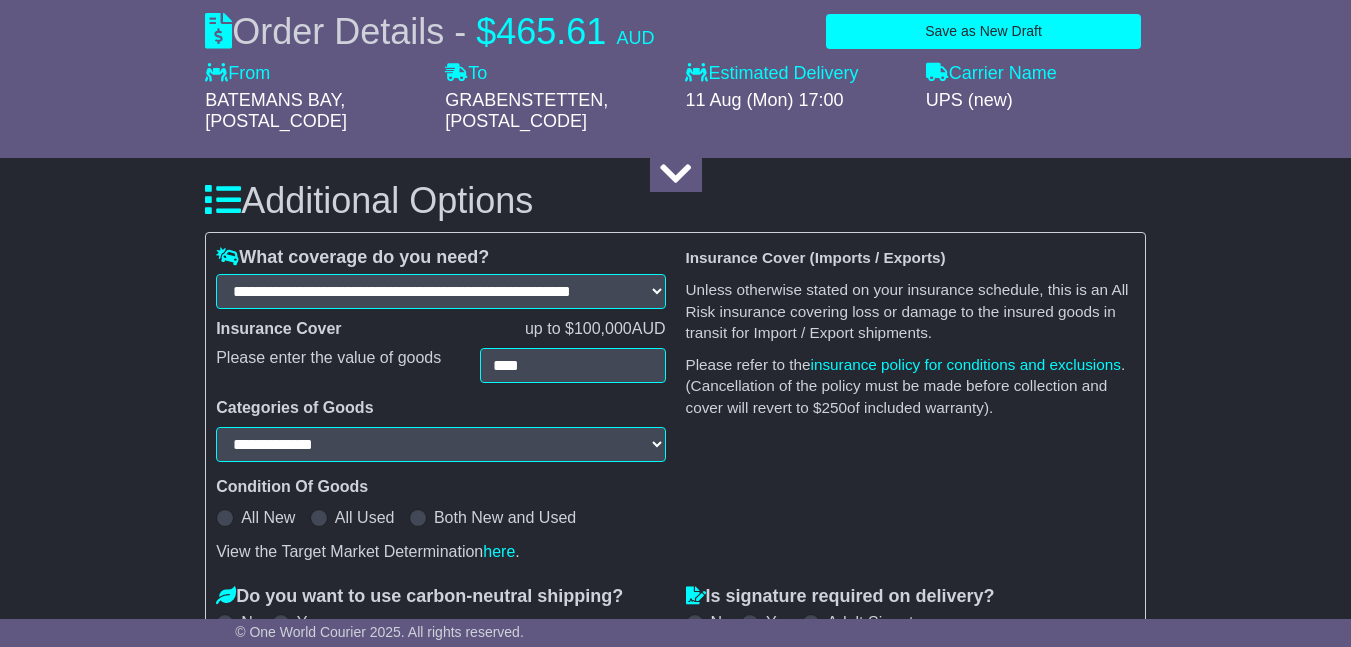 type on "****" 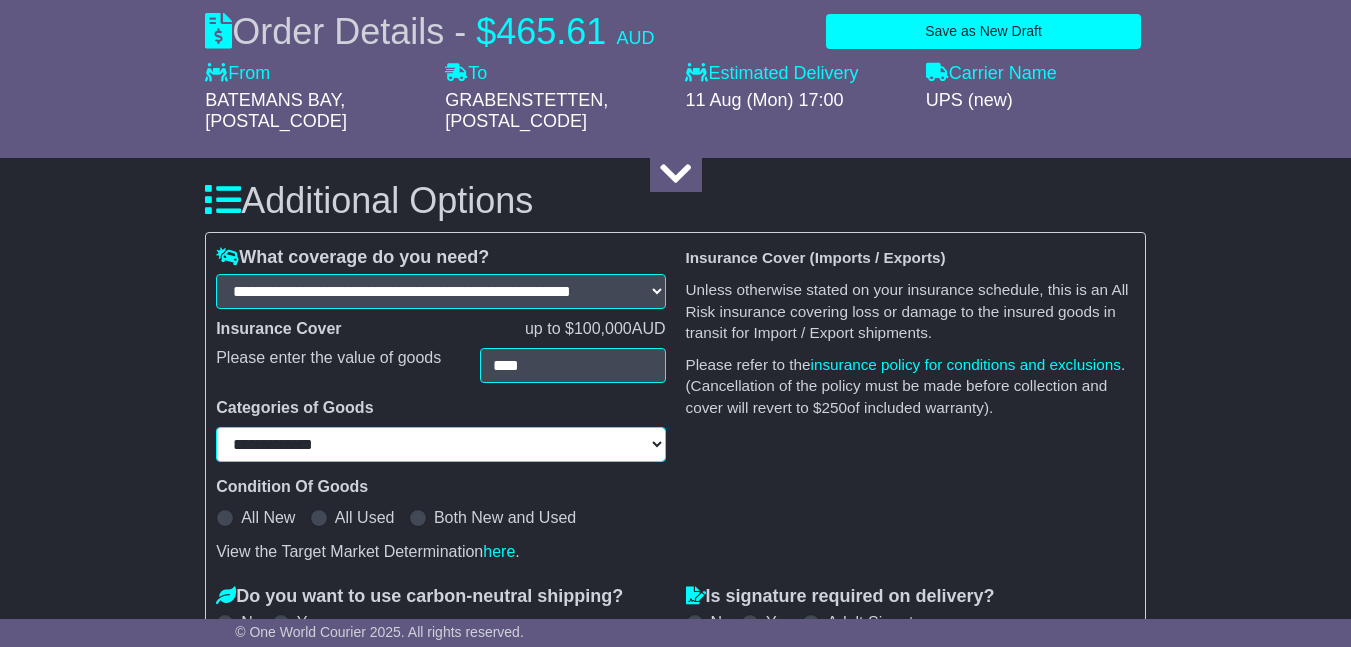 click on "**********" at bounding box center (440, 444) 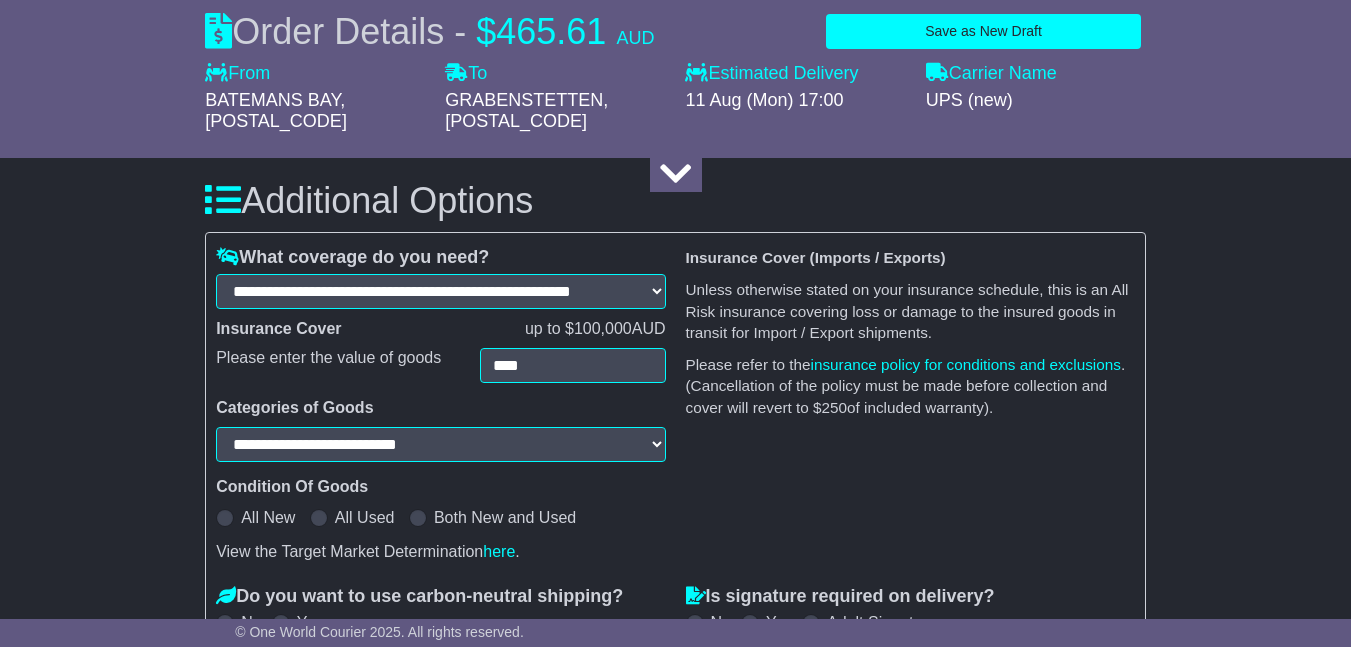 select on "**********" 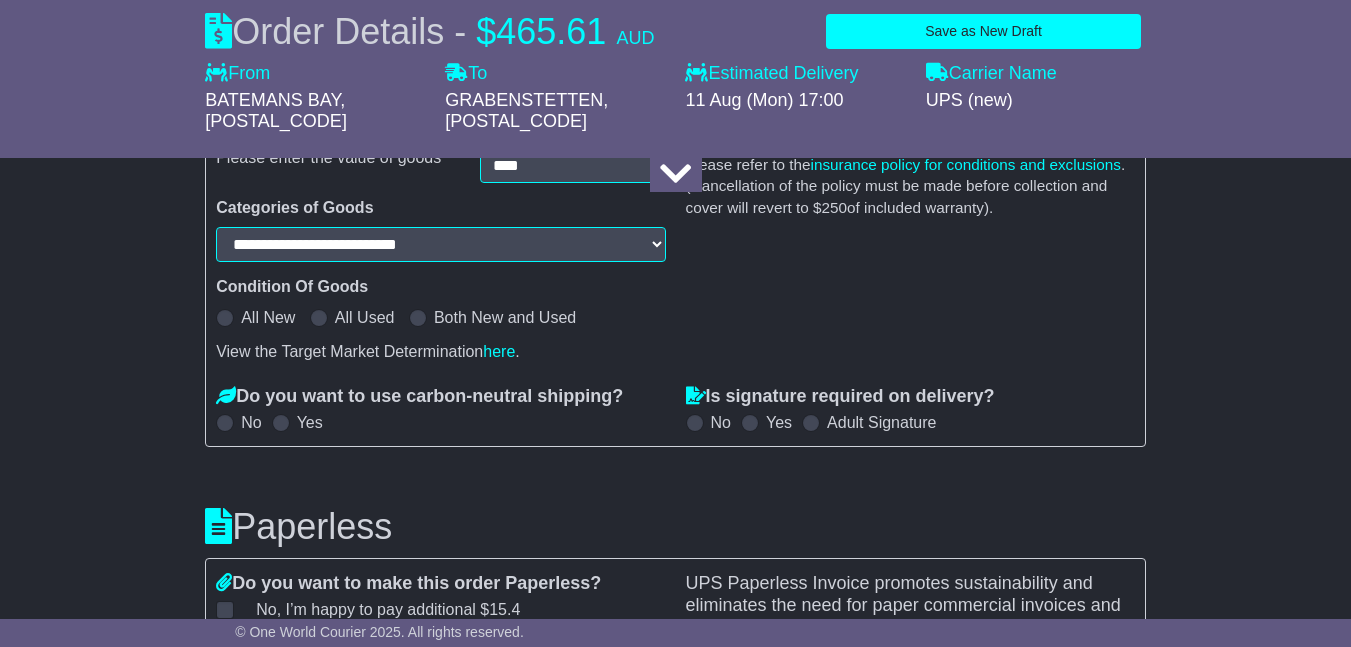 click at bounding box center [319, 318] 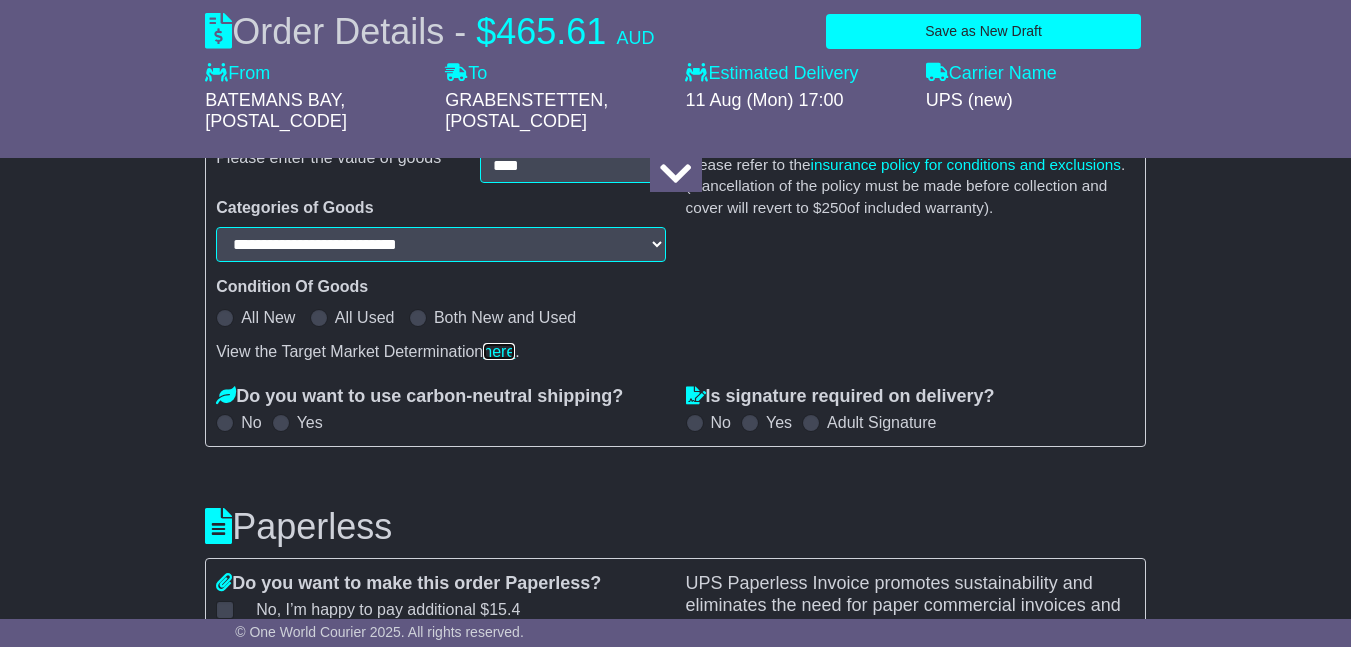 click on "here" at bounding box center (499, 351) 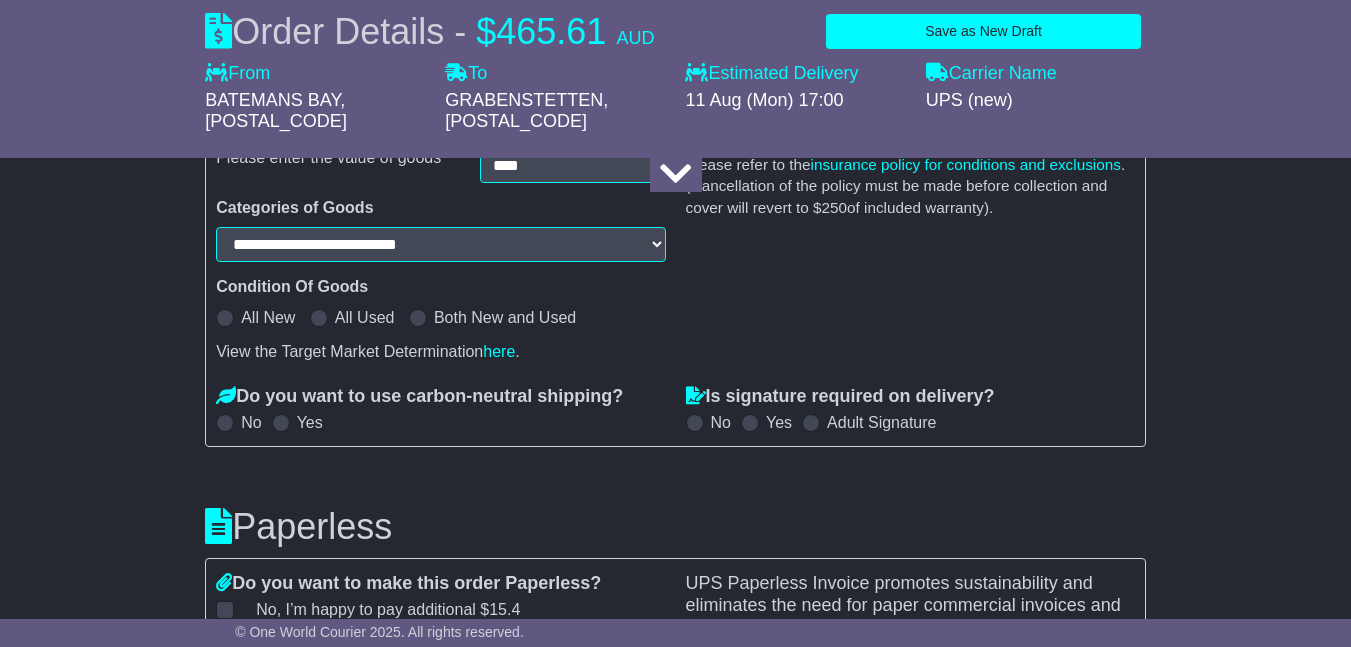 click at bounding box center (750, 423) 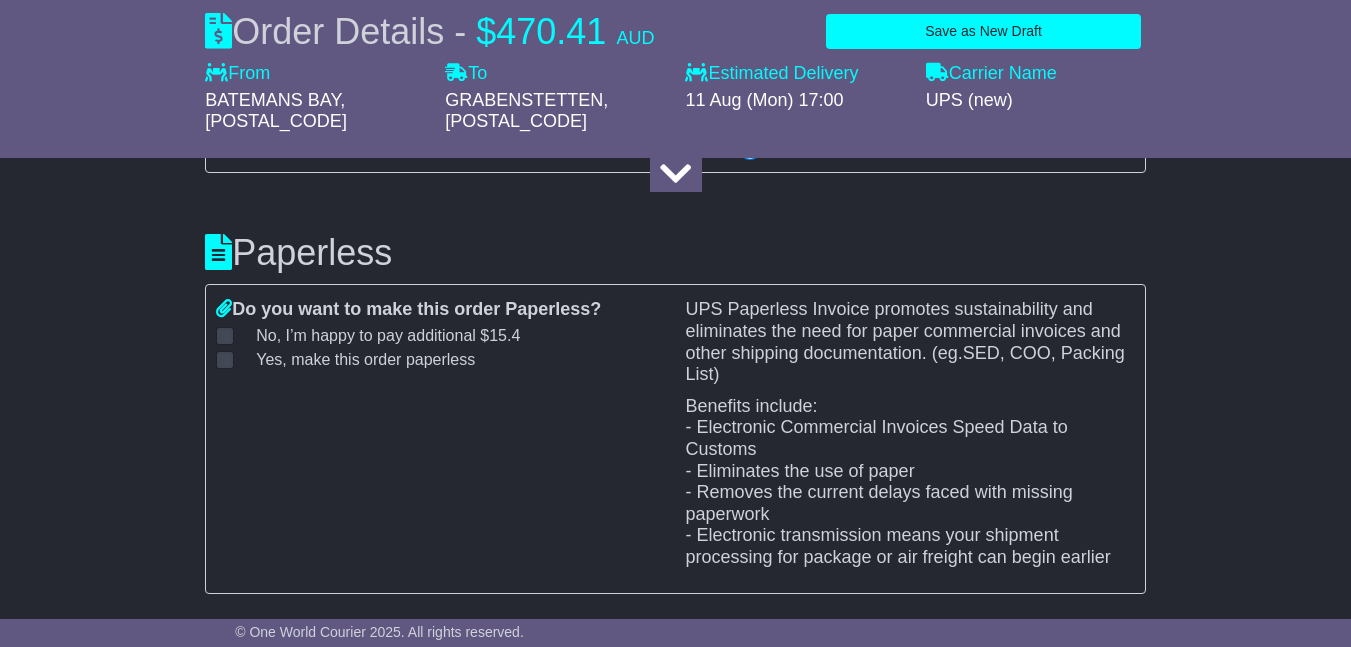 scroll, scrollTop: 2500, scrollLeft: 0, axis: vertical 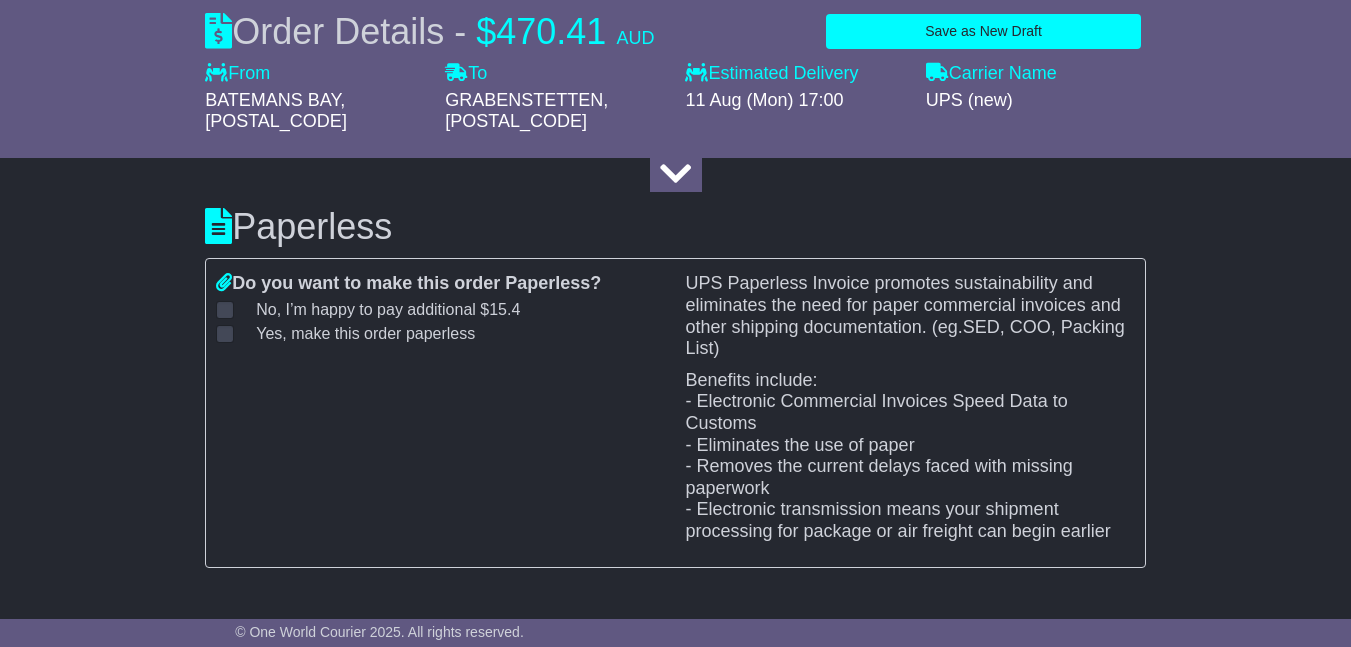 click at bounding box center [225, 334] 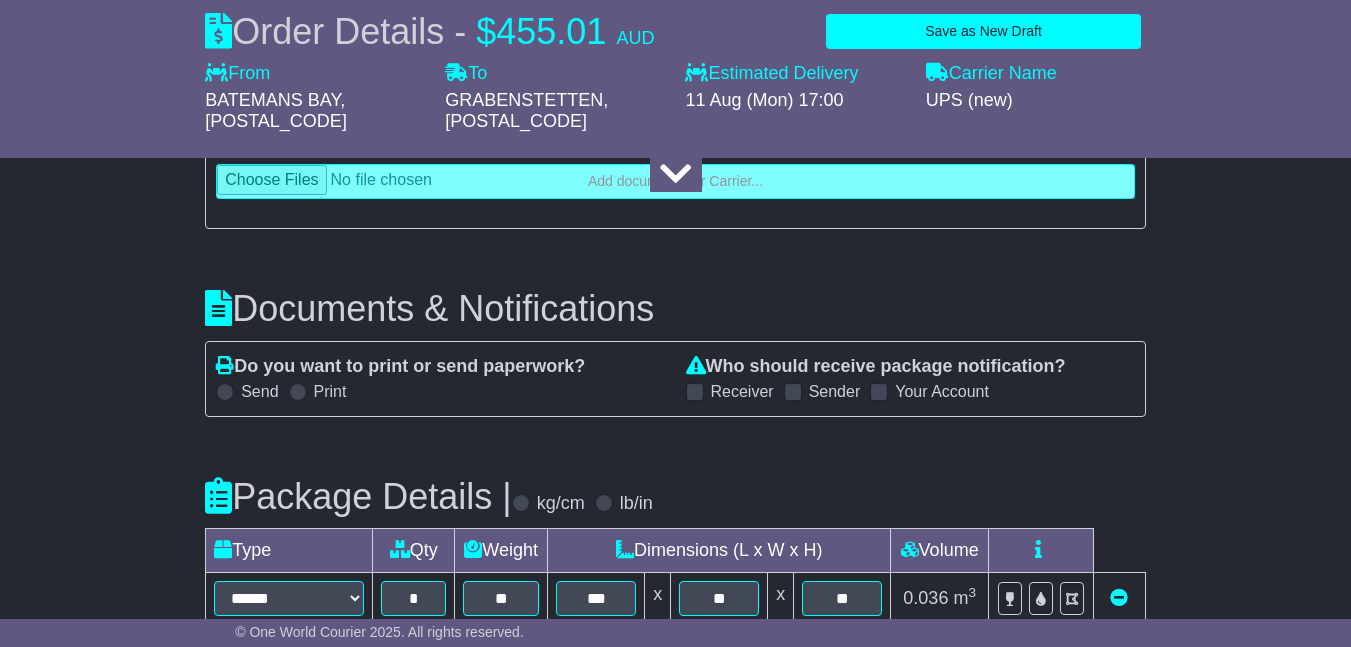 scroll, scrollTop: 3000, scrollLeft: 0, axis: vertical 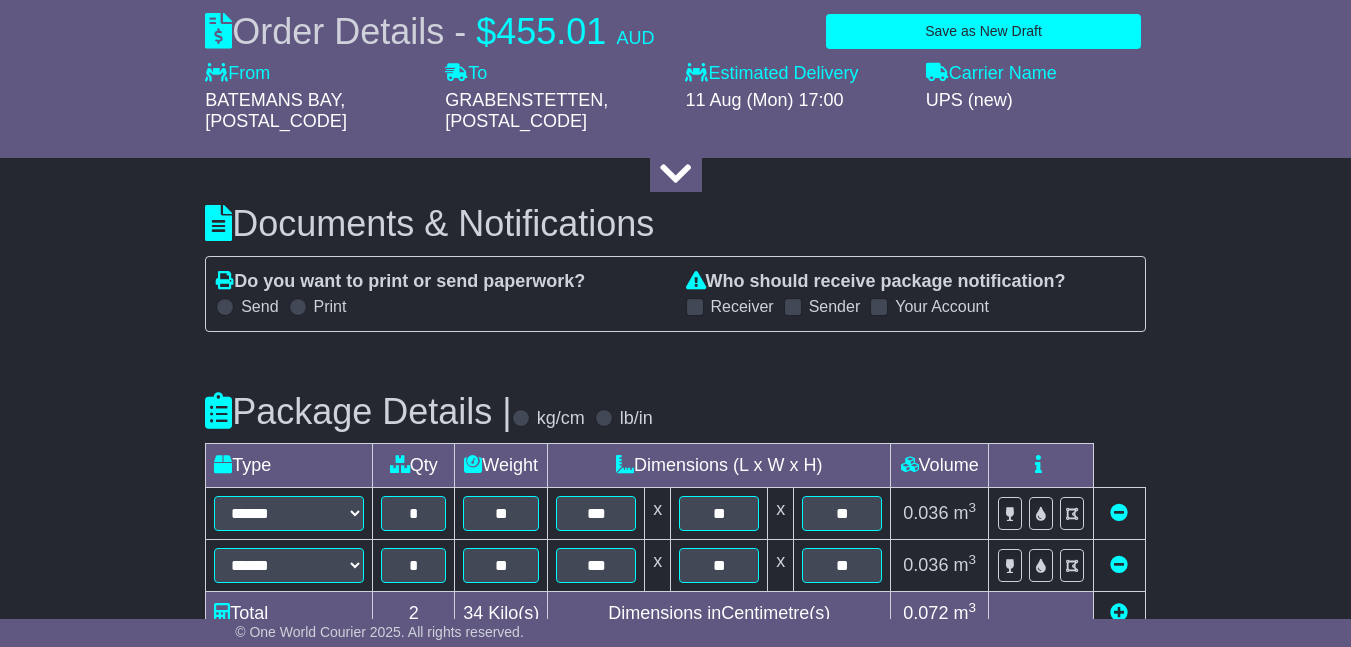 click at bounding box center [225, 307] 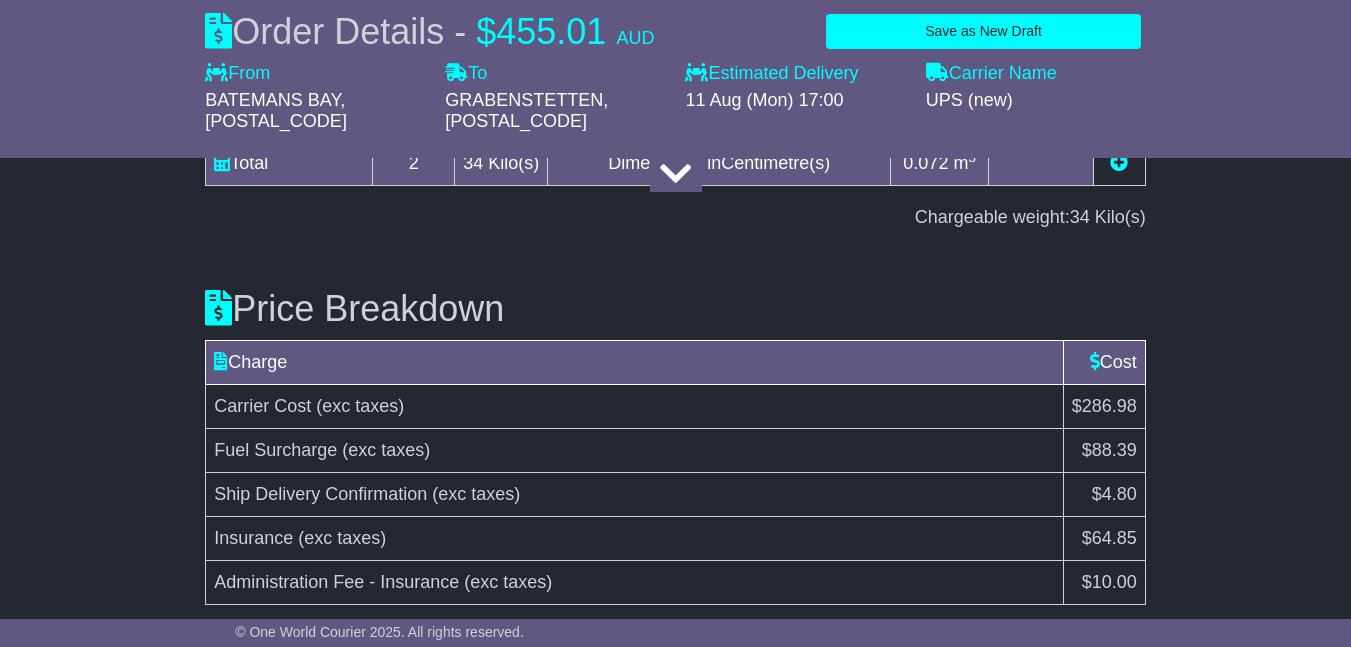 scroll, scrollTop: 3550, scrollLeft: 0, axis: vertical 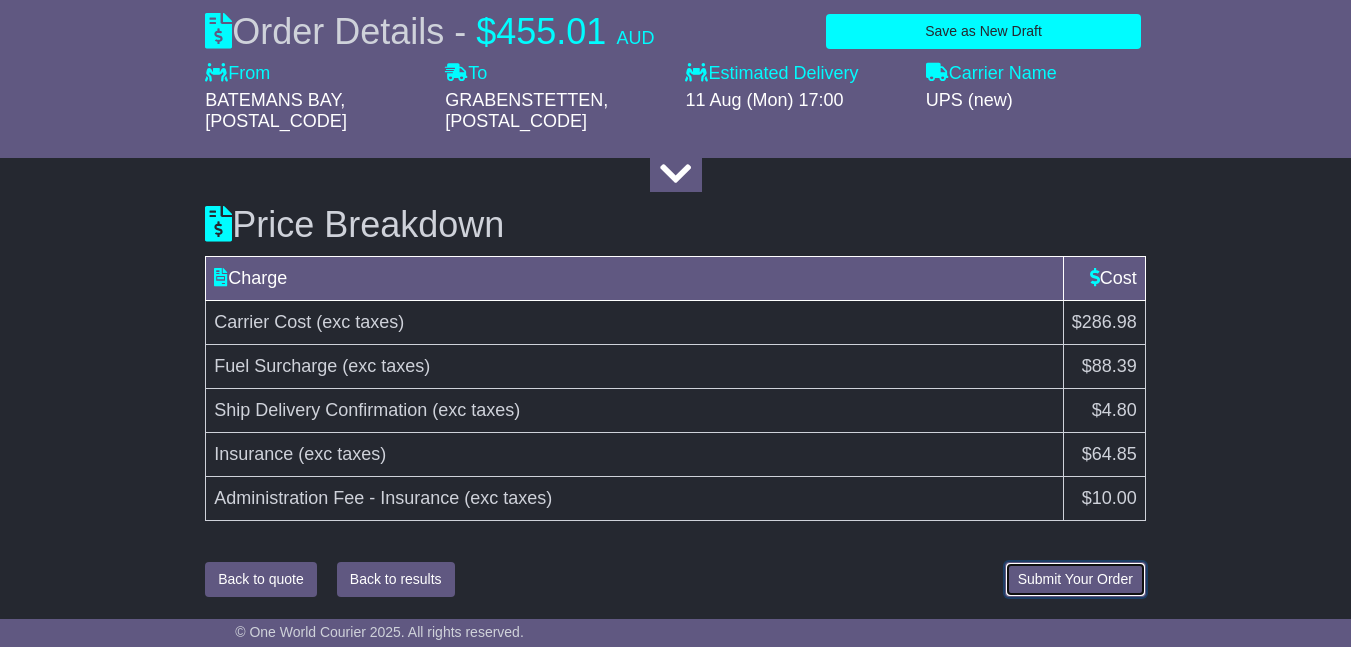 click on "Submit Your Order" at bounding box center (1075, 579) 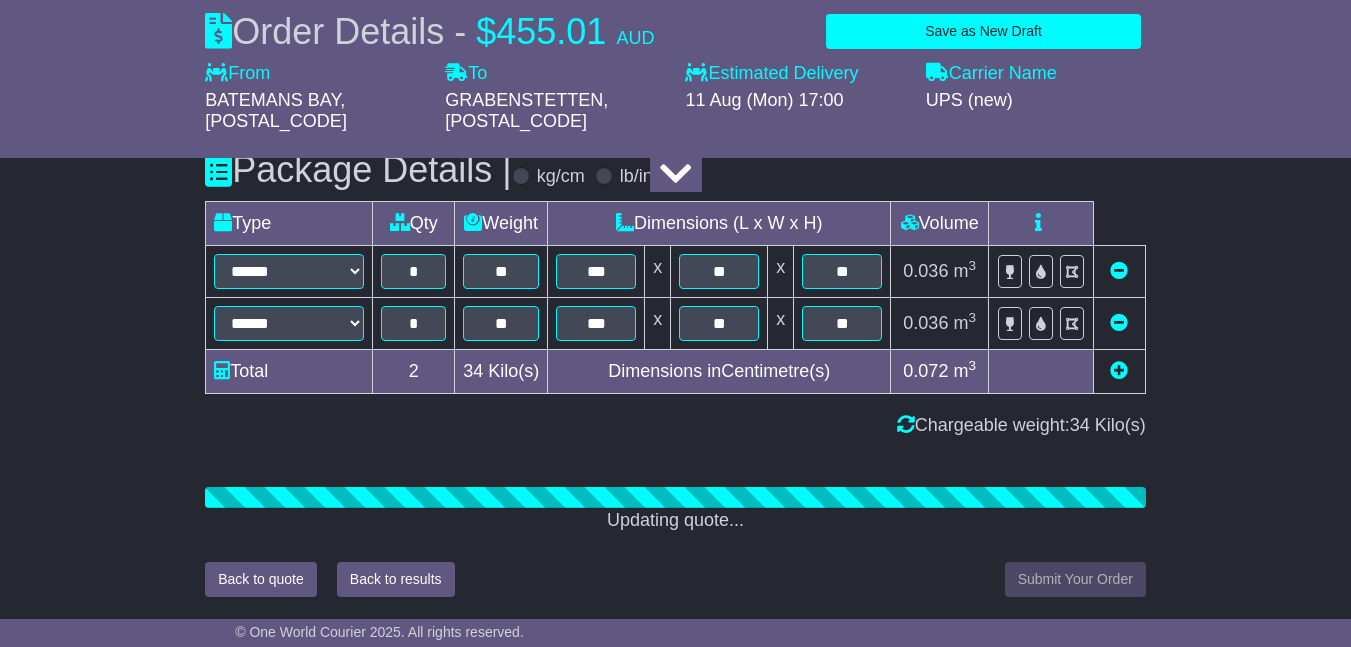 scroll, scrollTop: 3550, scrollLeft: 0, axis: vertical 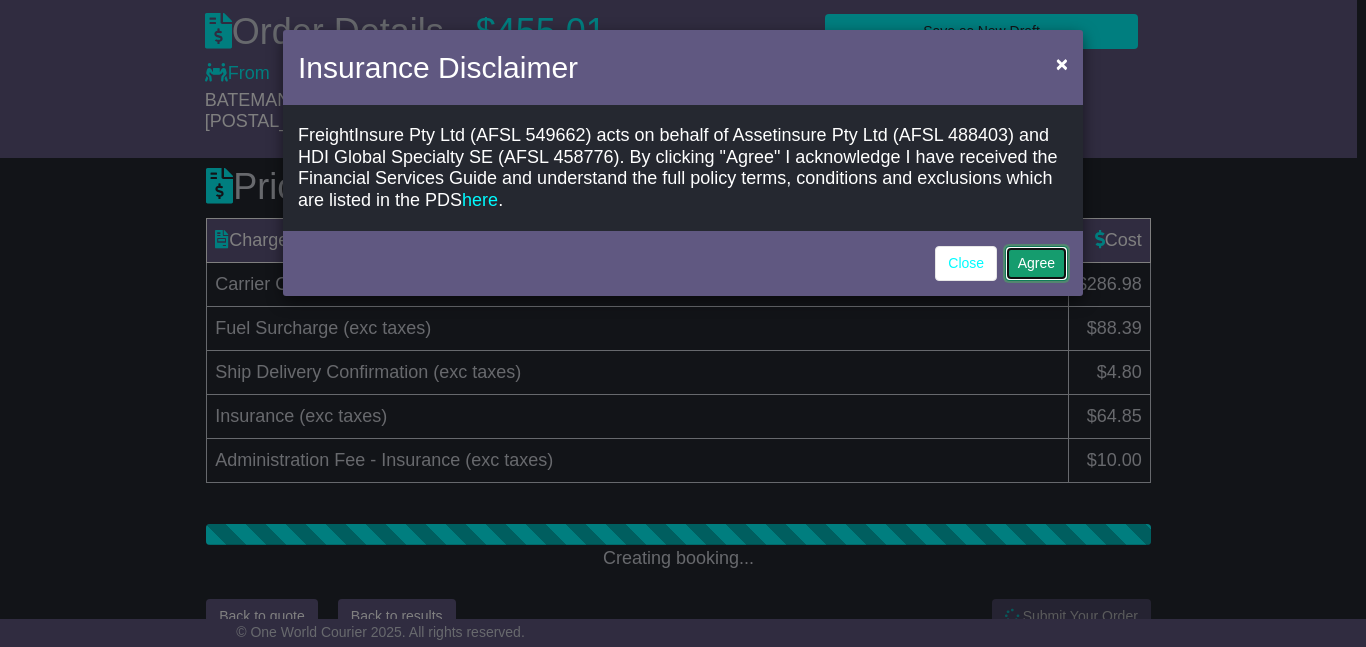 click on "Agree" 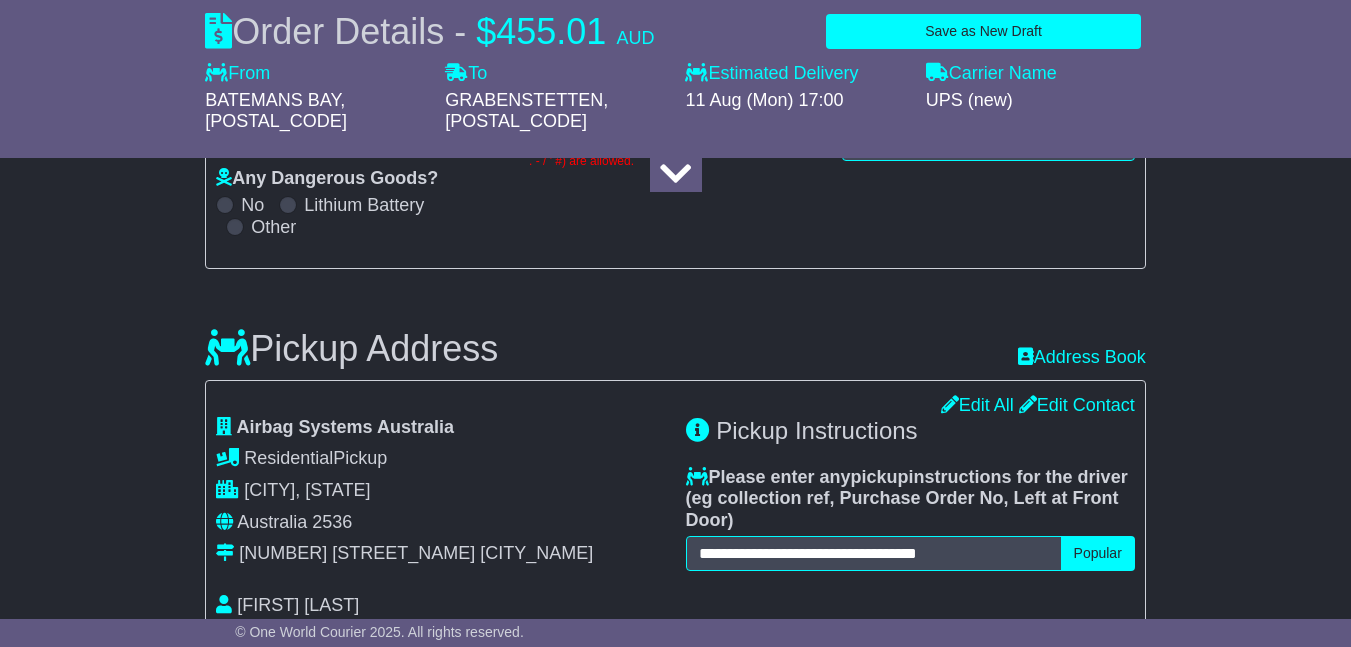 scroll, scrollTop: 326, scrollLeft: 0, axis: vertical 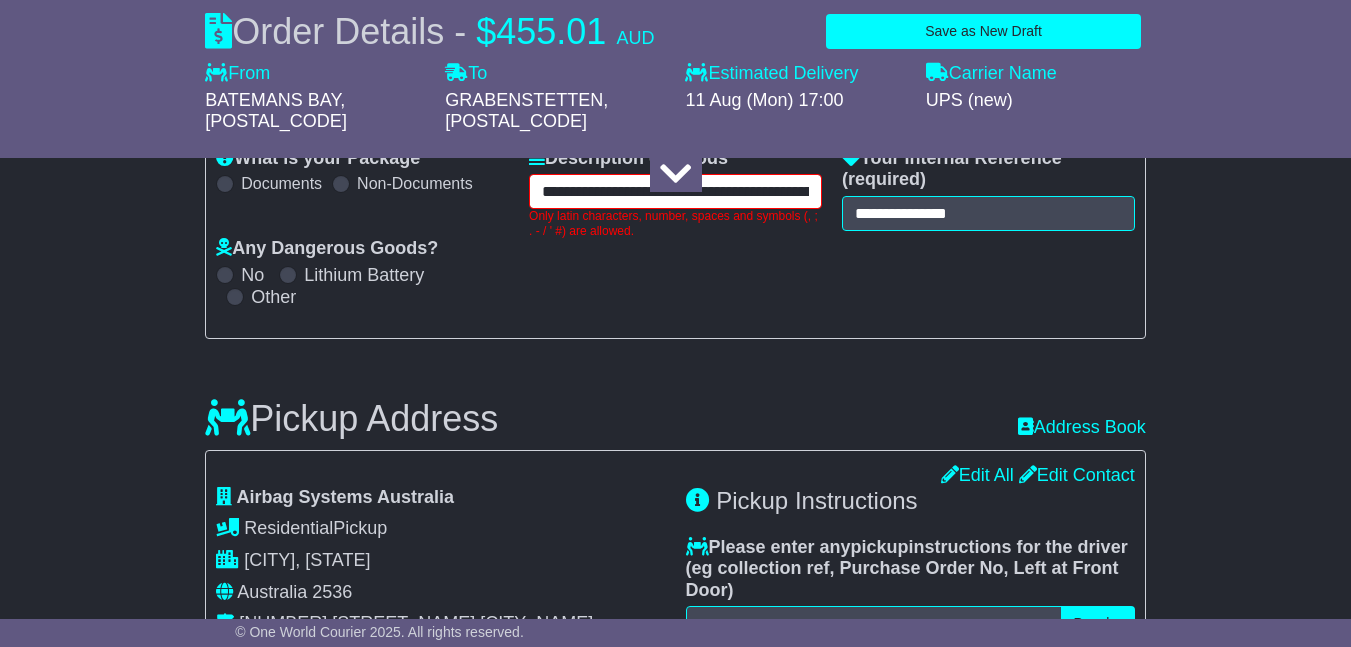 click on "**********" at bounding box center (675, 191) 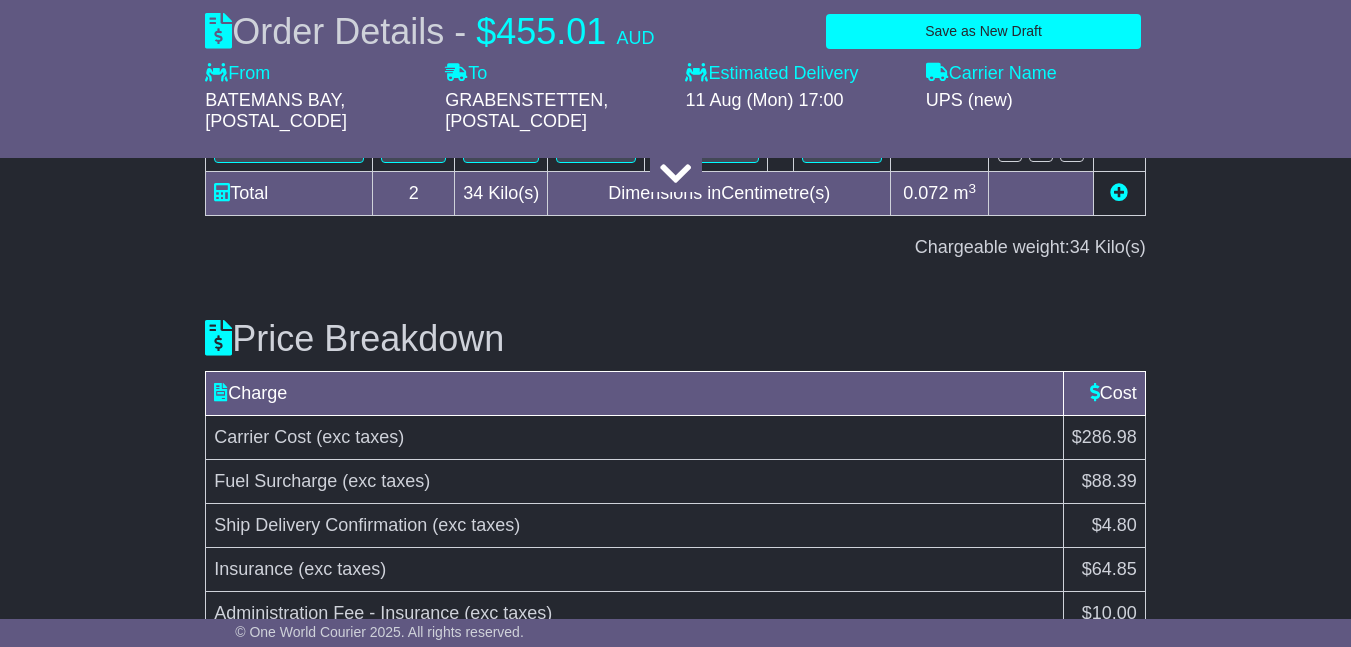 scroll, scrollTop: 3558, scrollLeft: 0, axis: vertical 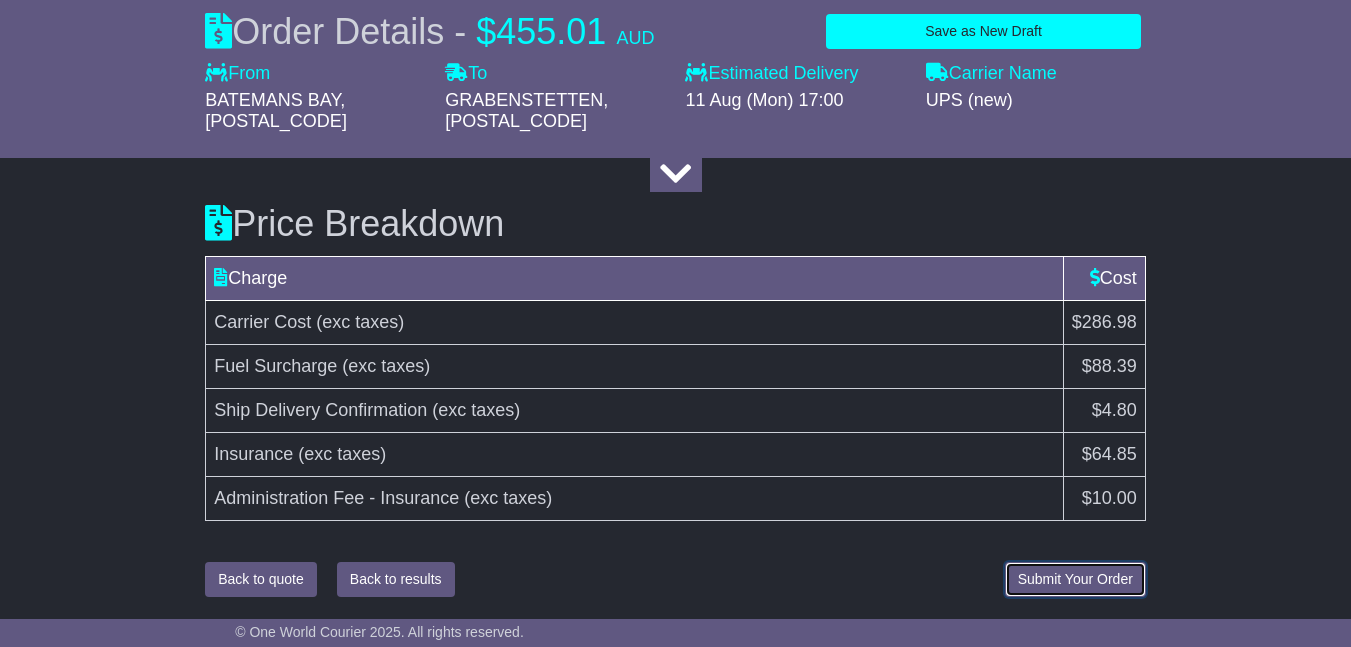click on "Submit Your Order" at bounding box center [1075, 579] 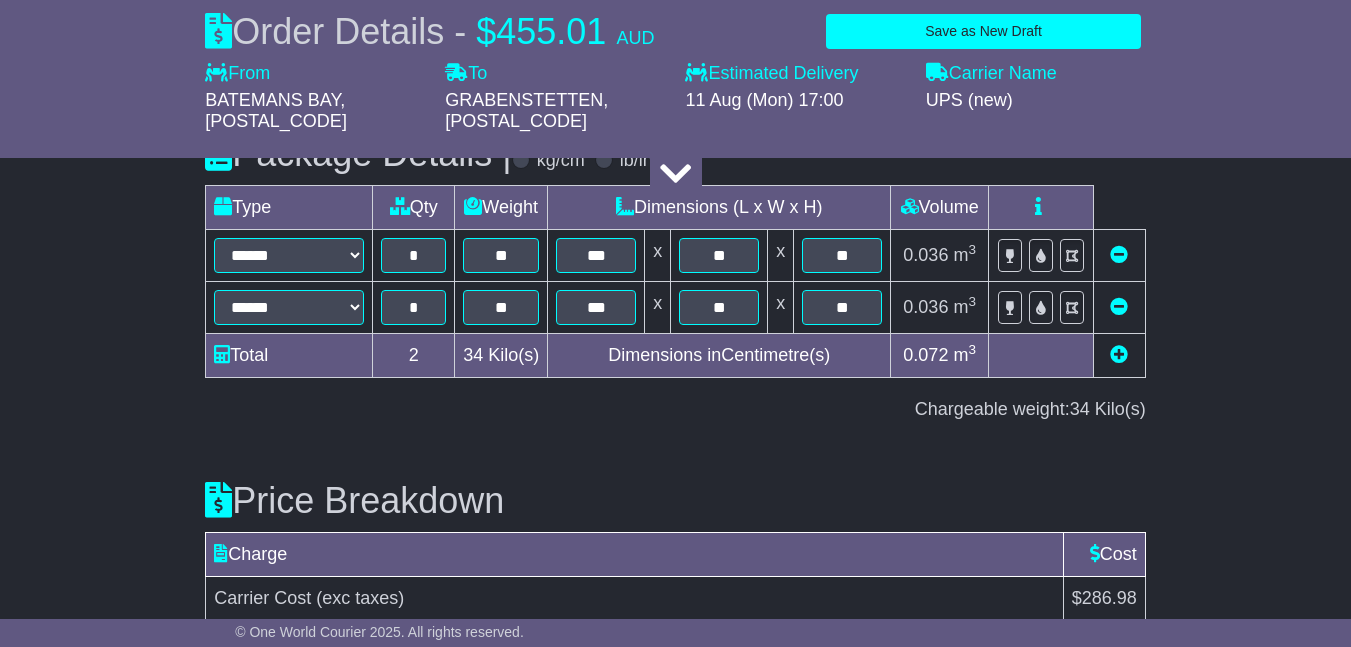 scroll, scrollTop: 3550, scrollLeft: 0, axis: vertical 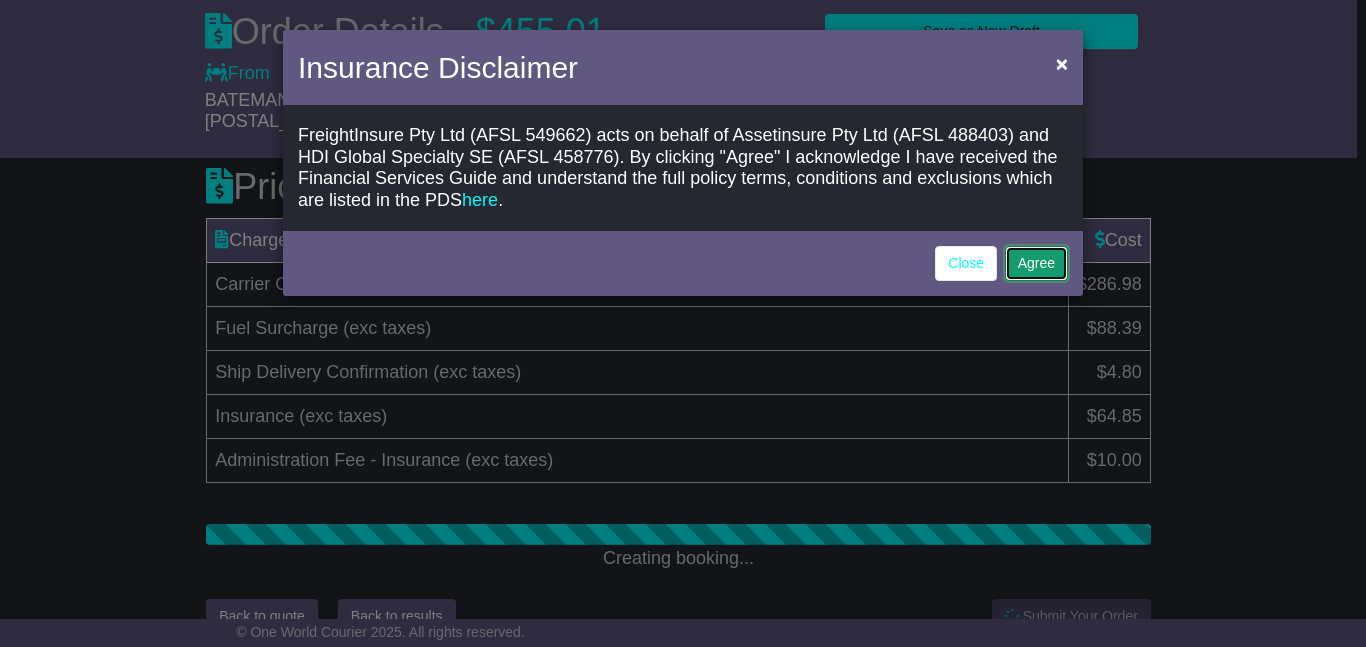 click on "Agree" 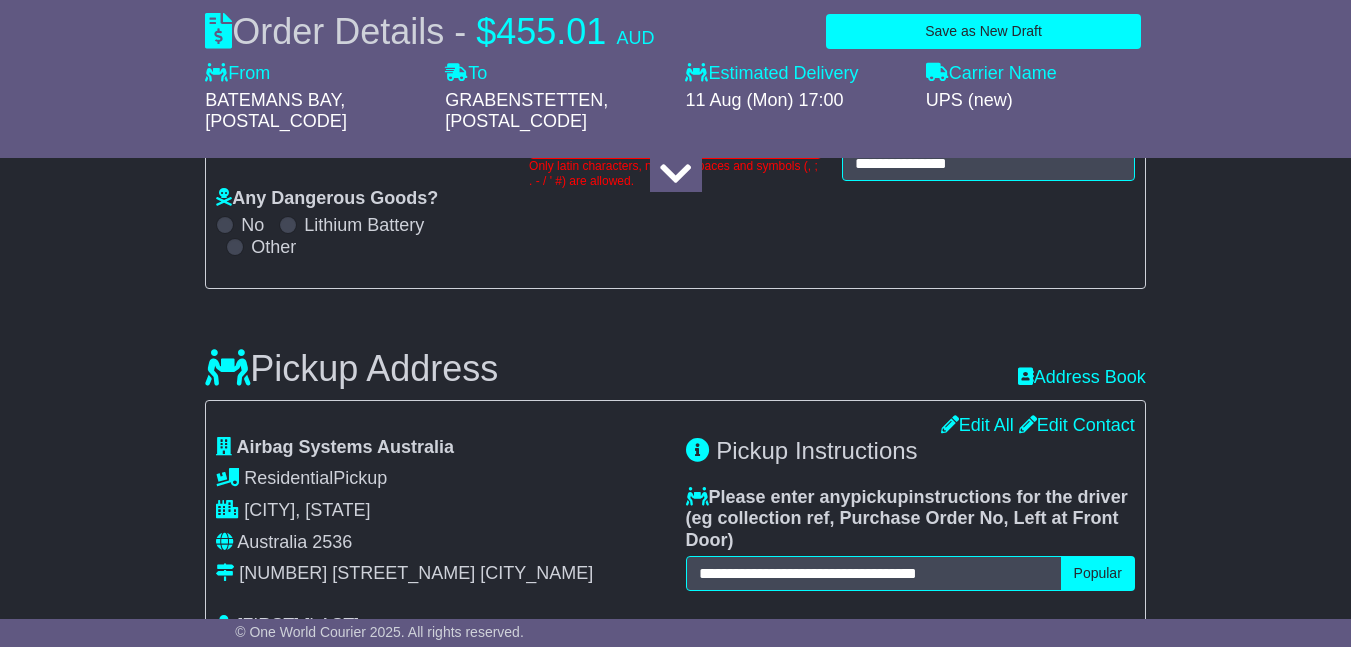scroll, scrollTop: 326, scrollLeft: 0, axis: vertical 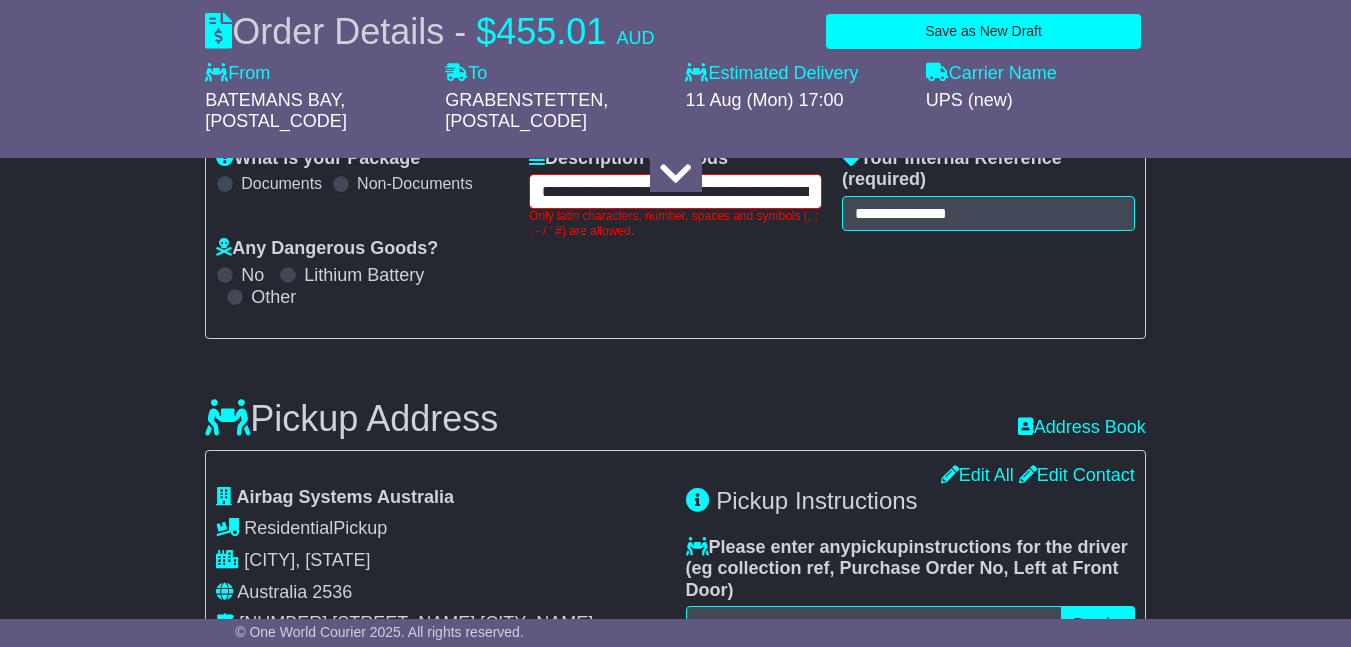 click on "**********" at bounding box center (675, 191) 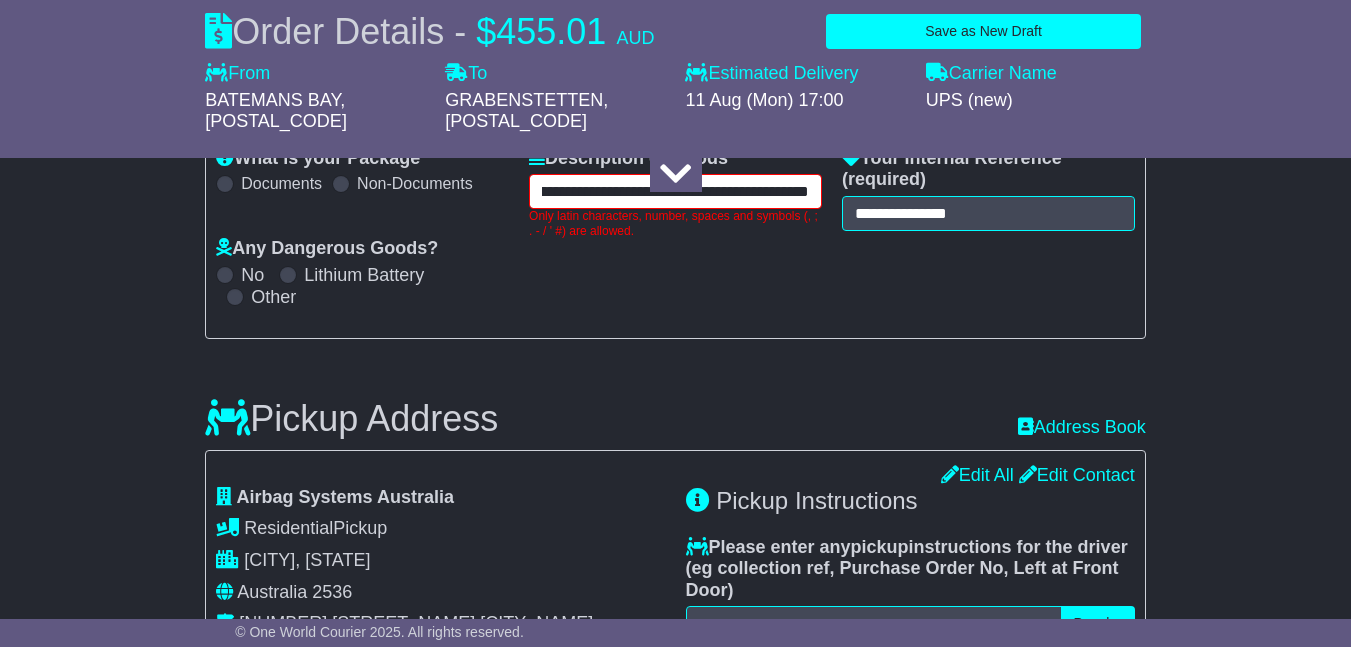 scroll, scrollTop: 0, scrollLeft: 801, axis: horizontal 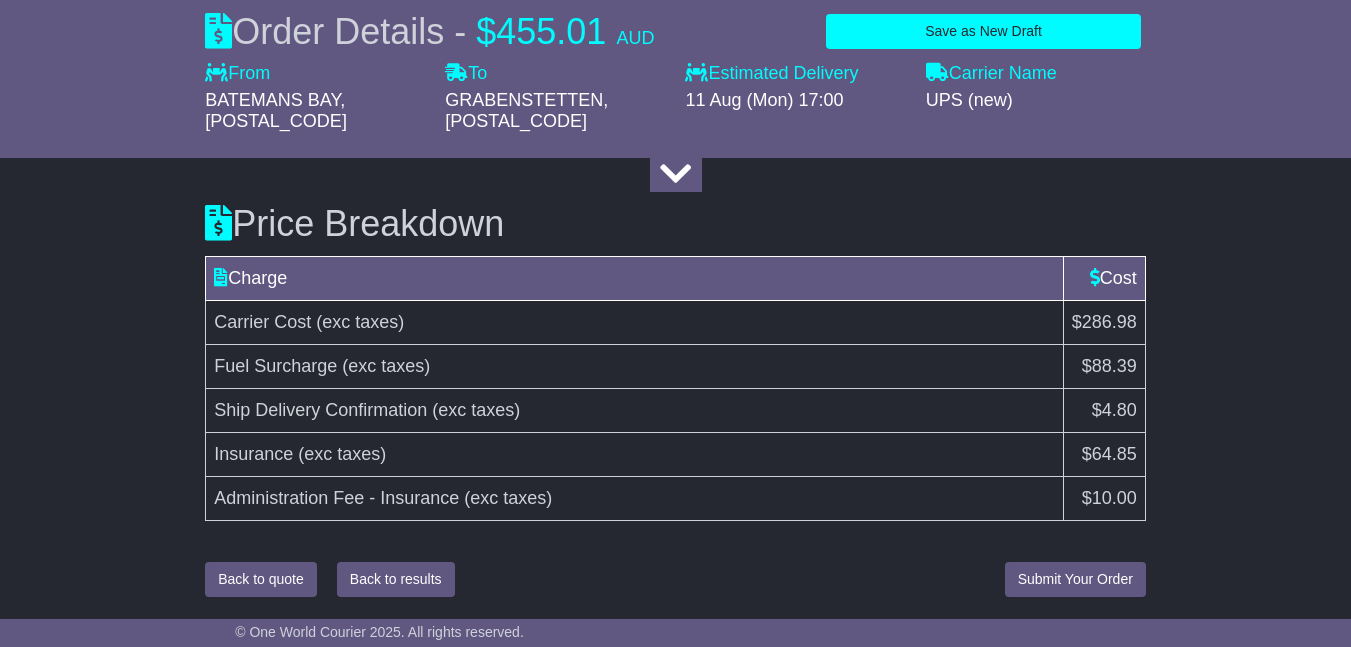 type on "**********" 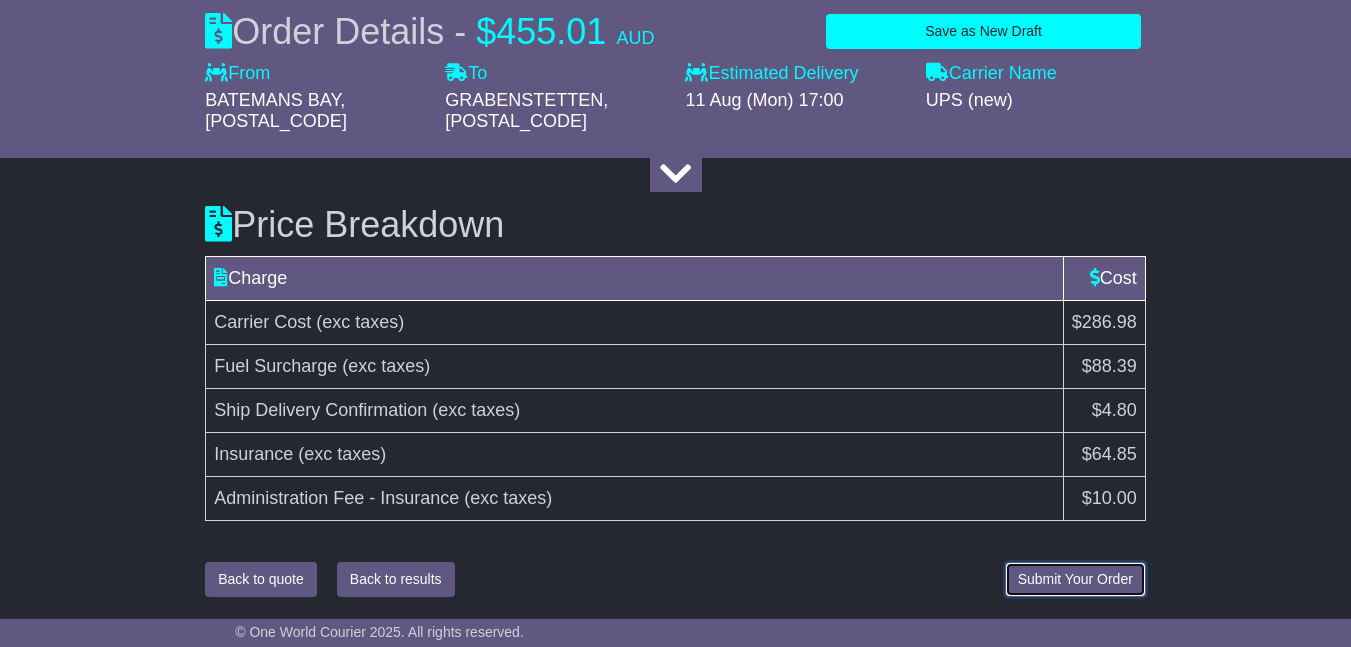 scroll, scrollTop: 3550, scrollLeft: 0, axis: vertical 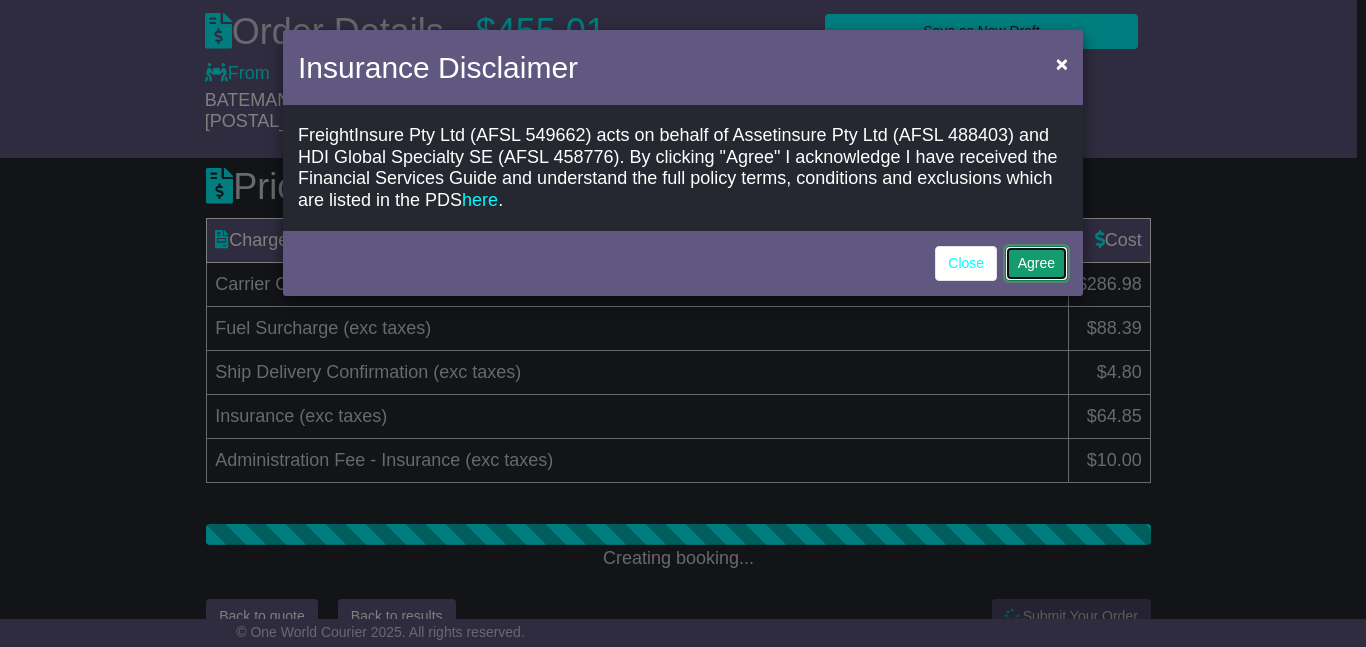 click on "Agree" 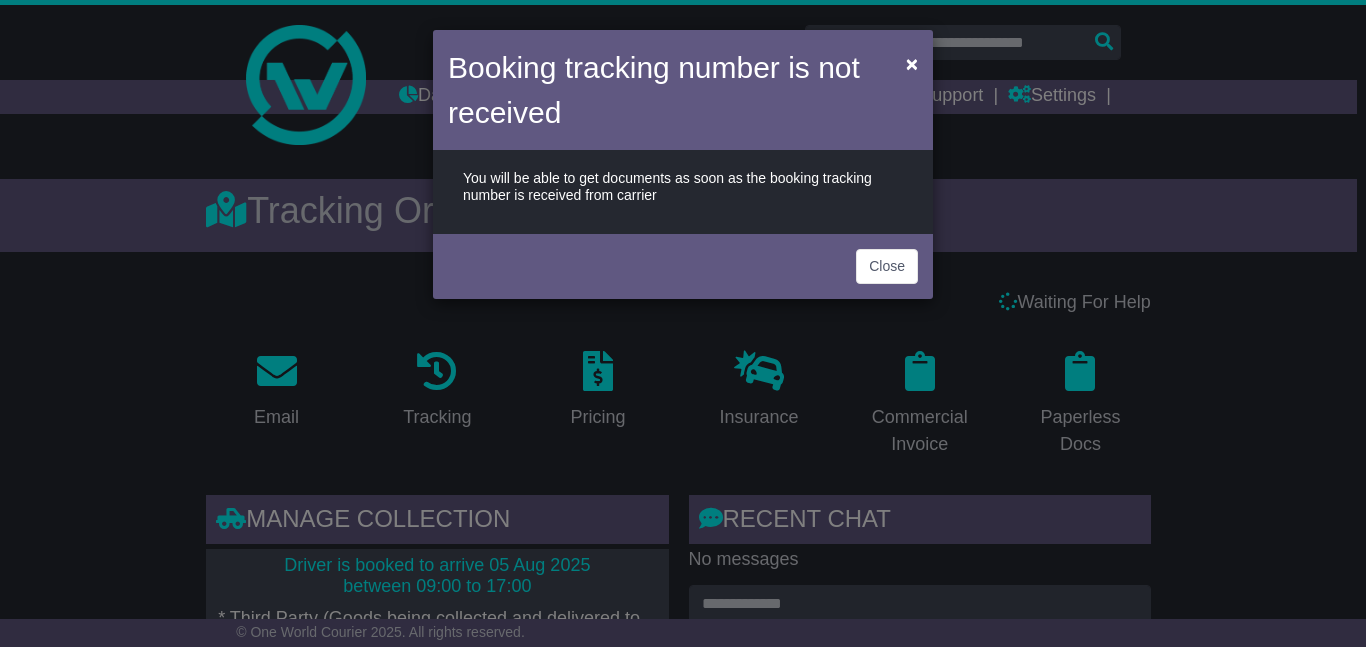 scroll, scrollTop: 0, scrollLeft: 0, axis: both 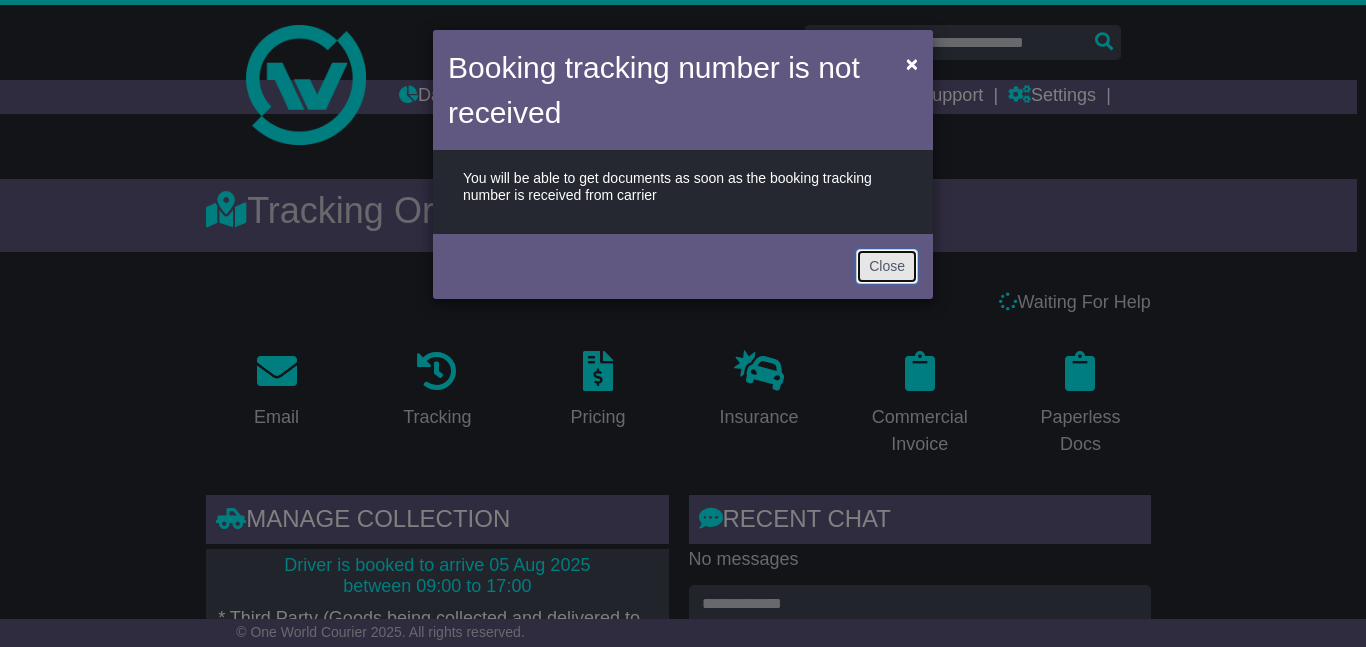 click on "Close" at bounding box center (887, 266) 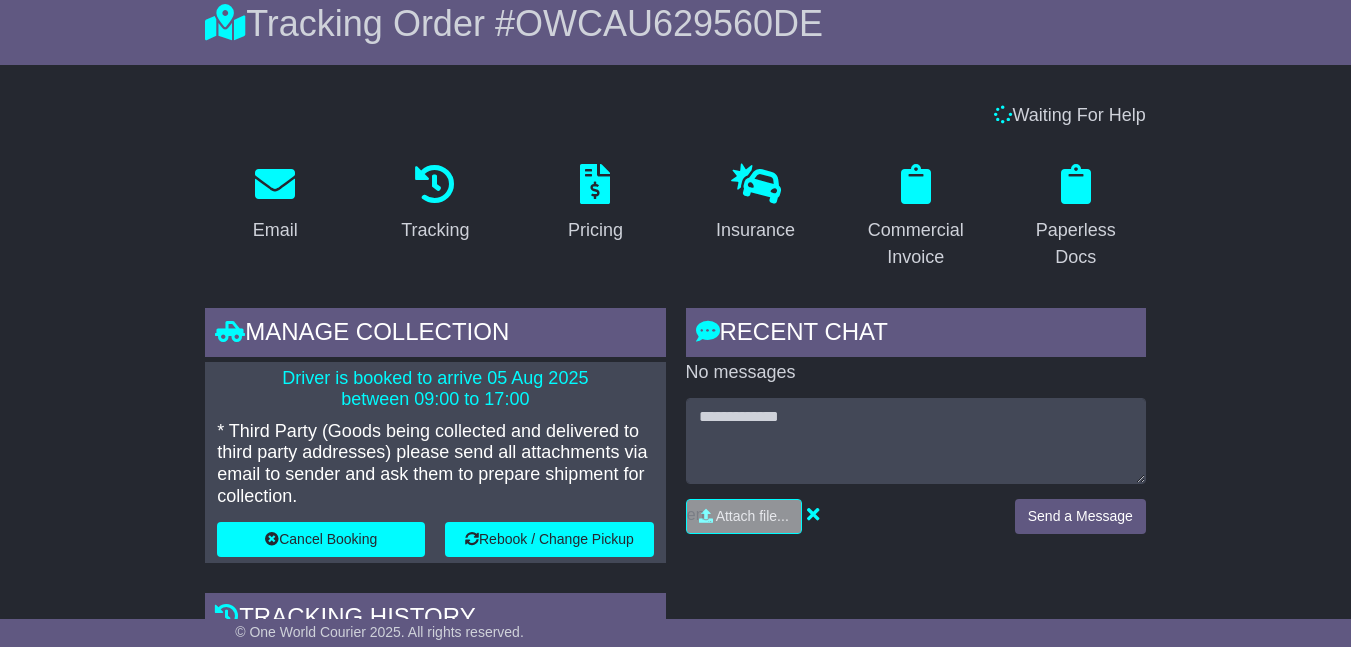 scroll, scrollTop: 0, scrollLeft: 0, axis: both 